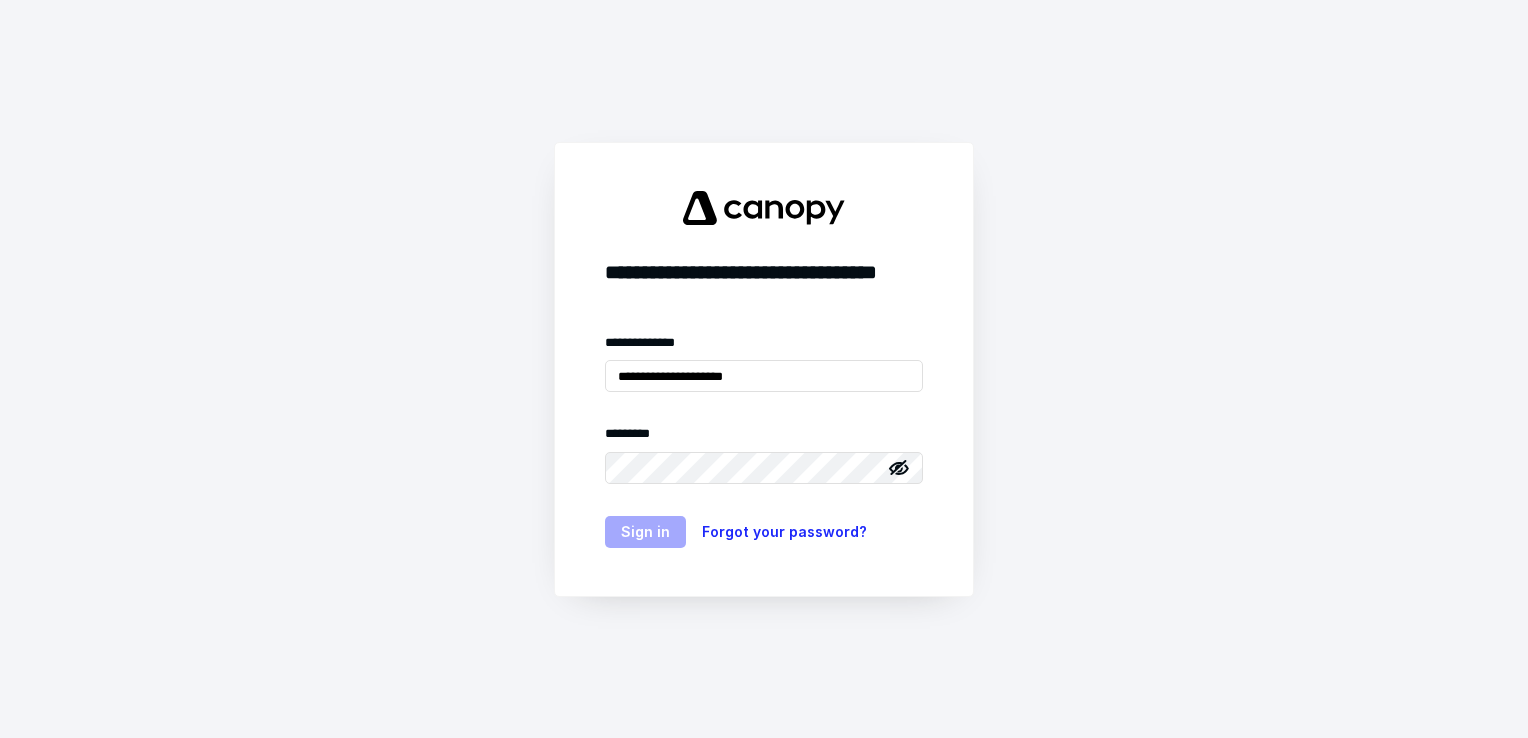 scroll, scrollTop: 0, scrollLeft: 0, axis: both 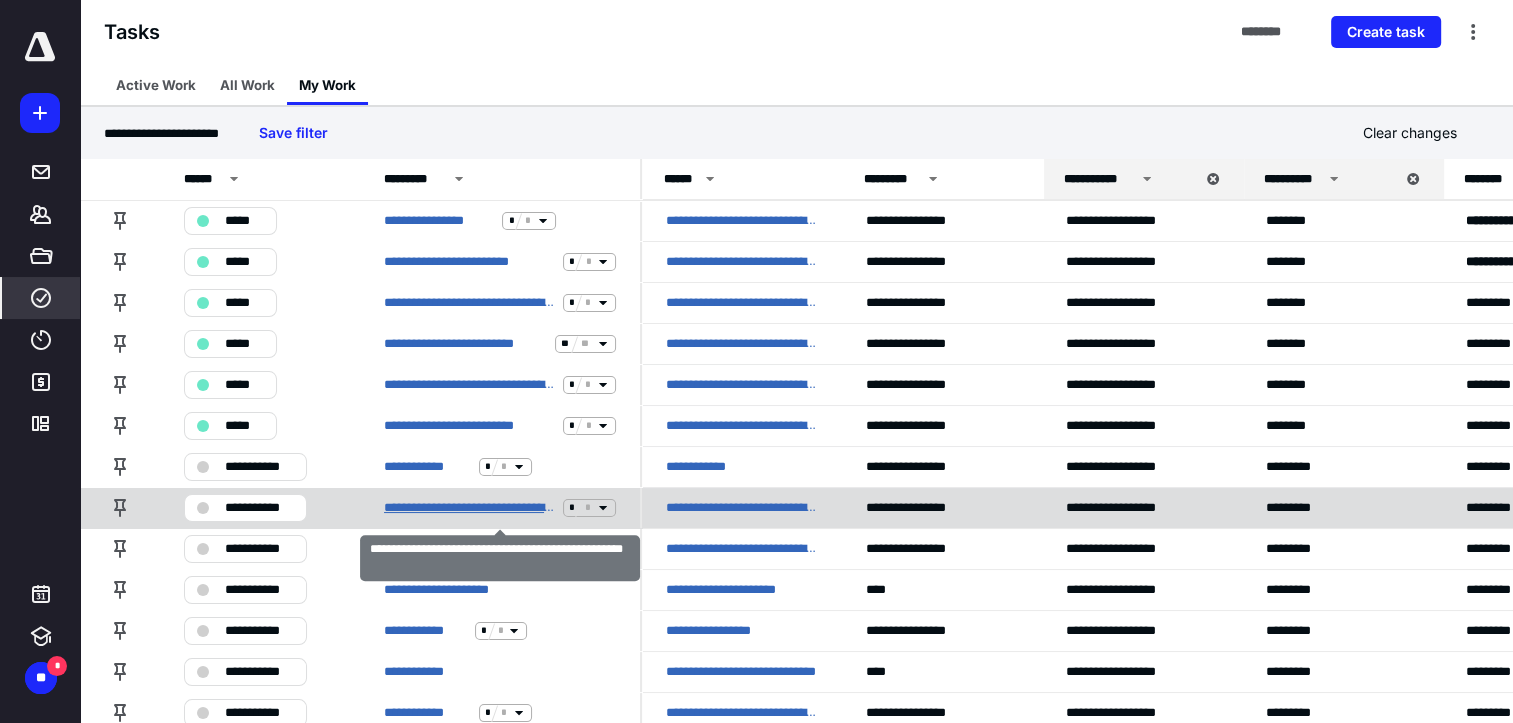 click on "**********" at bounding box center [469, 508] 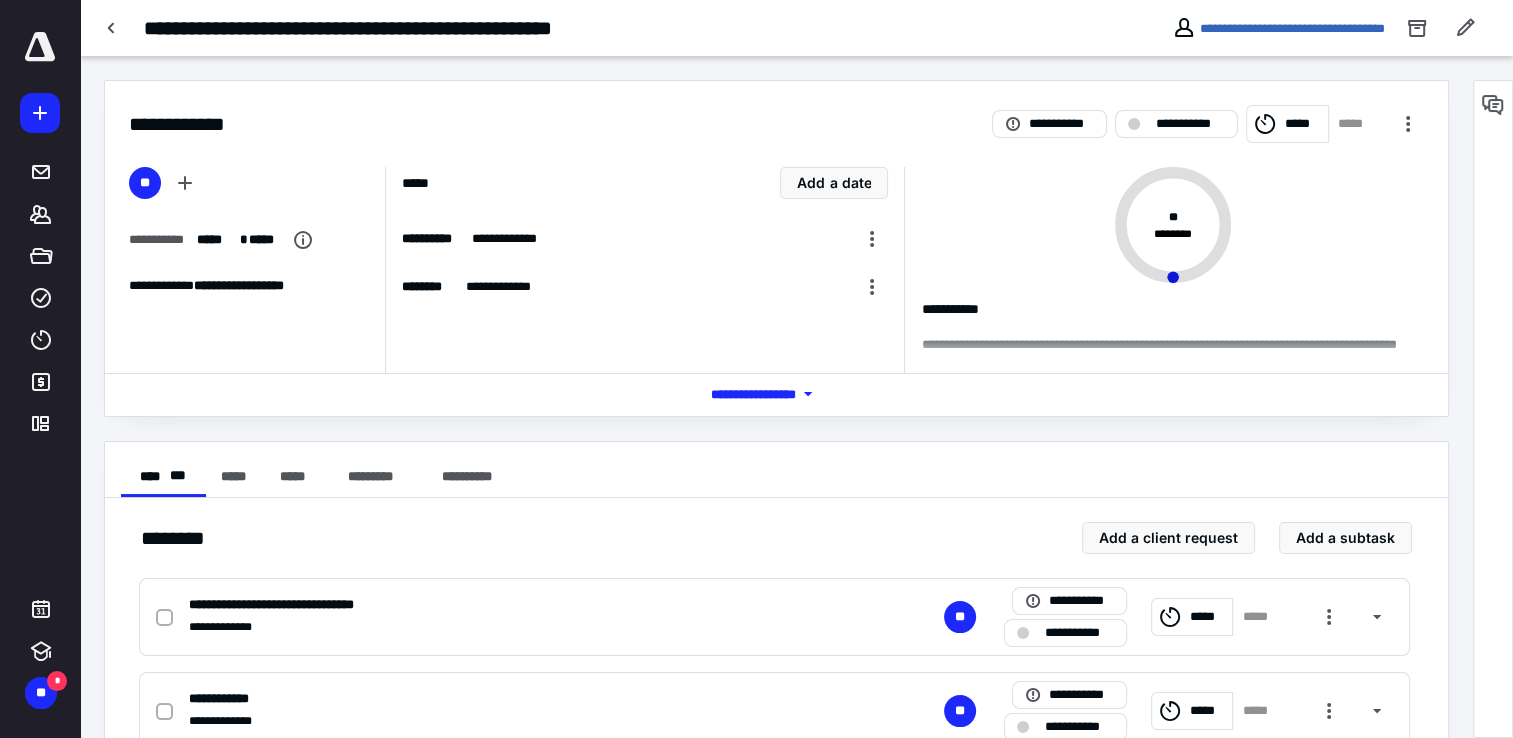 click on "*****" at bounding box center [1303, 124] 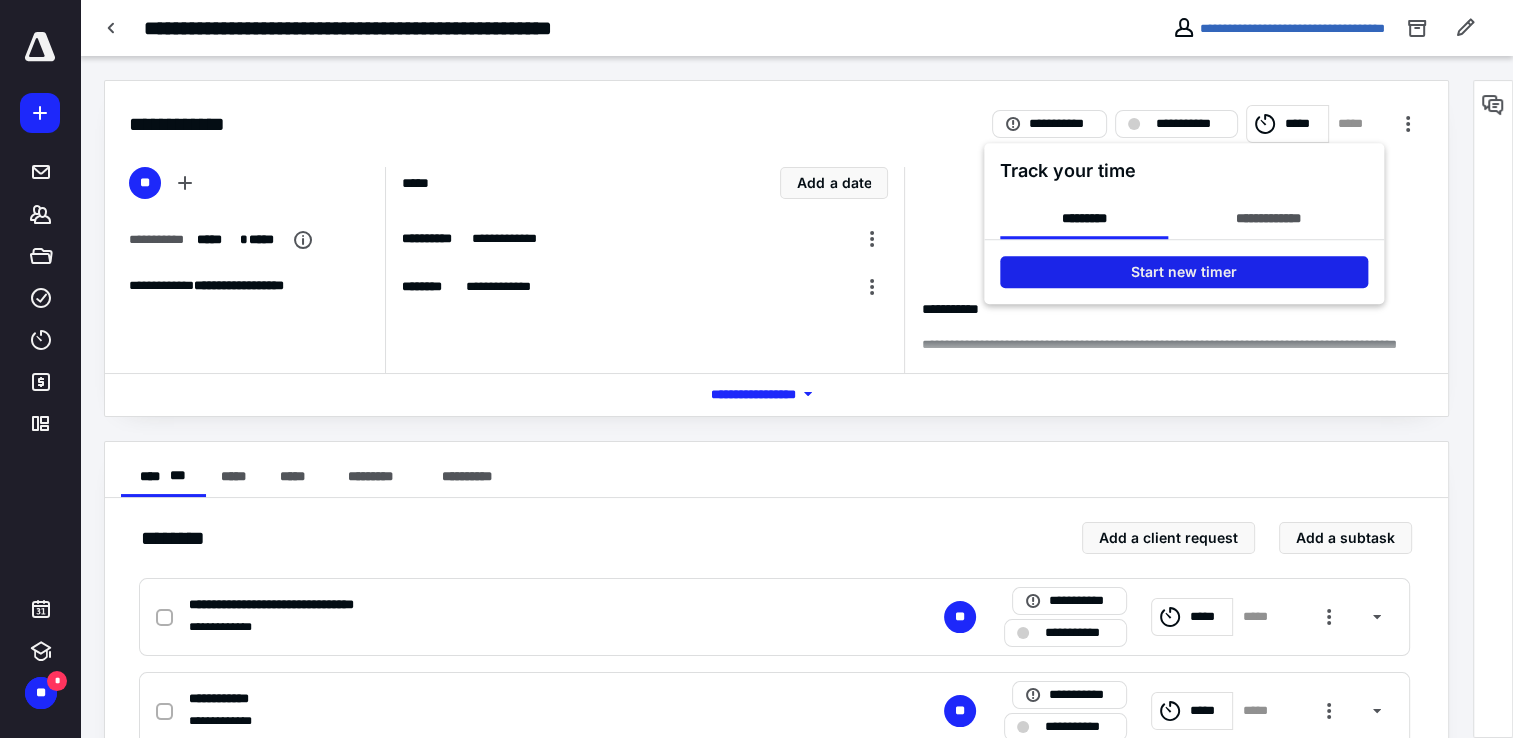 click on "Start new timer" at bounding box center [1184, 272] 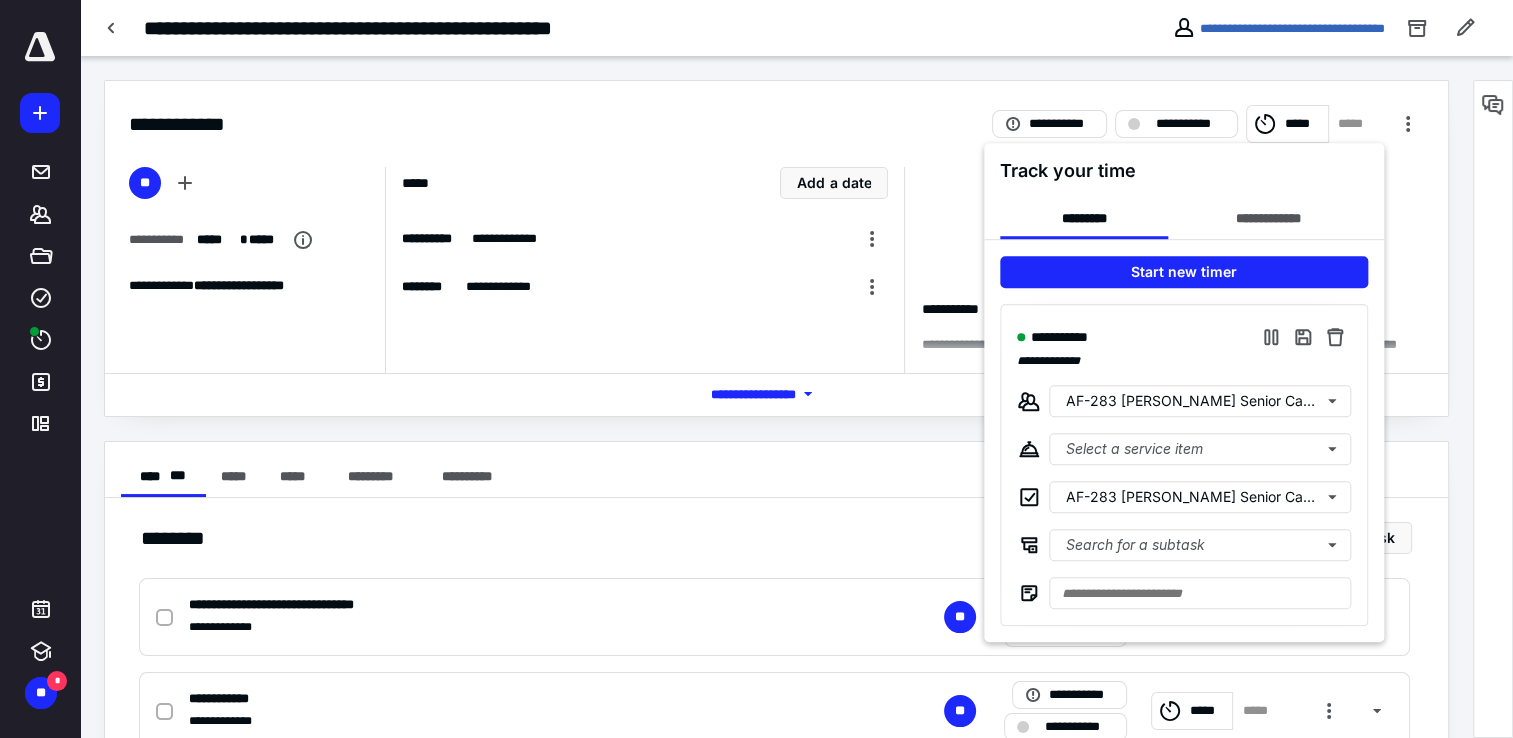 click at bounding box center (756, 369) 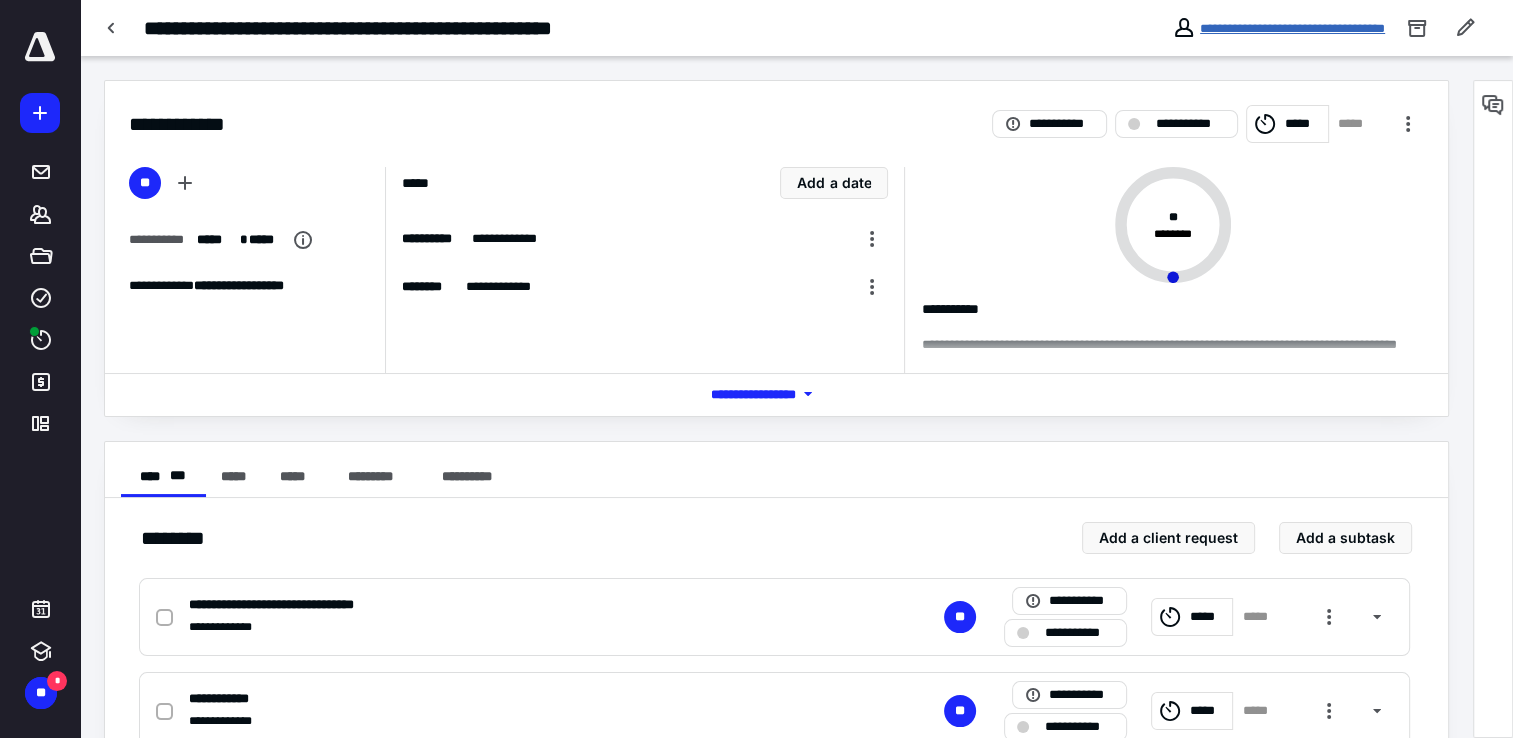 click on "**********" at bounding box center (1292, 28) 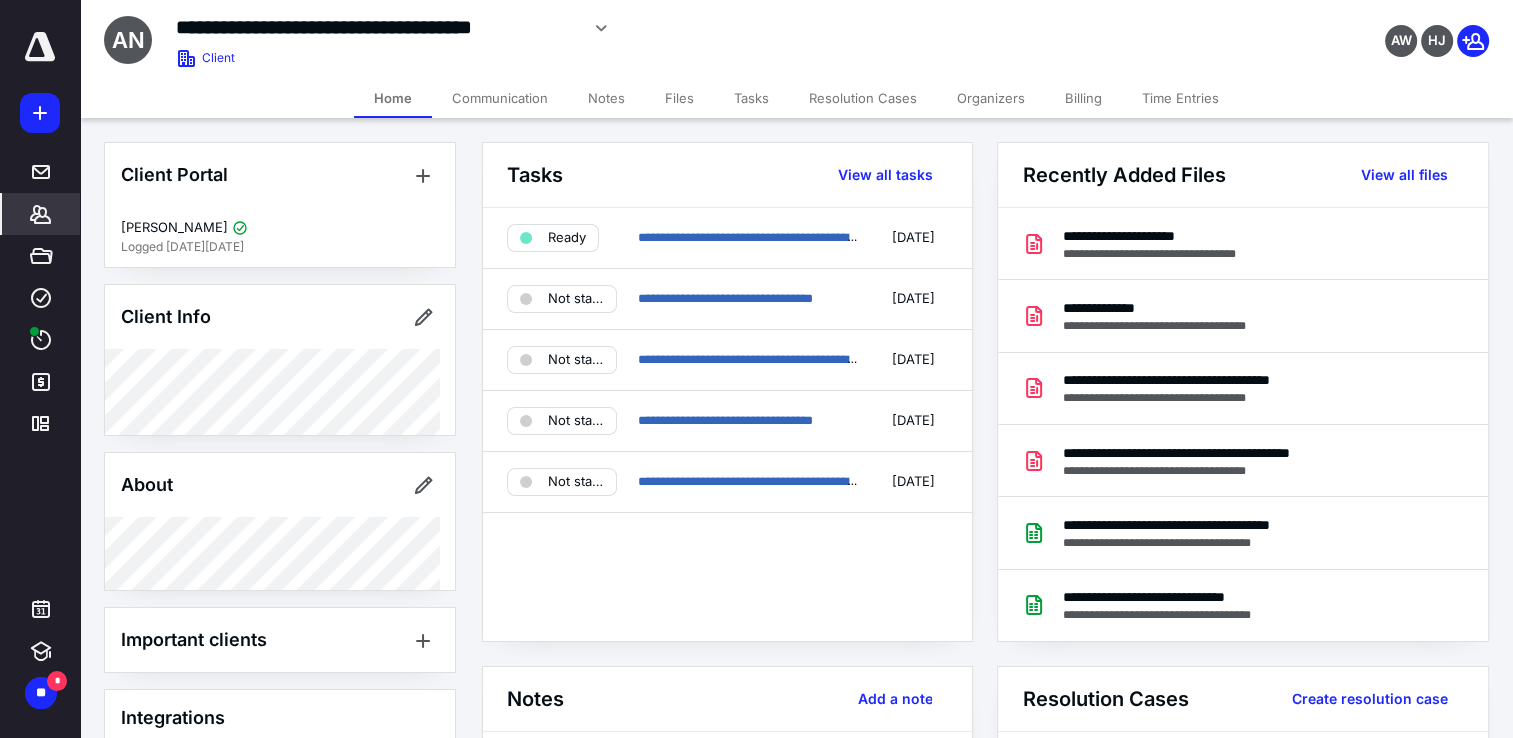 click on "Notes" at bounding box center [606, 98] 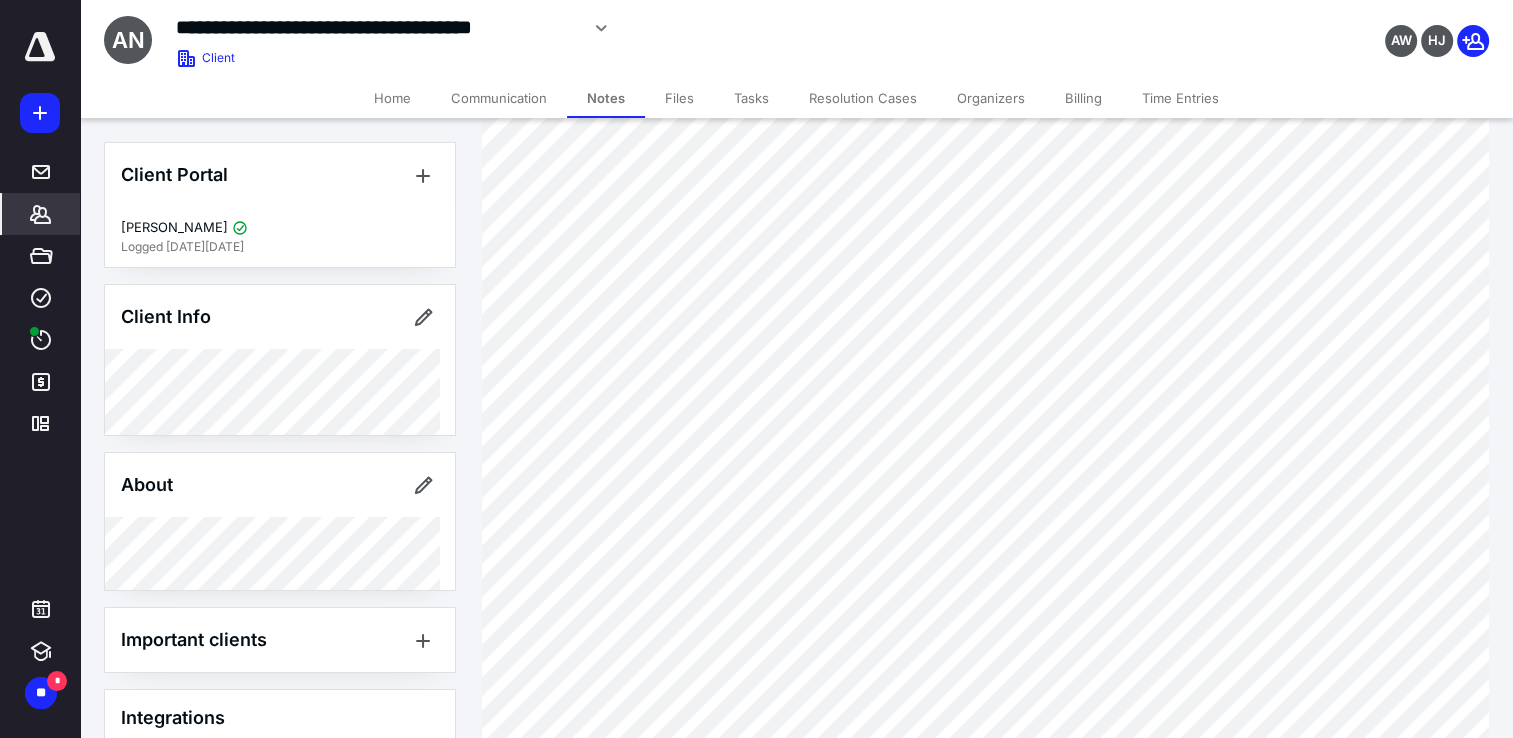 scroll, scrollTop: 120, scrollLeft: 0, axis: vertical 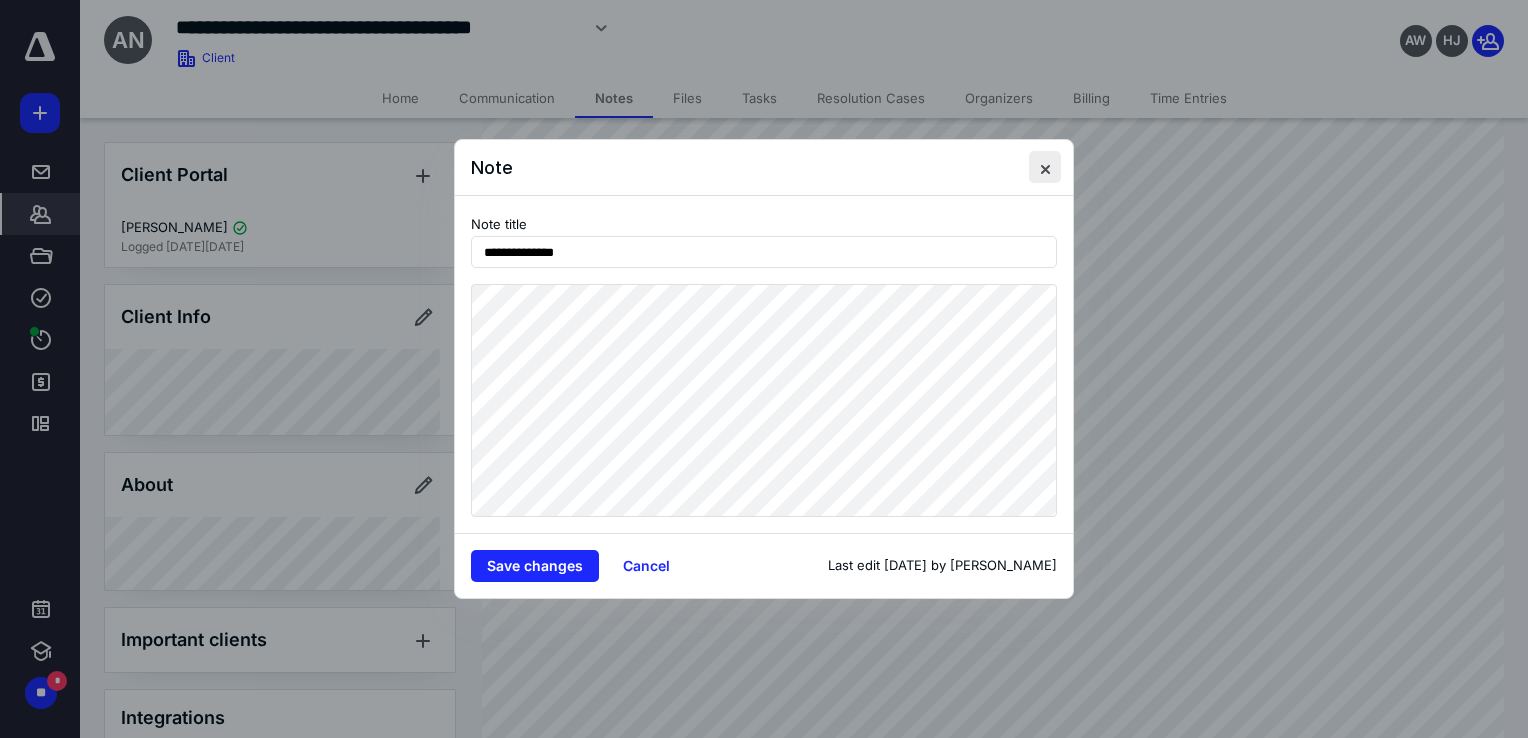 click at bounding box center [1045, 167] 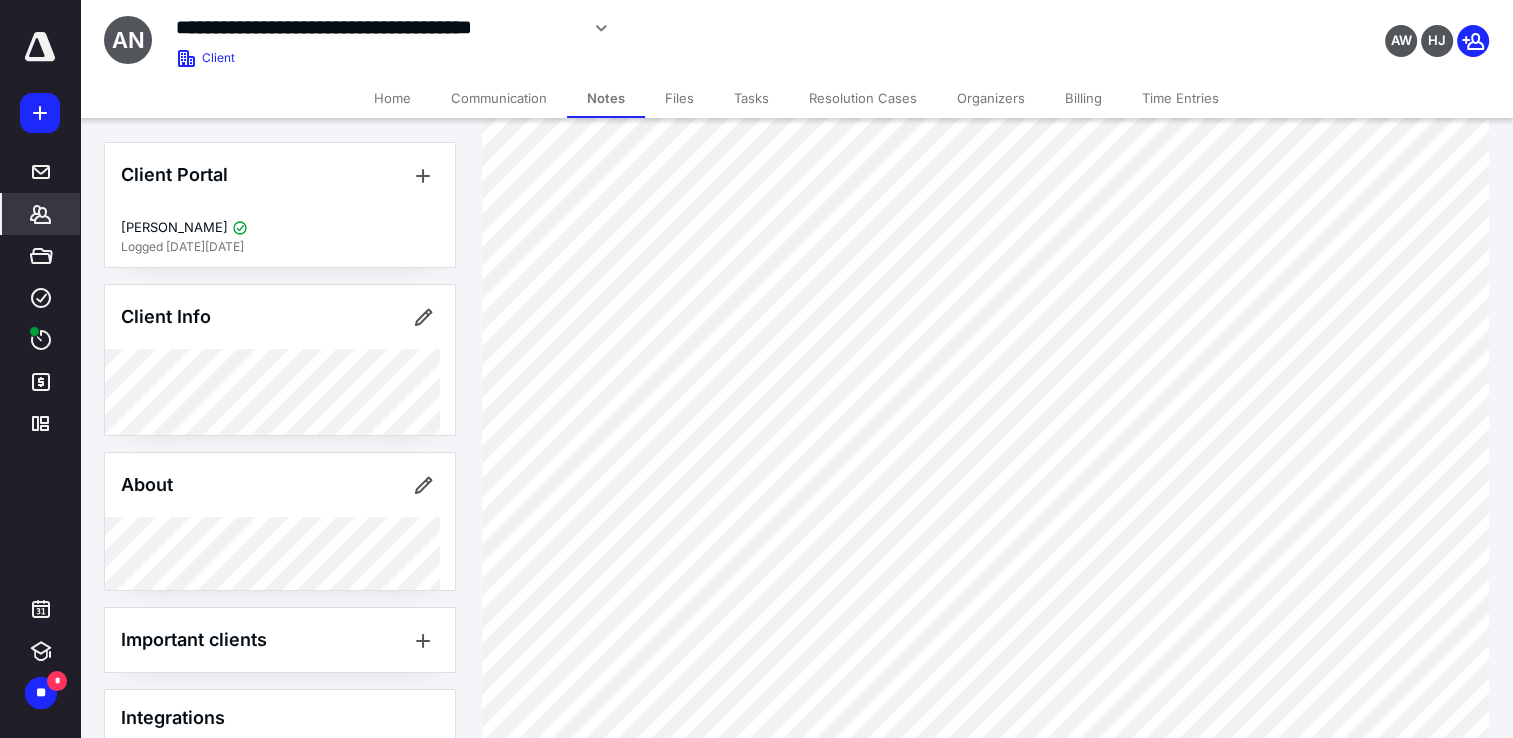 click on "Communication" at bounding box center [499, 98] 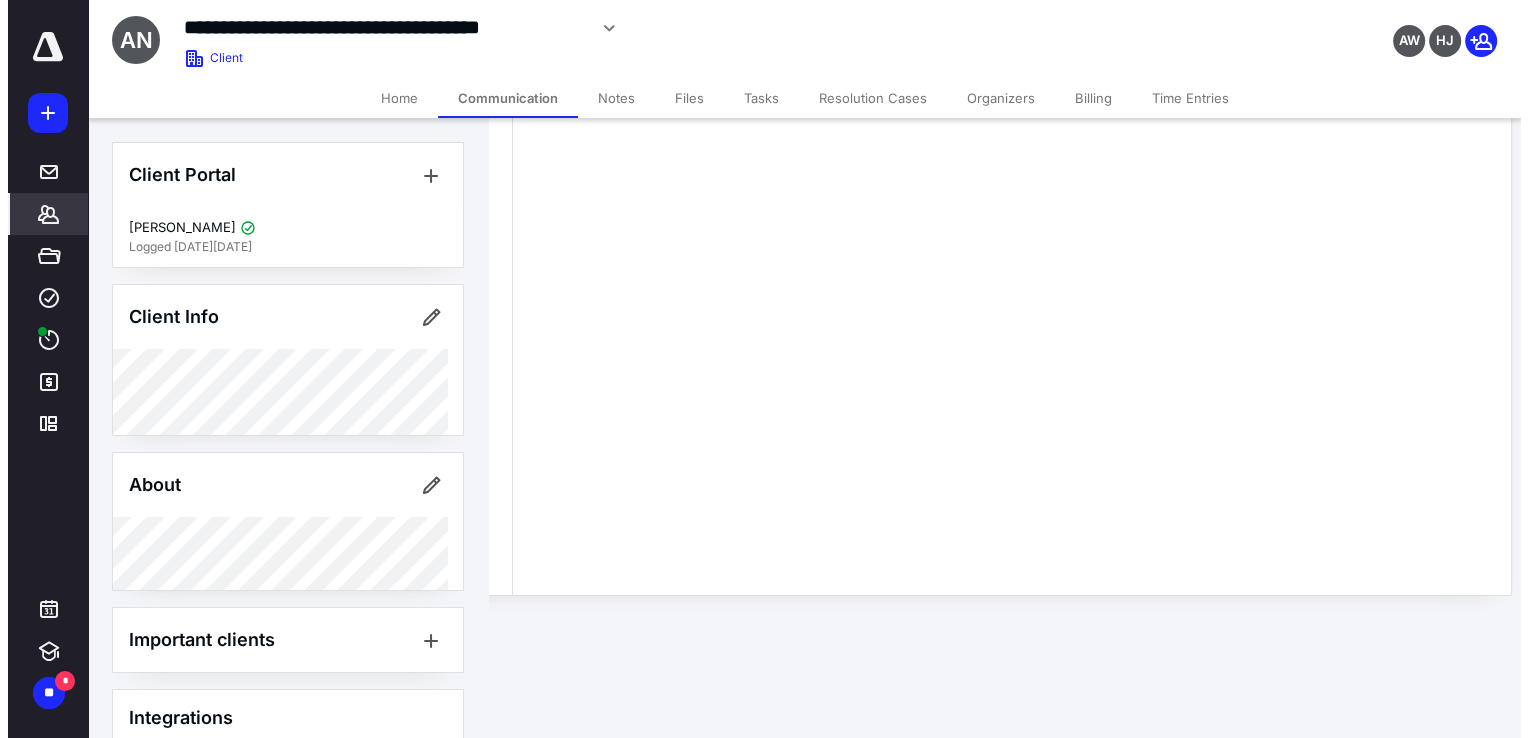 scroll, scrollTop: 0, scrollLeft: 0, axis: both 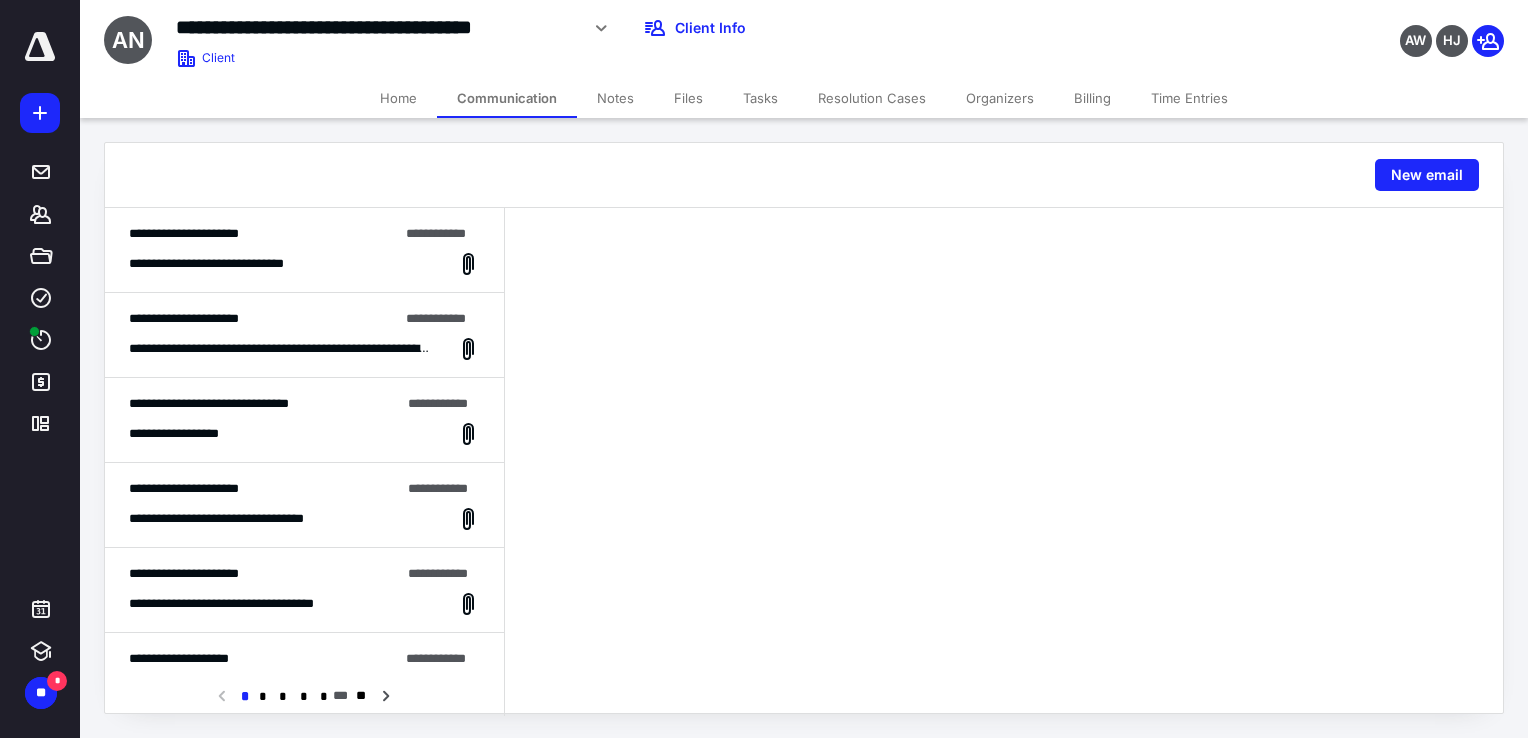 click on "**********" at bounding box center [304, 250] 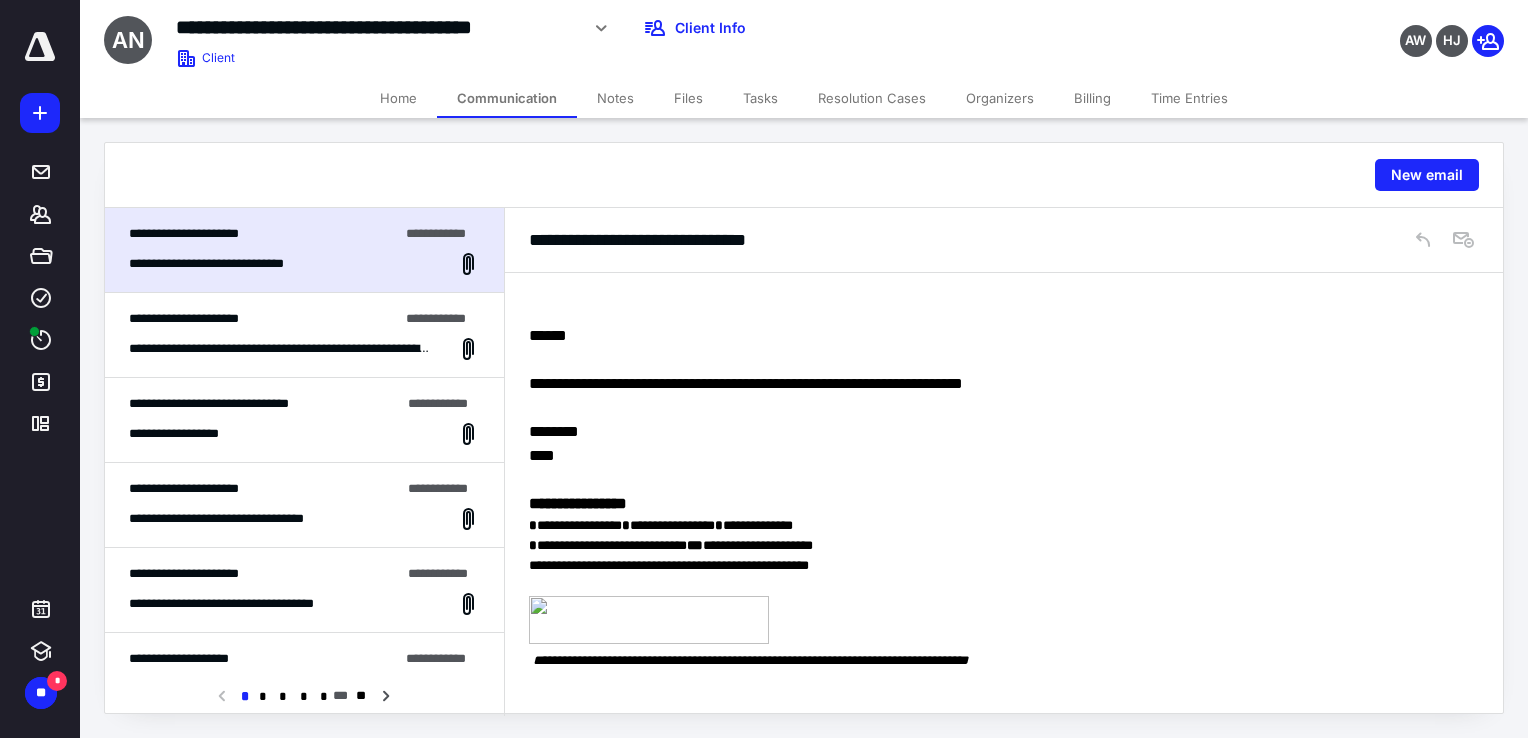 scroll, scrollTop: 0, scrollLeft: 0, axis: both 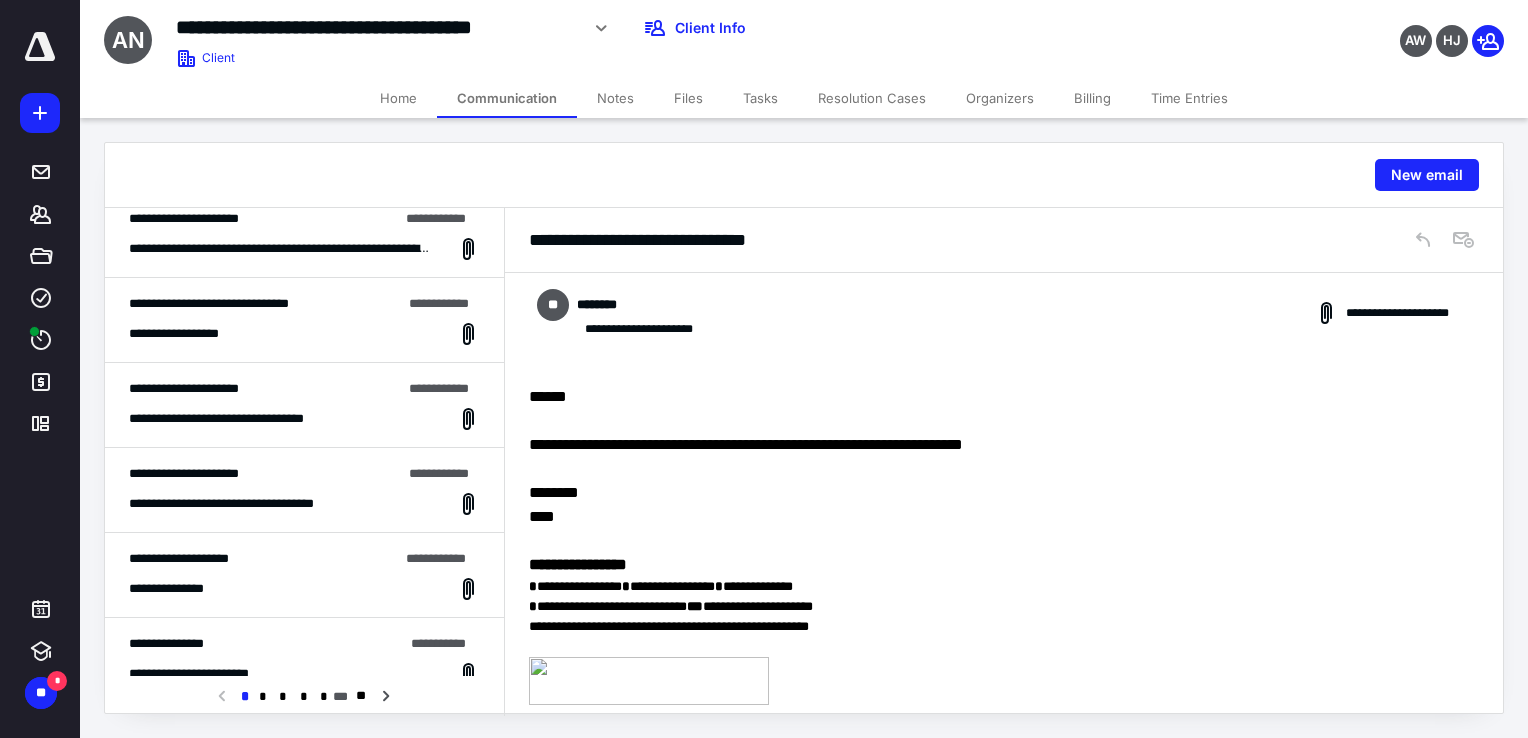click on "**********" at bounding box center (251, 504) 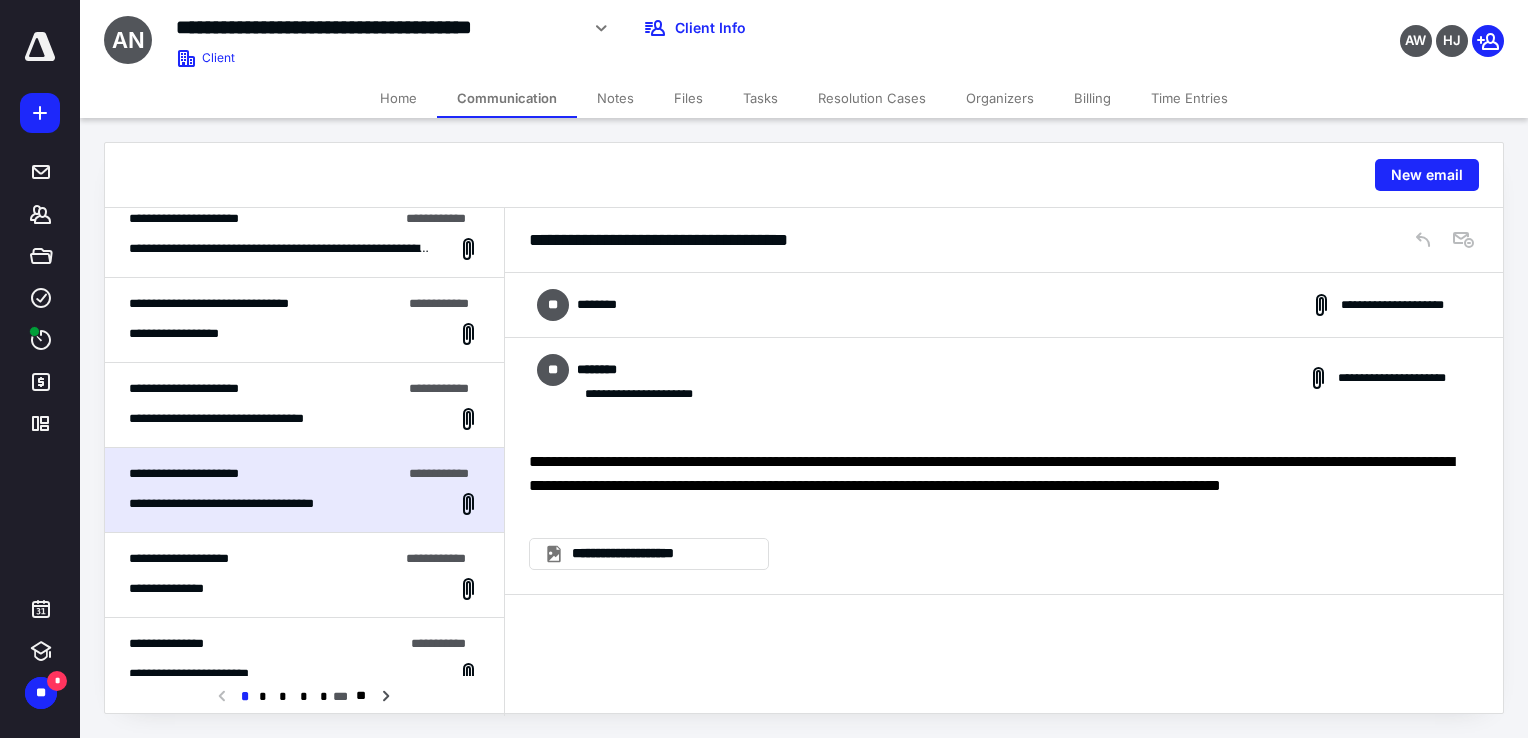 click on "Tasks" at bounding box center [760, 98] 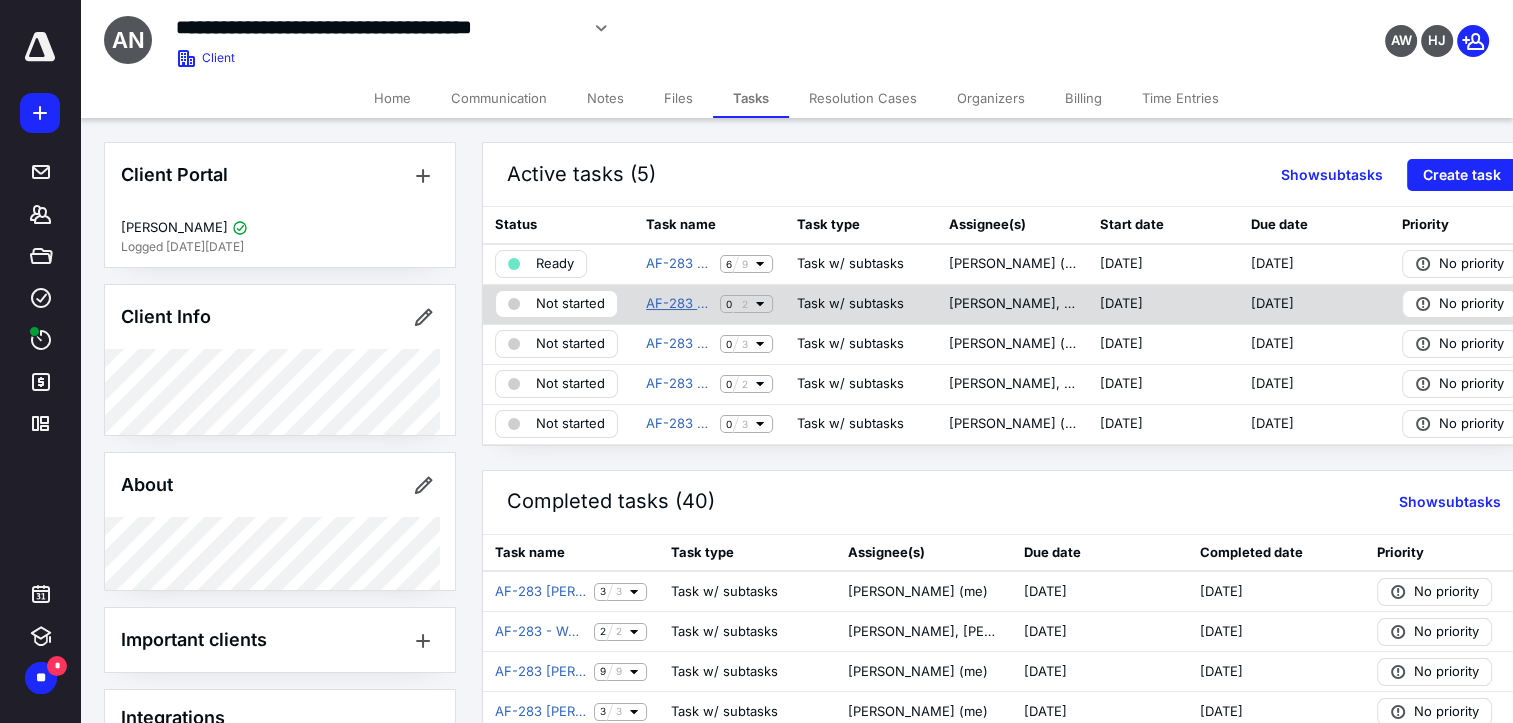 click on "AF-283 - Weekly Payroll + Invoicing" at bounding box center (679, 304) 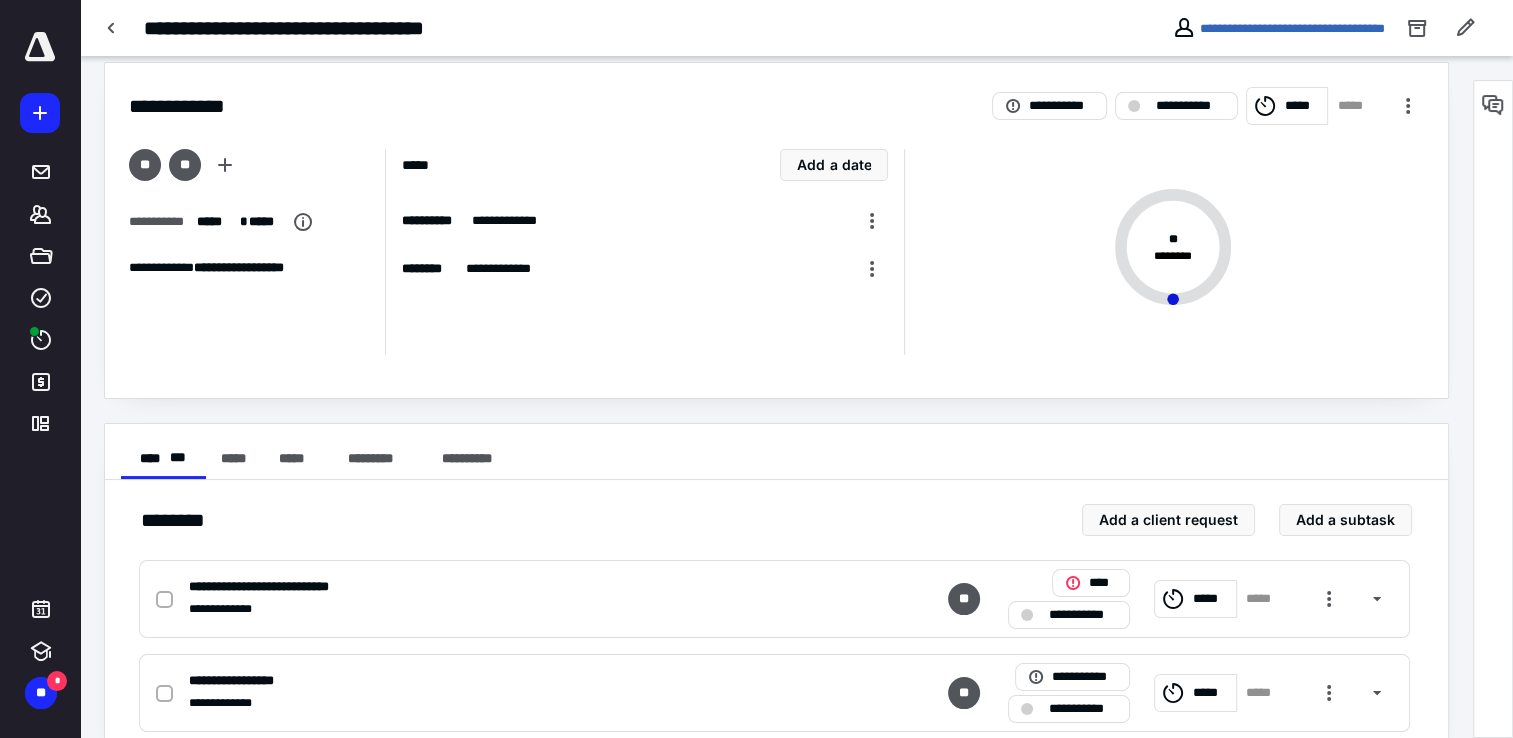 scroll, scrollTop: 0, scrollLeft: 0, axis: both 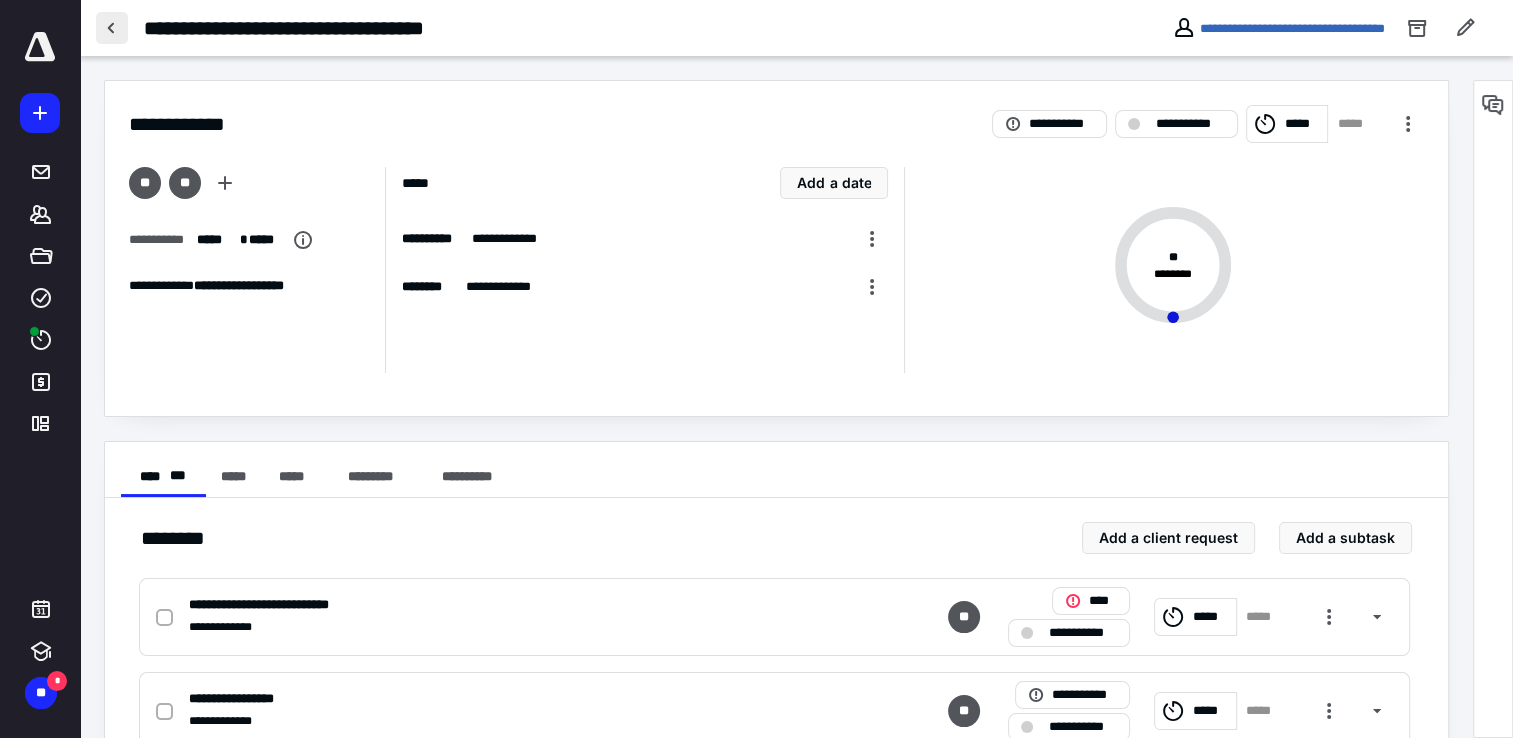 click at bounding box center [112, 28] 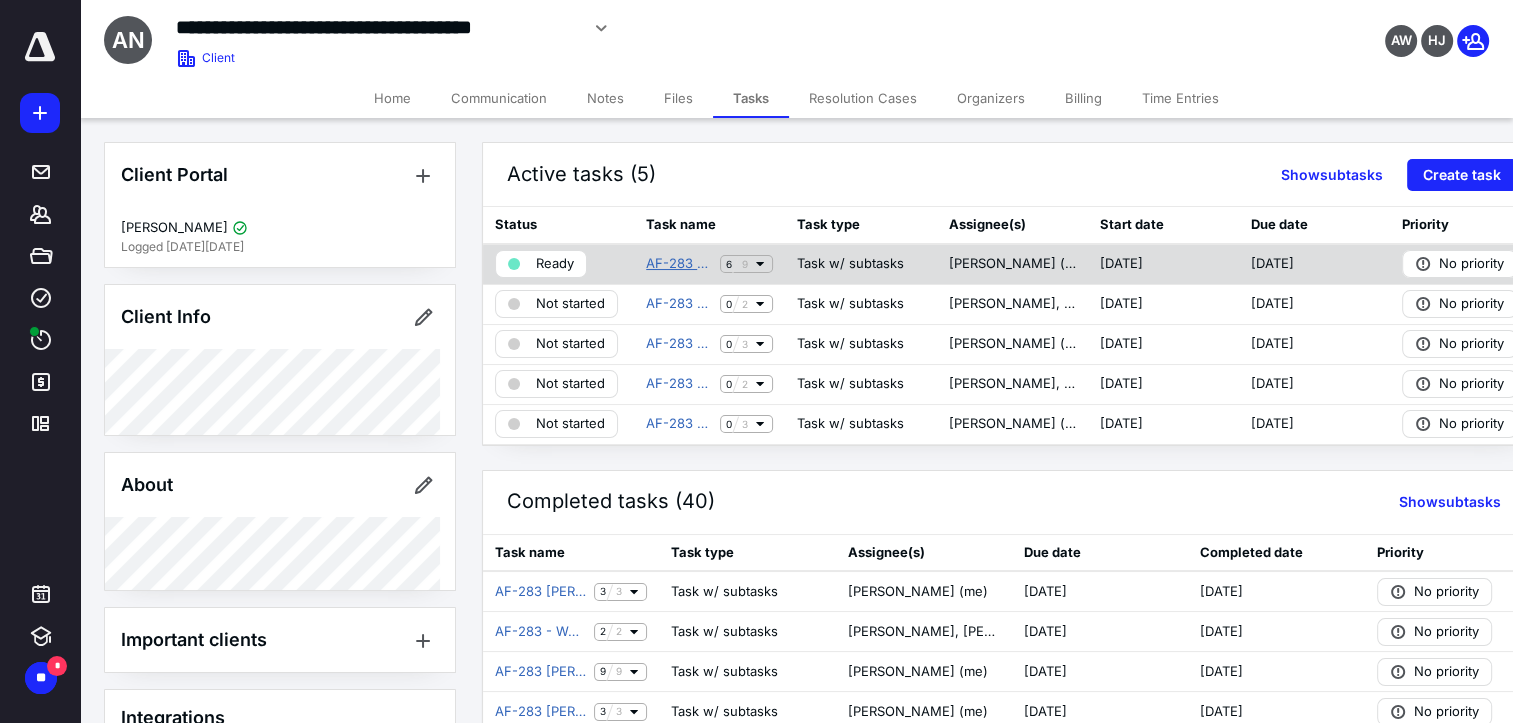 click on "AF-283 [PERSON_NAME] Senior Care [GEOGRAPHIC_DATA], [GEOGRAPHIC_DATA]  Close Out [DATE]" at bounding box center (679, 264) 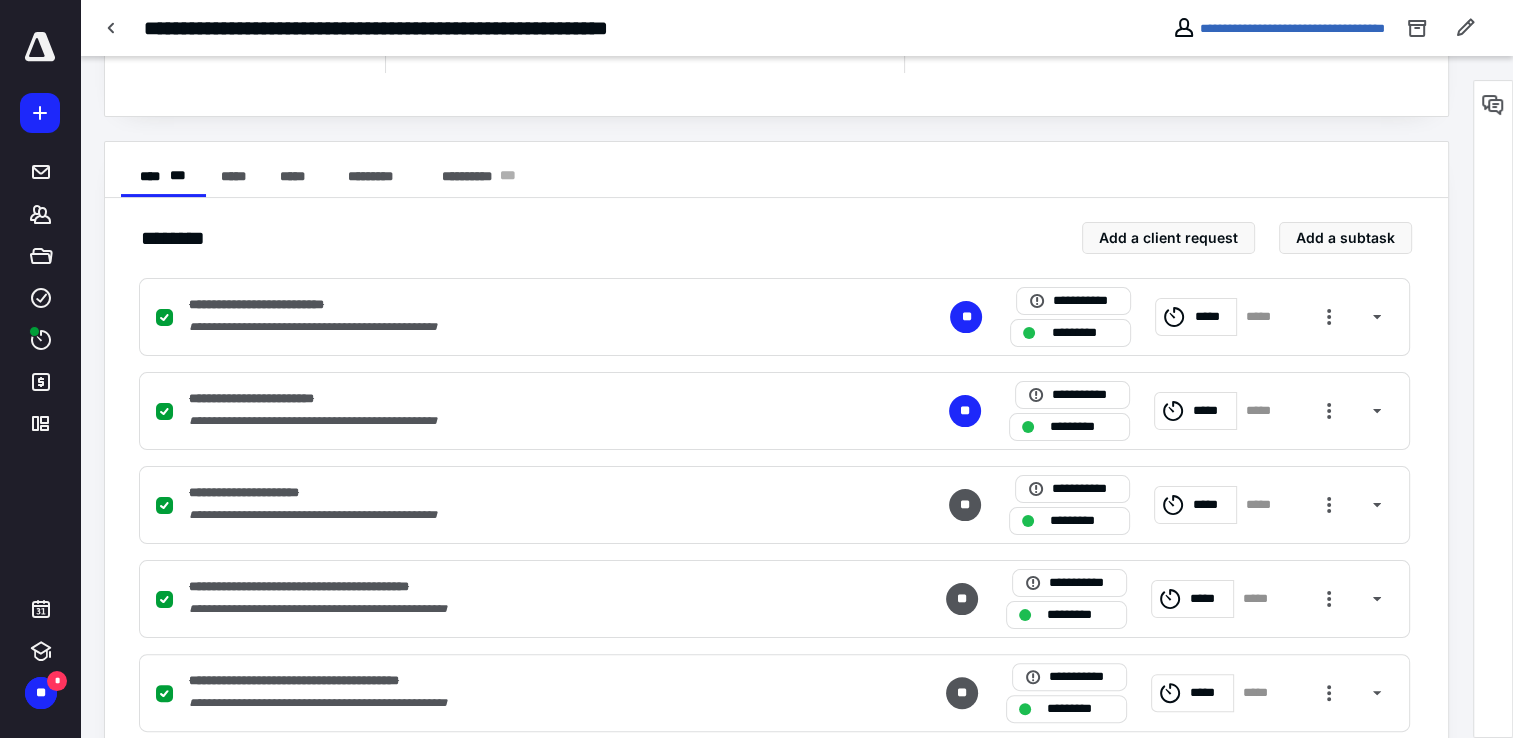 scroll, scrollTop: 0, scrollLeft: 0, axis: both 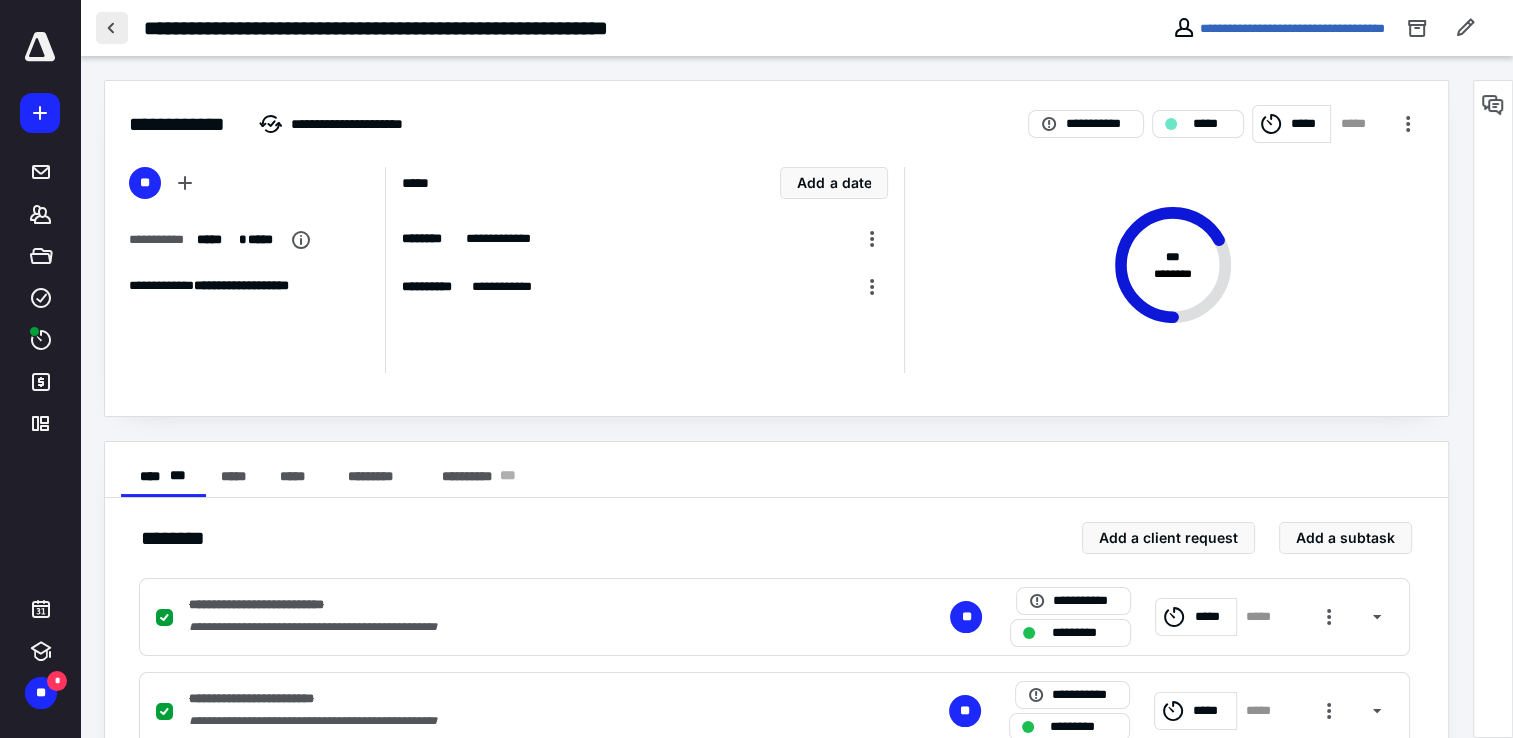 click at bounding box center [112, 28] 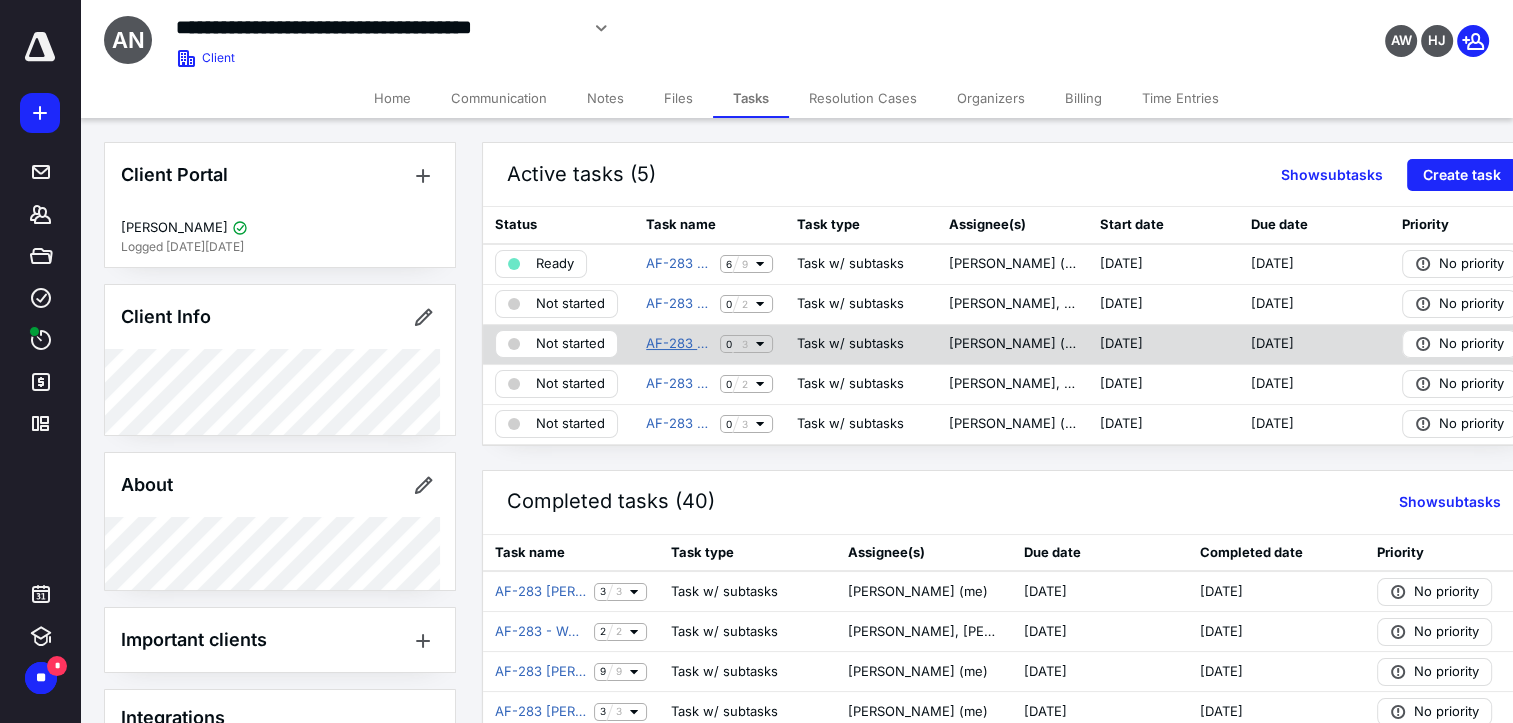 click on "AF-283 [PERSON_NAME] Senior Care Secaucus, [GEOGRAPHIC_DATA]  Weekly Touch" at bounding box center (679, 344) 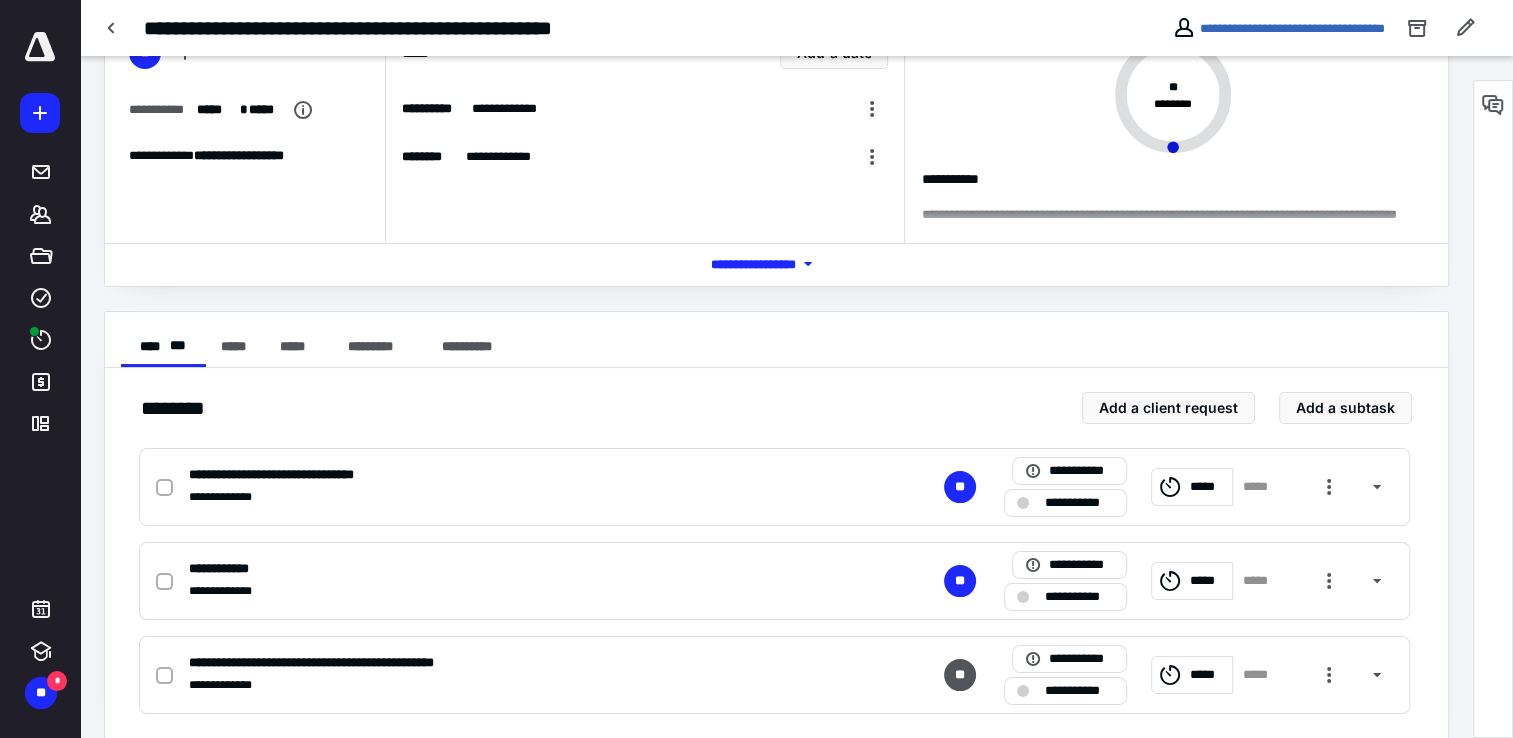 scroll, scrollTop: 154, scrollLeft: 0, axis: vertical 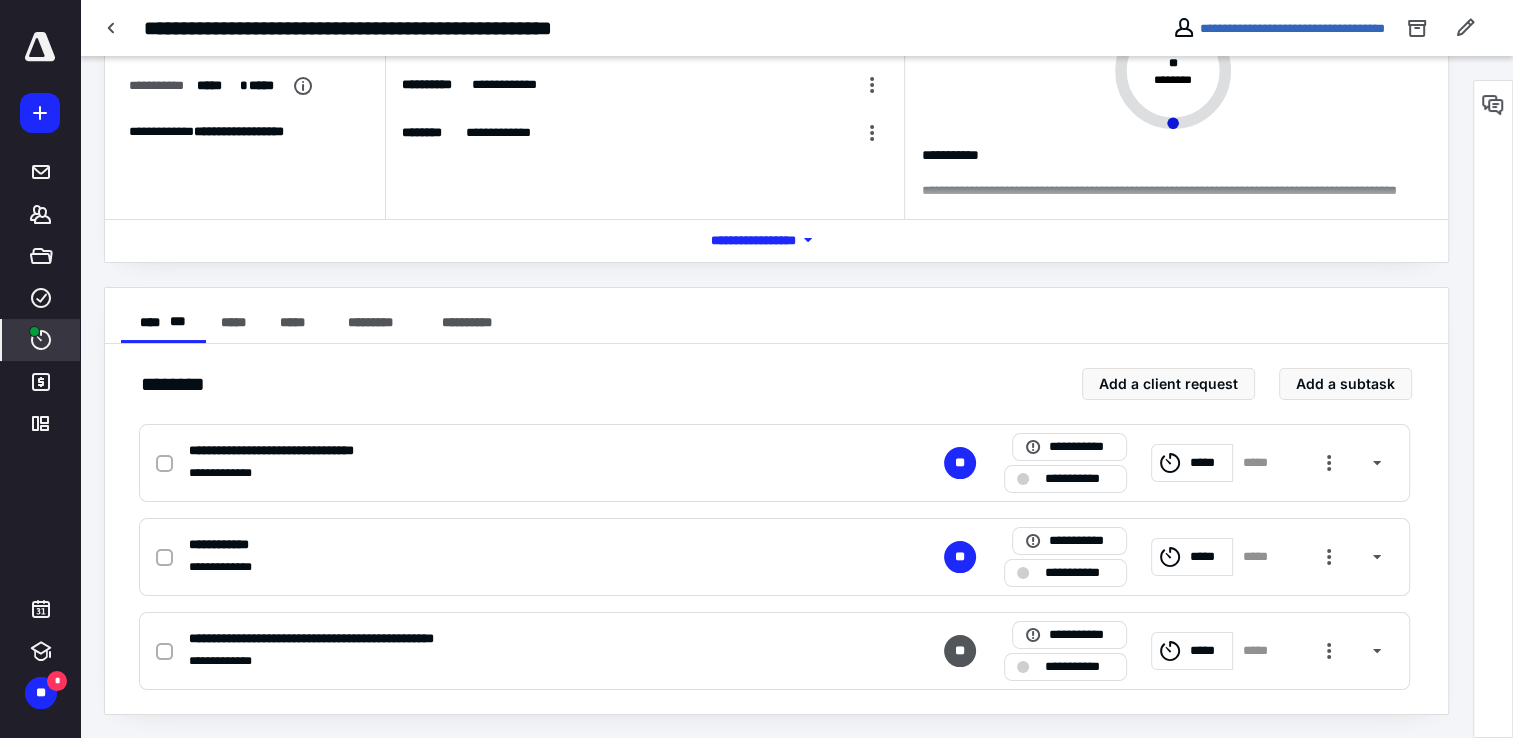 click 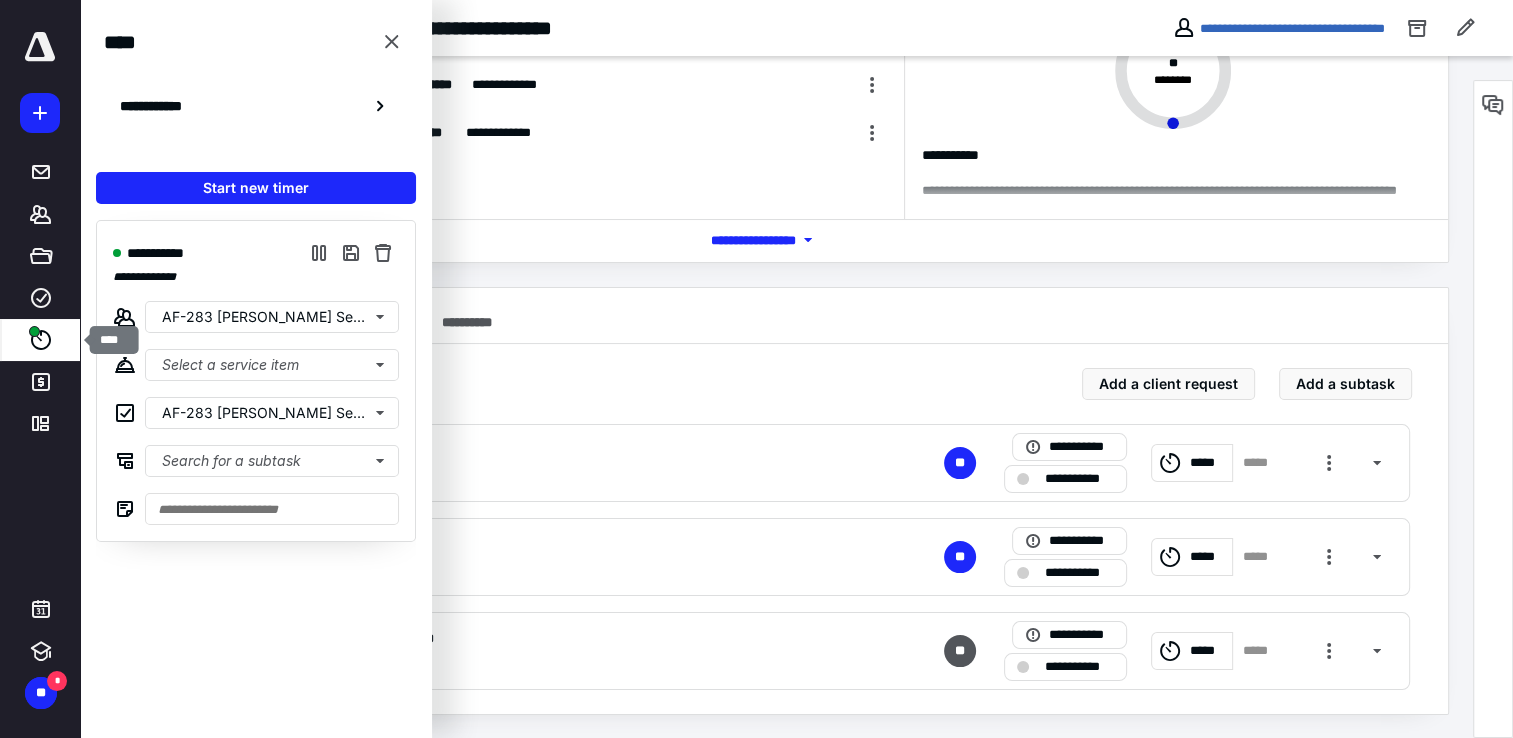 click 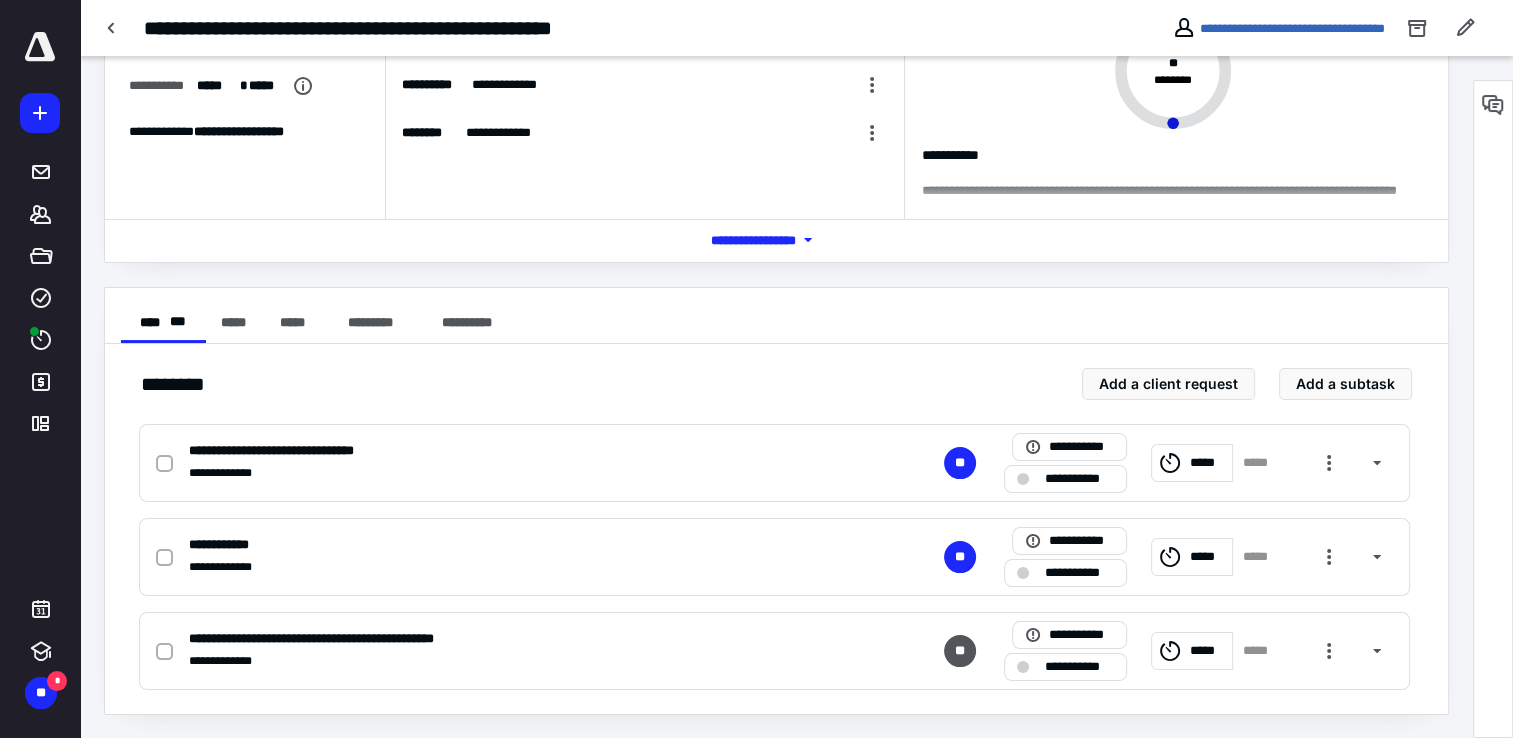 click on "**********" at bounding box center [1079, 479] 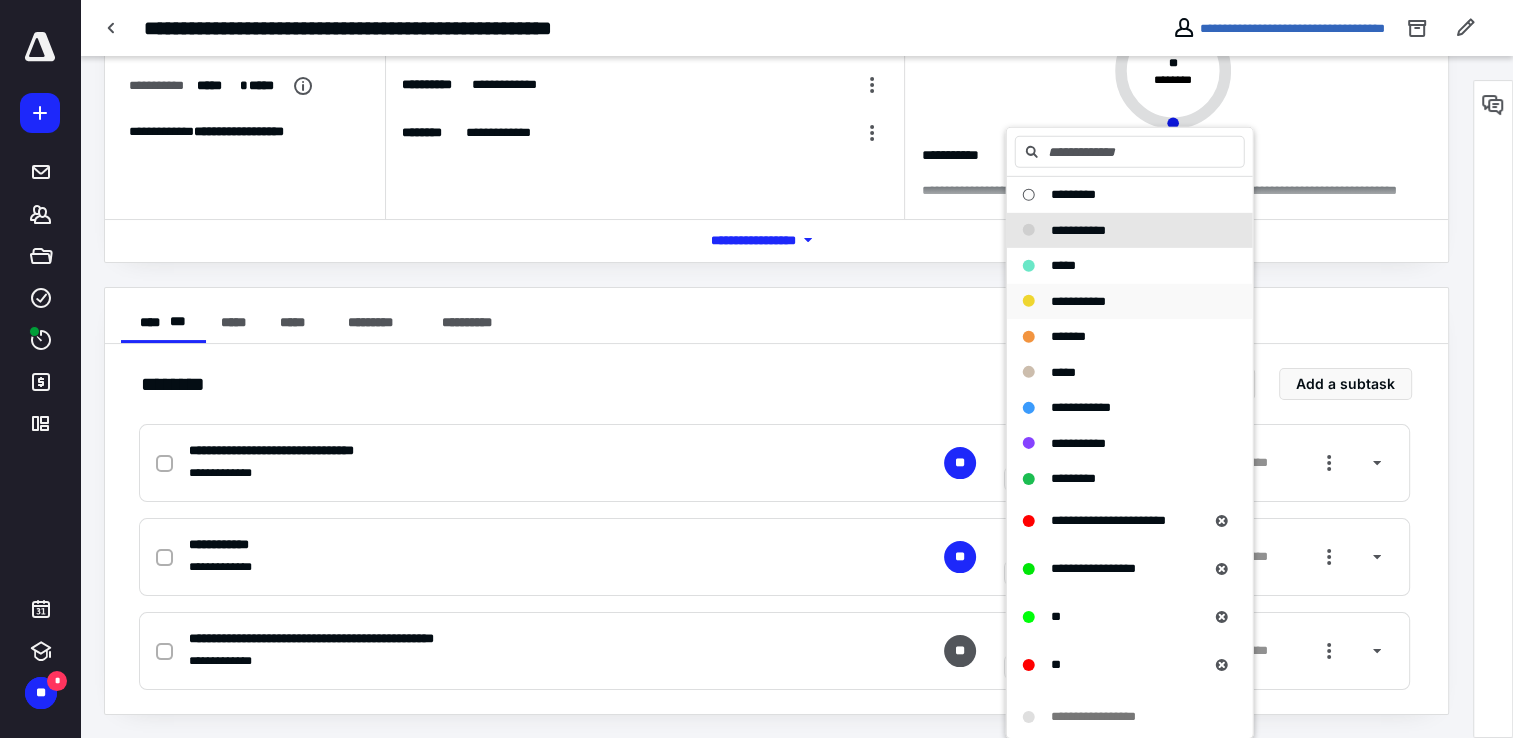 click on "**********" at bounding box center [1078, 300] 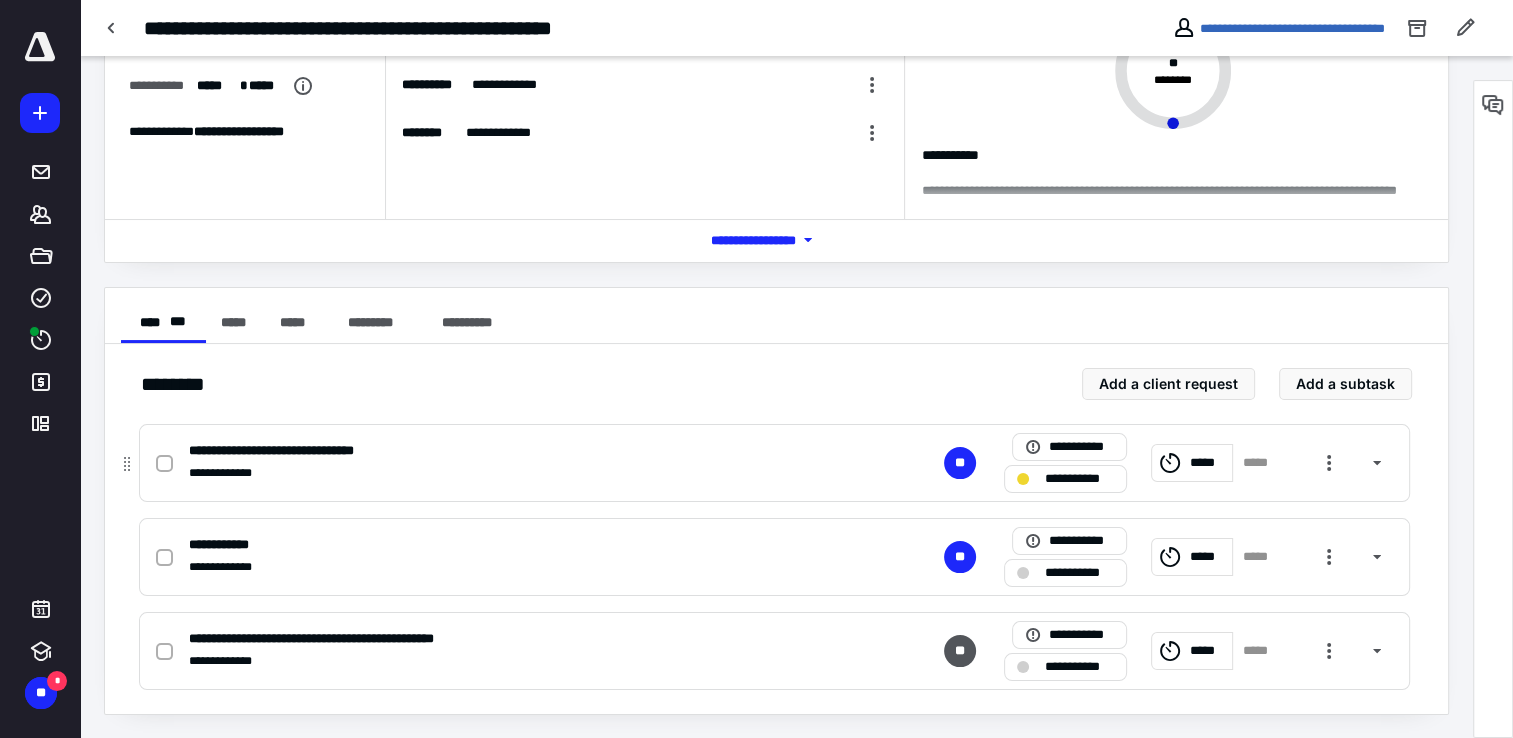 click on "*****" at bounding box center [1192, 463] 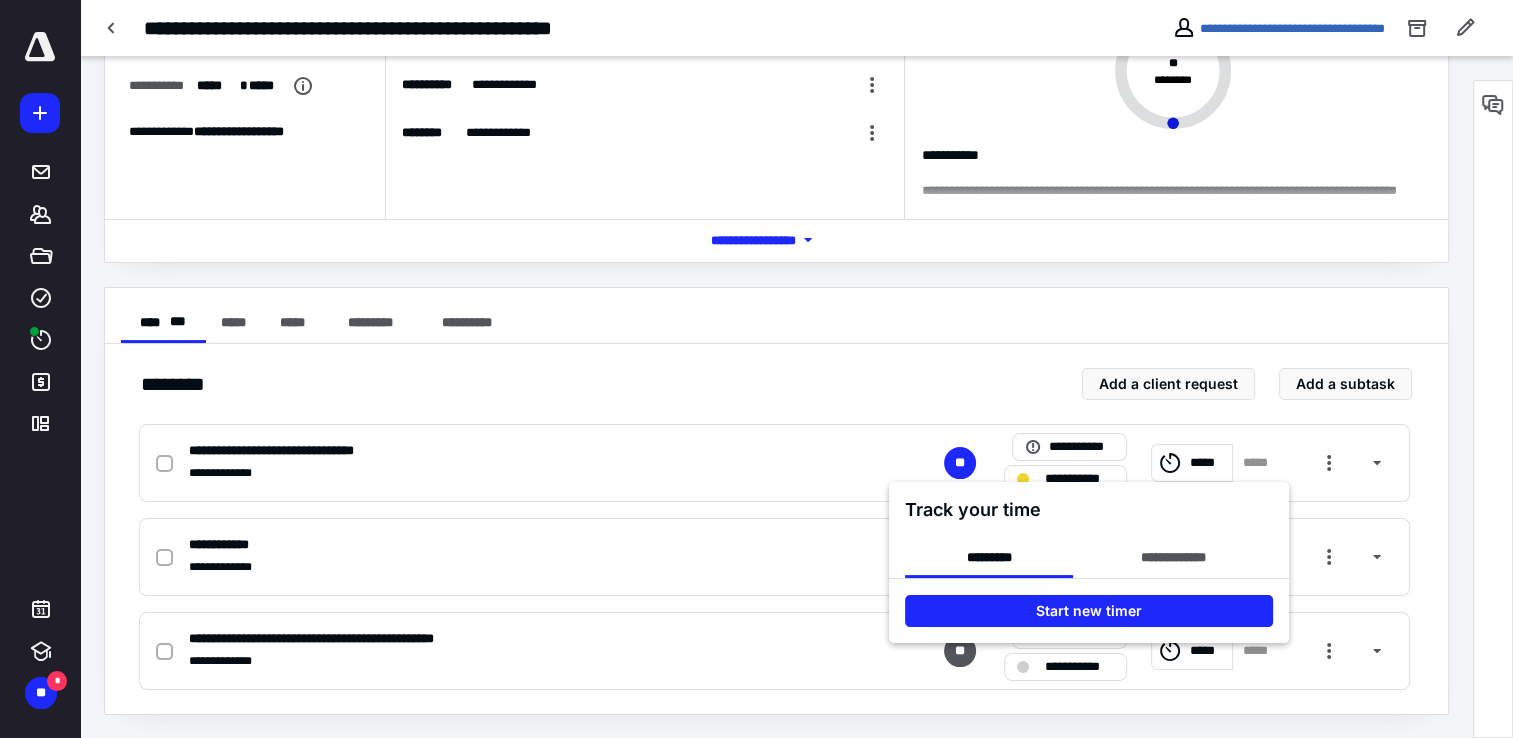click at bounding box center [756, 369] 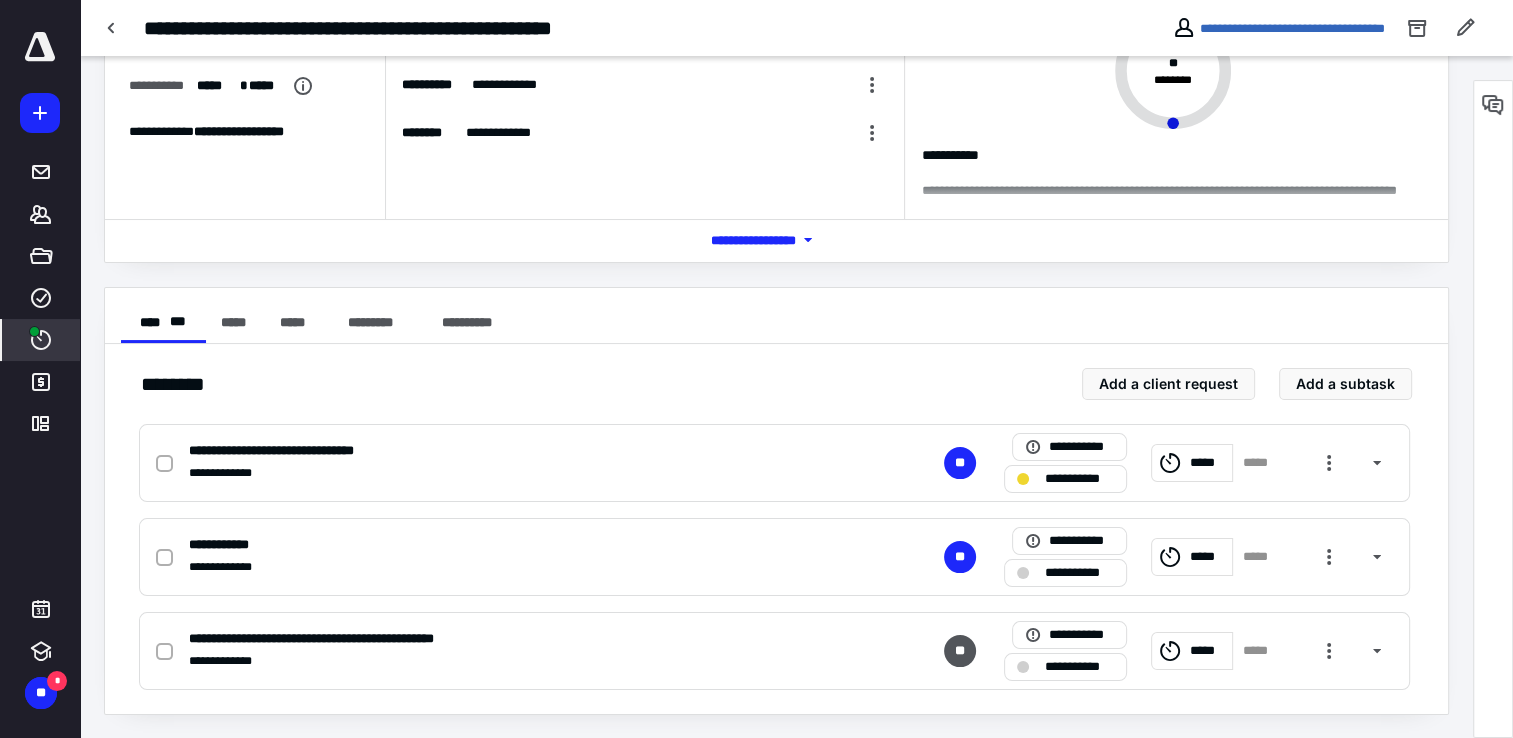 click 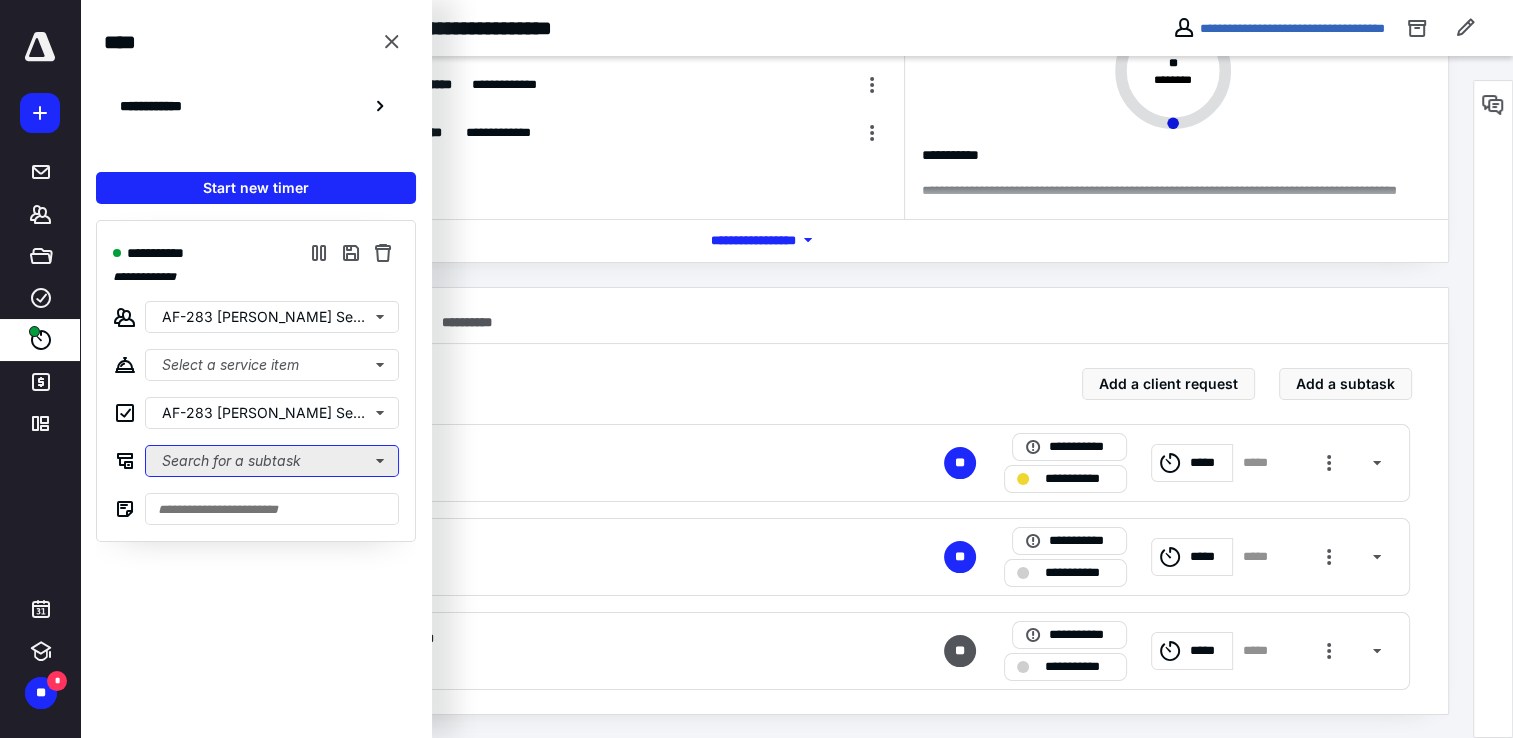 click on "Search for a subtask" at bounding box center (272, 461) 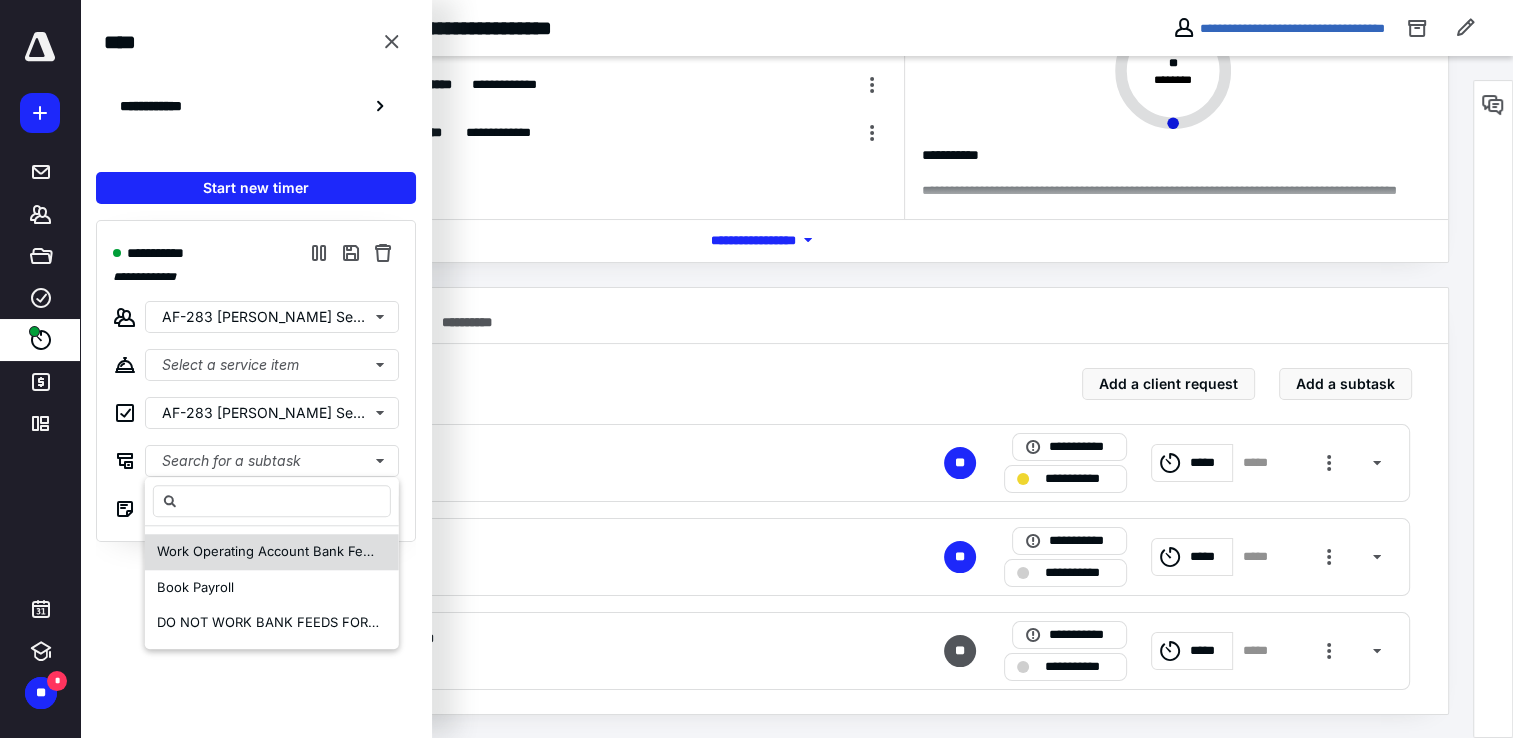 click on "Work Operating Account Bank Feeds" at bounding box center (271, 551) 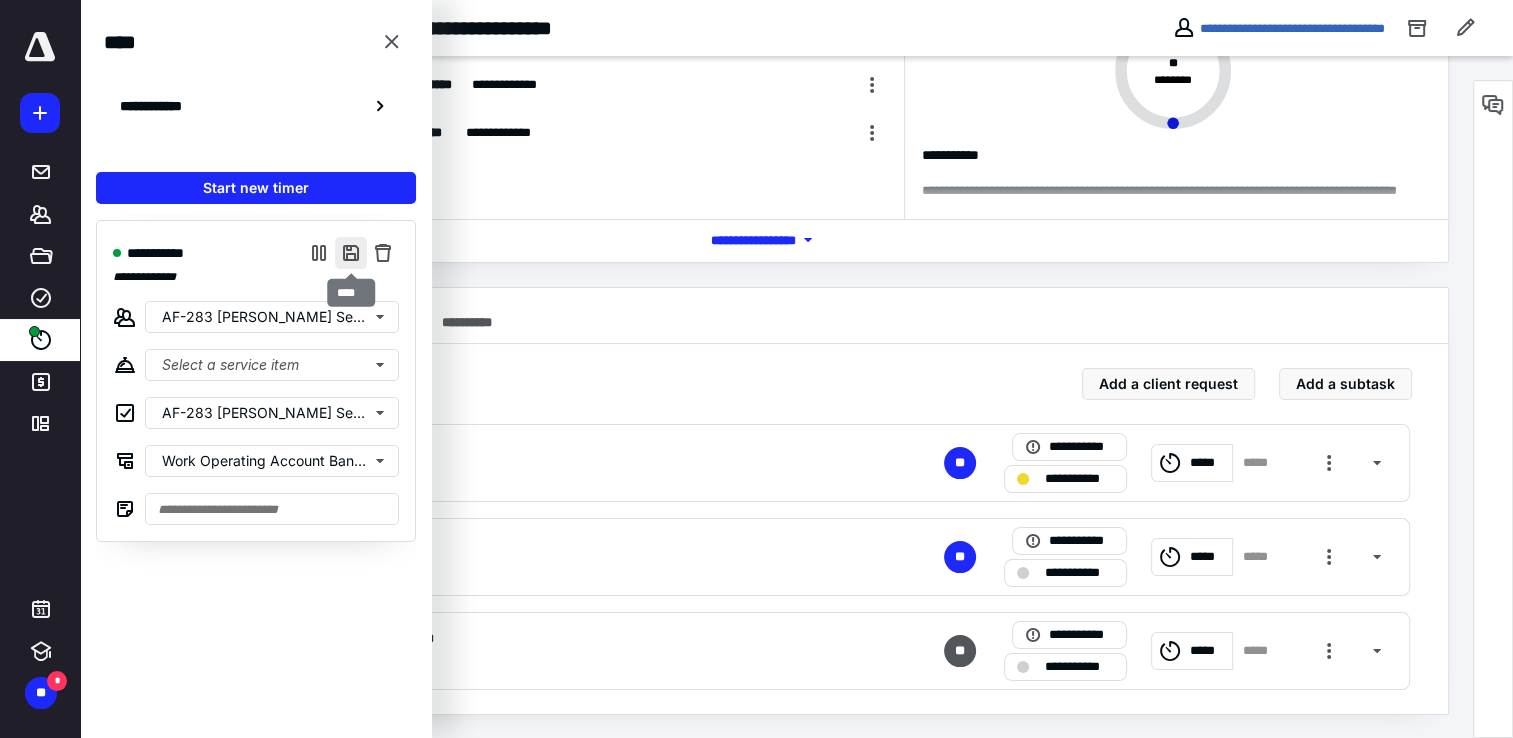 click at bounding box center (351, 253) 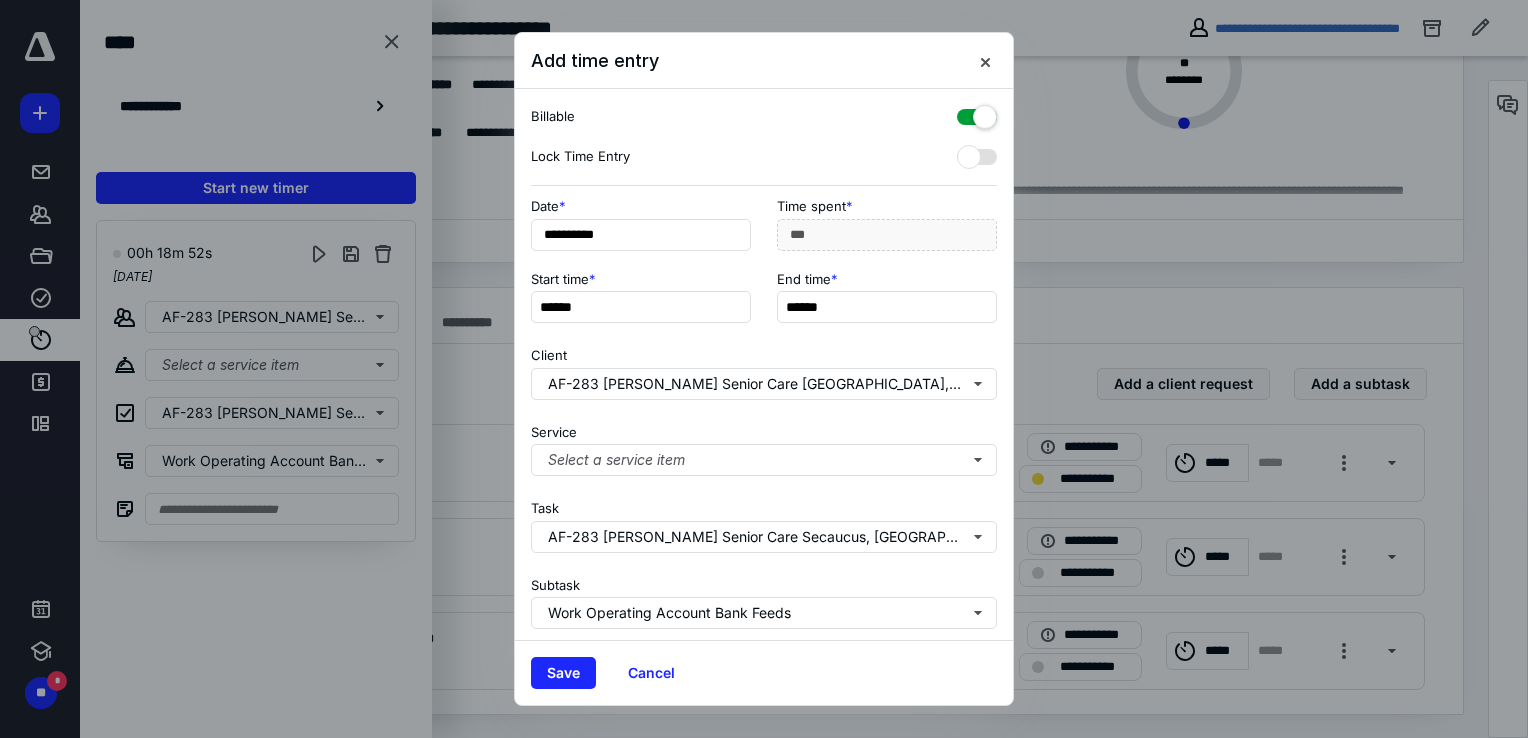click at bounding box center (977, 113) 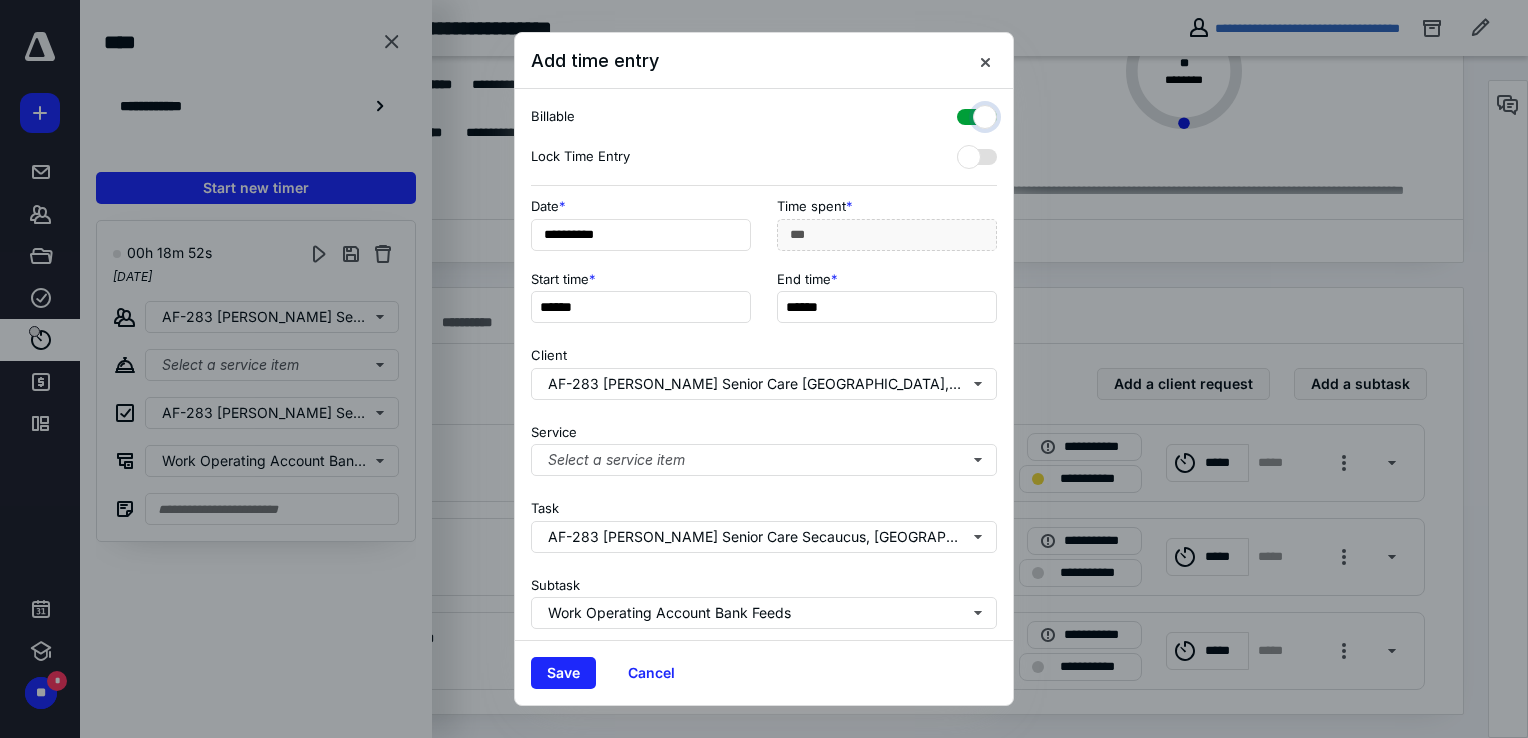 click at bounding box center [967, 114] 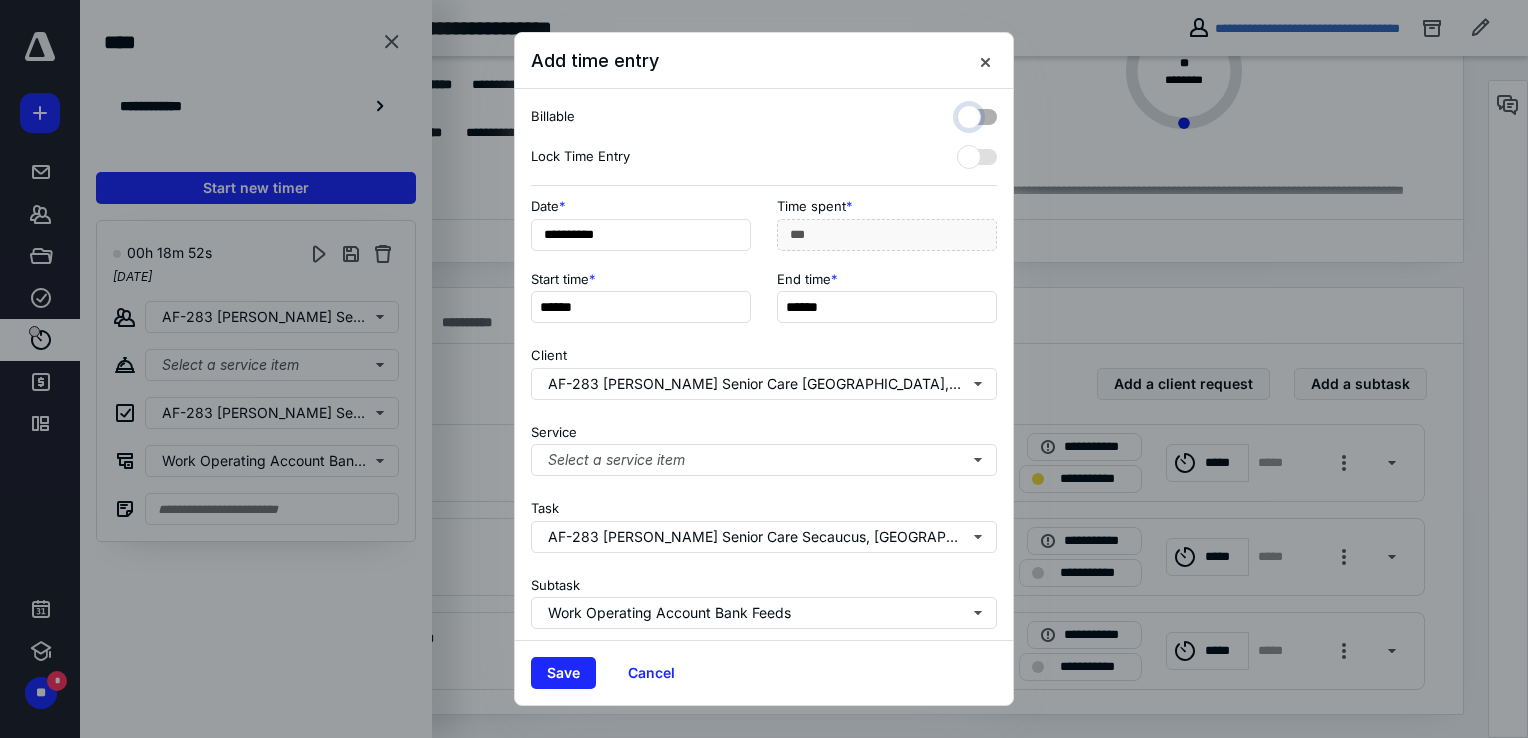 checkbox on "false" 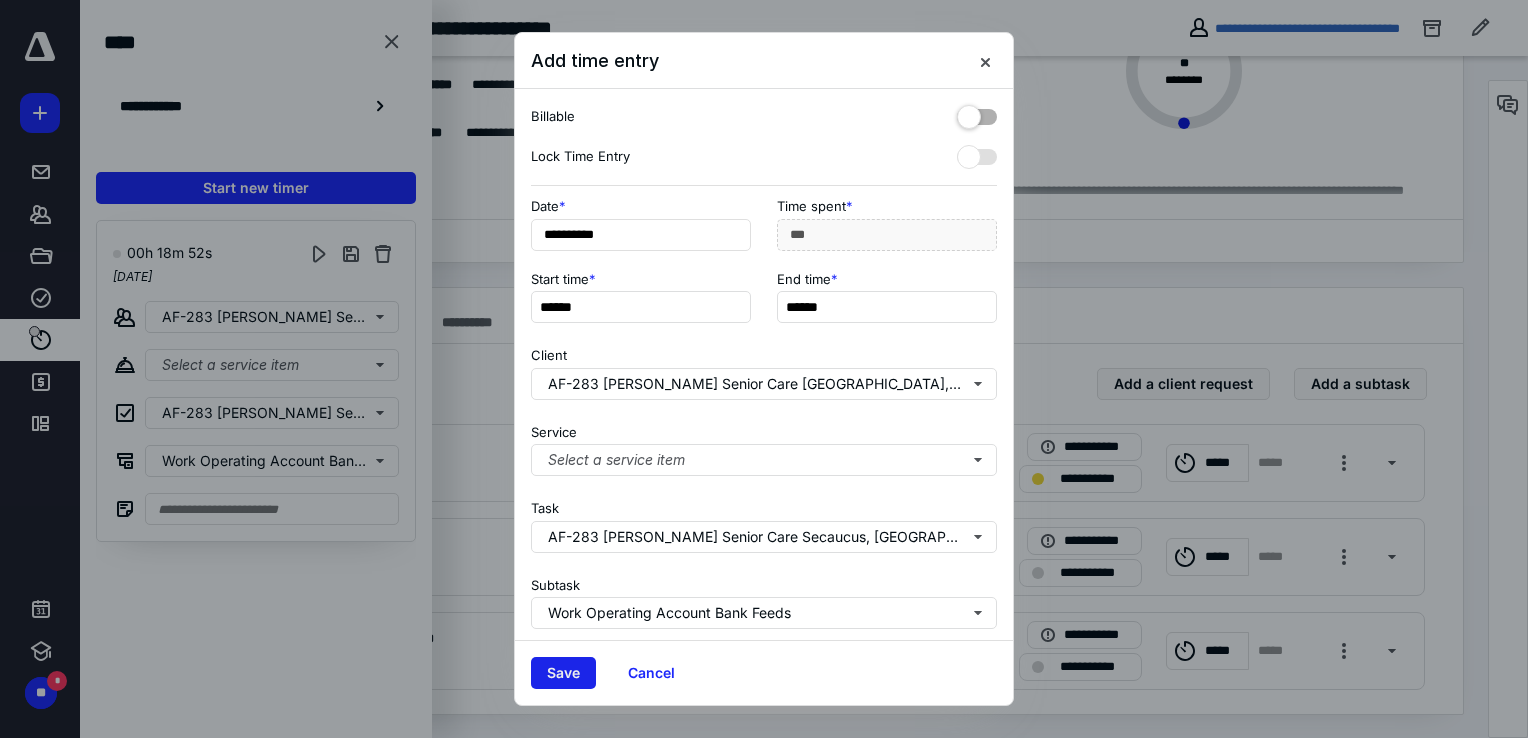 click on "Save" at bounding box center (563, 673) 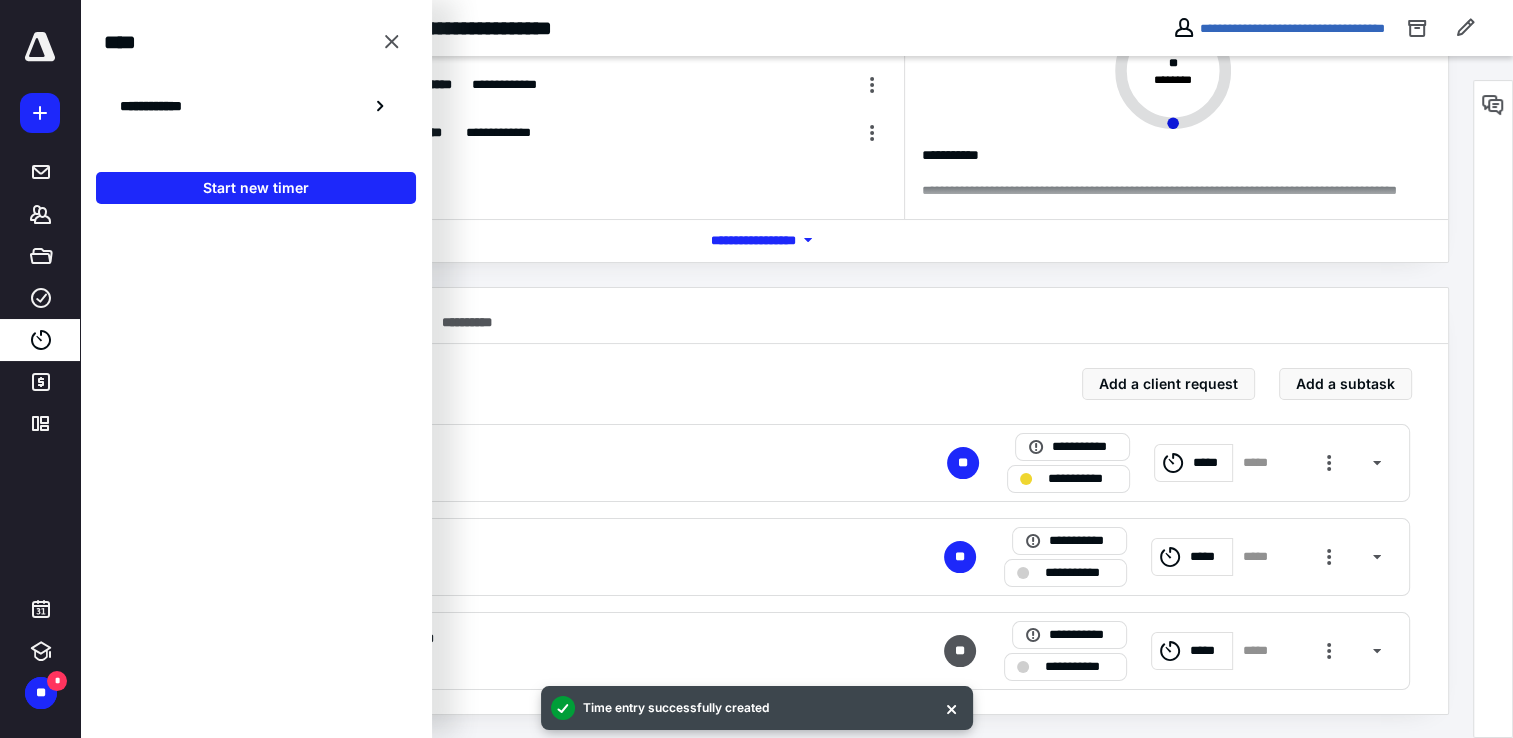 click on "*****" at bounding box center (1192, 651) 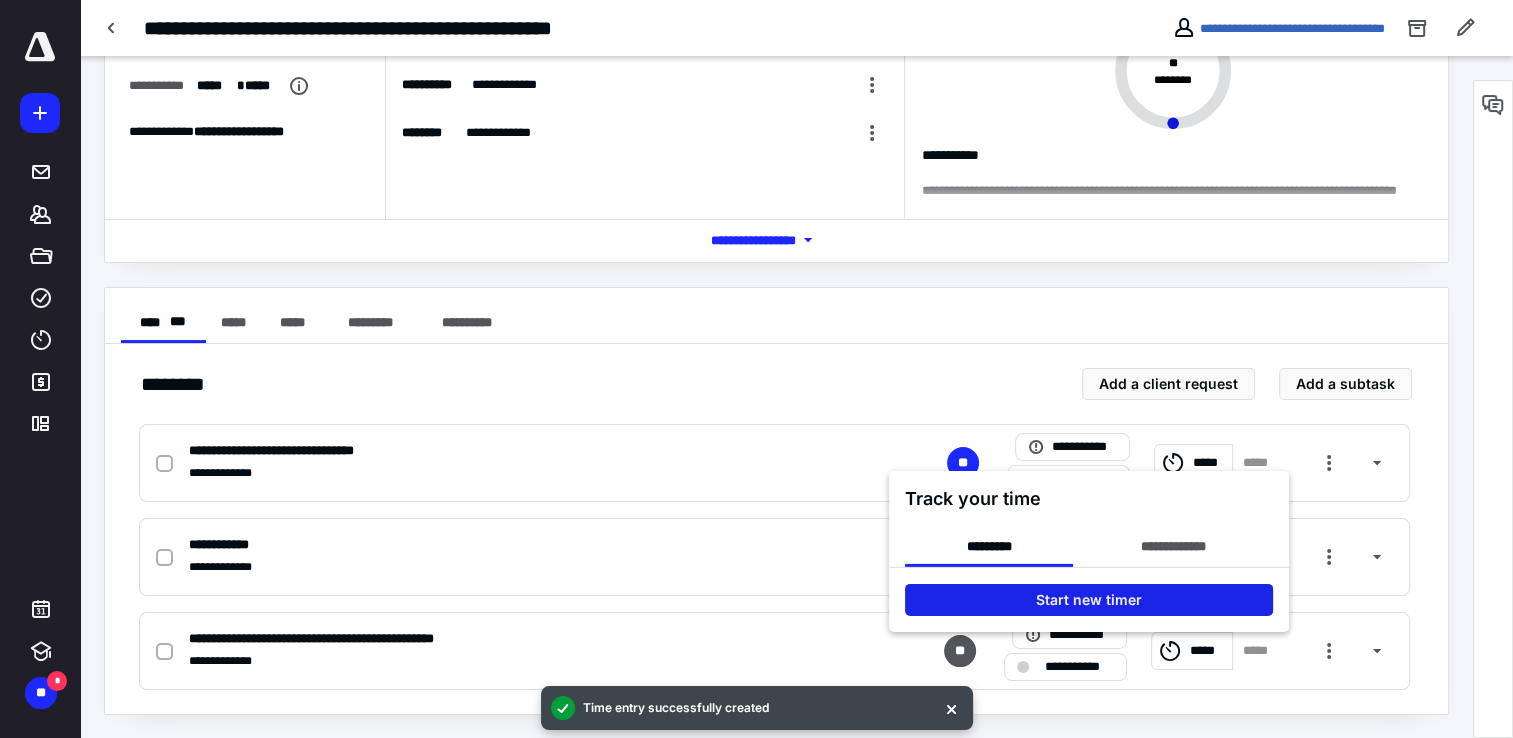 click on "Start new timer" at bounding box center [1089, 599] 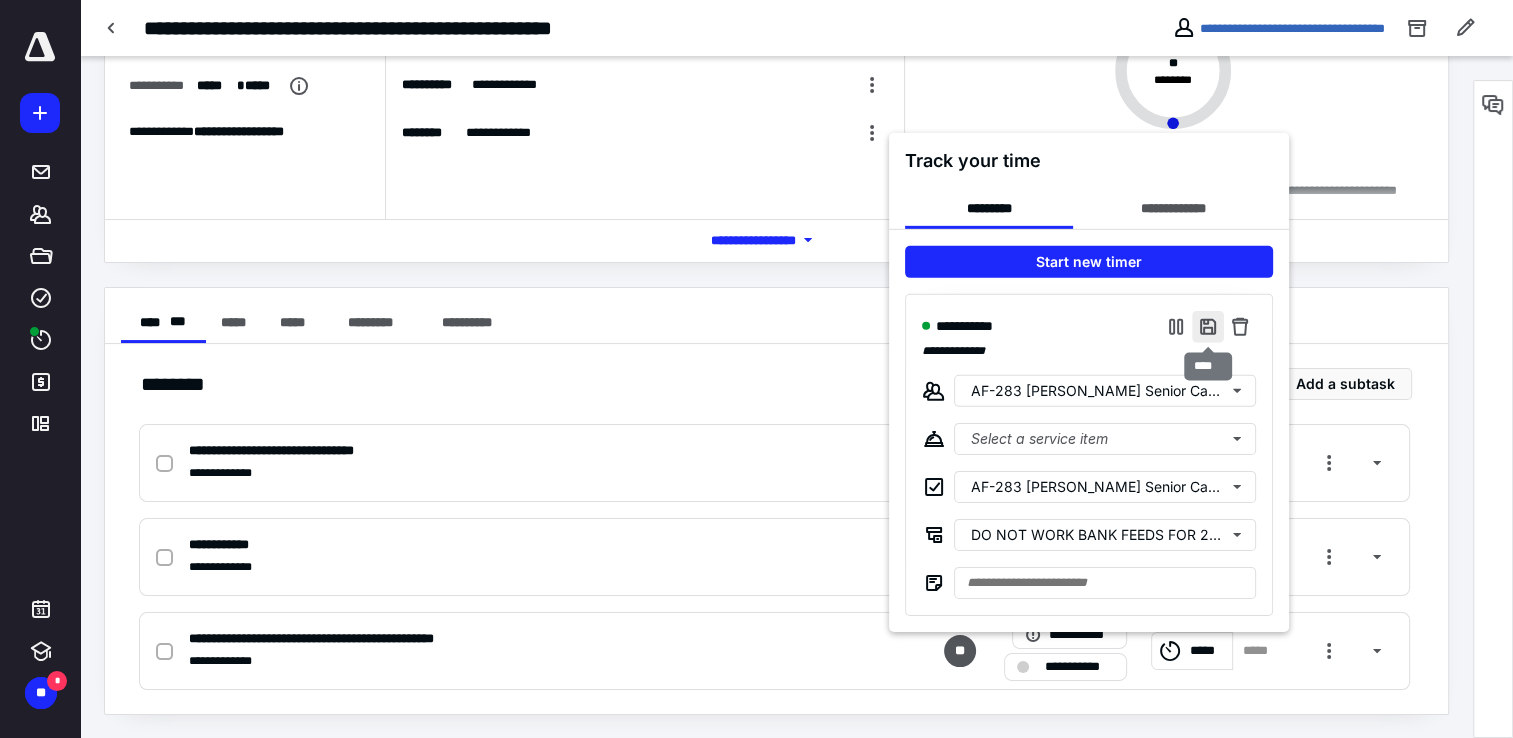 click at bounding box center [1208, 326] 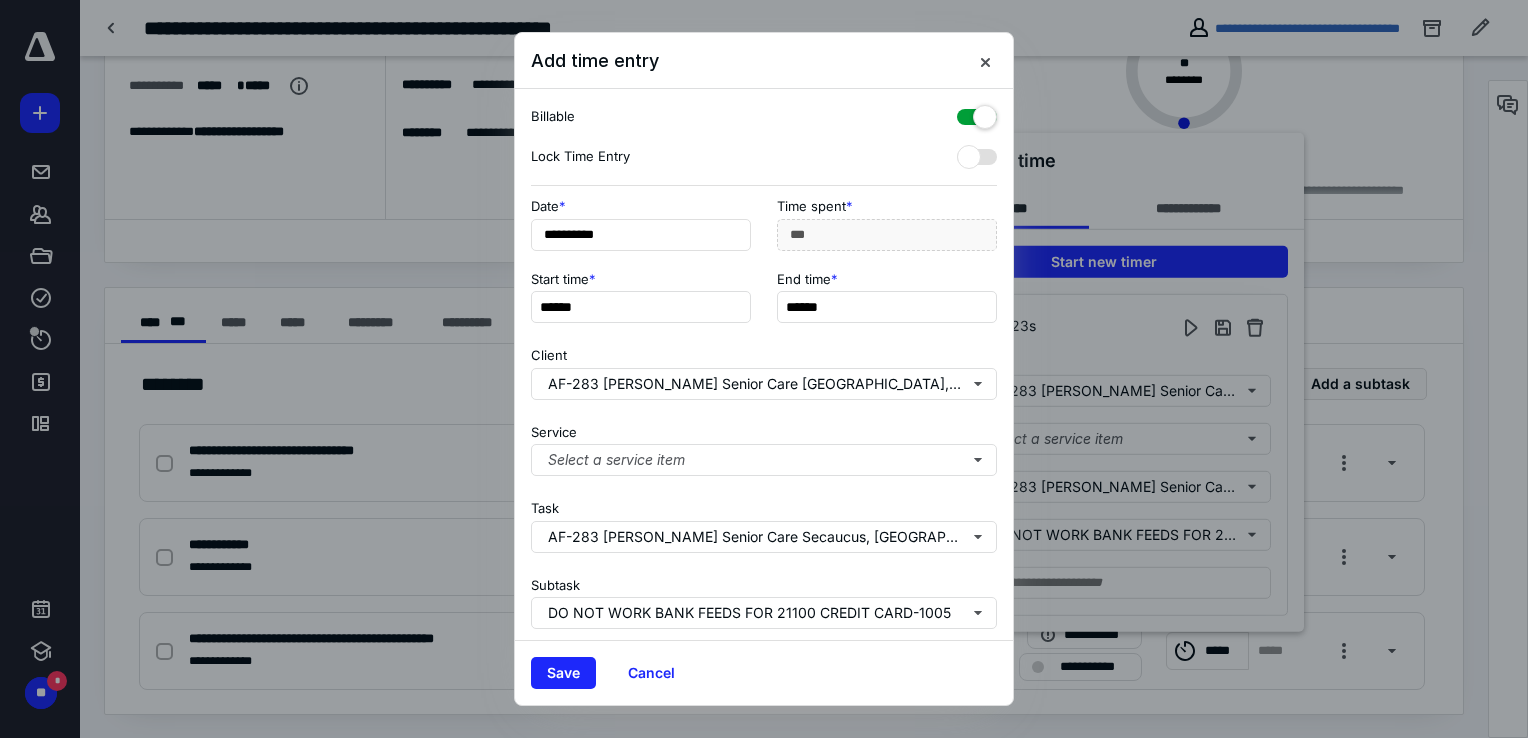 click at bounding box center [977, 113] 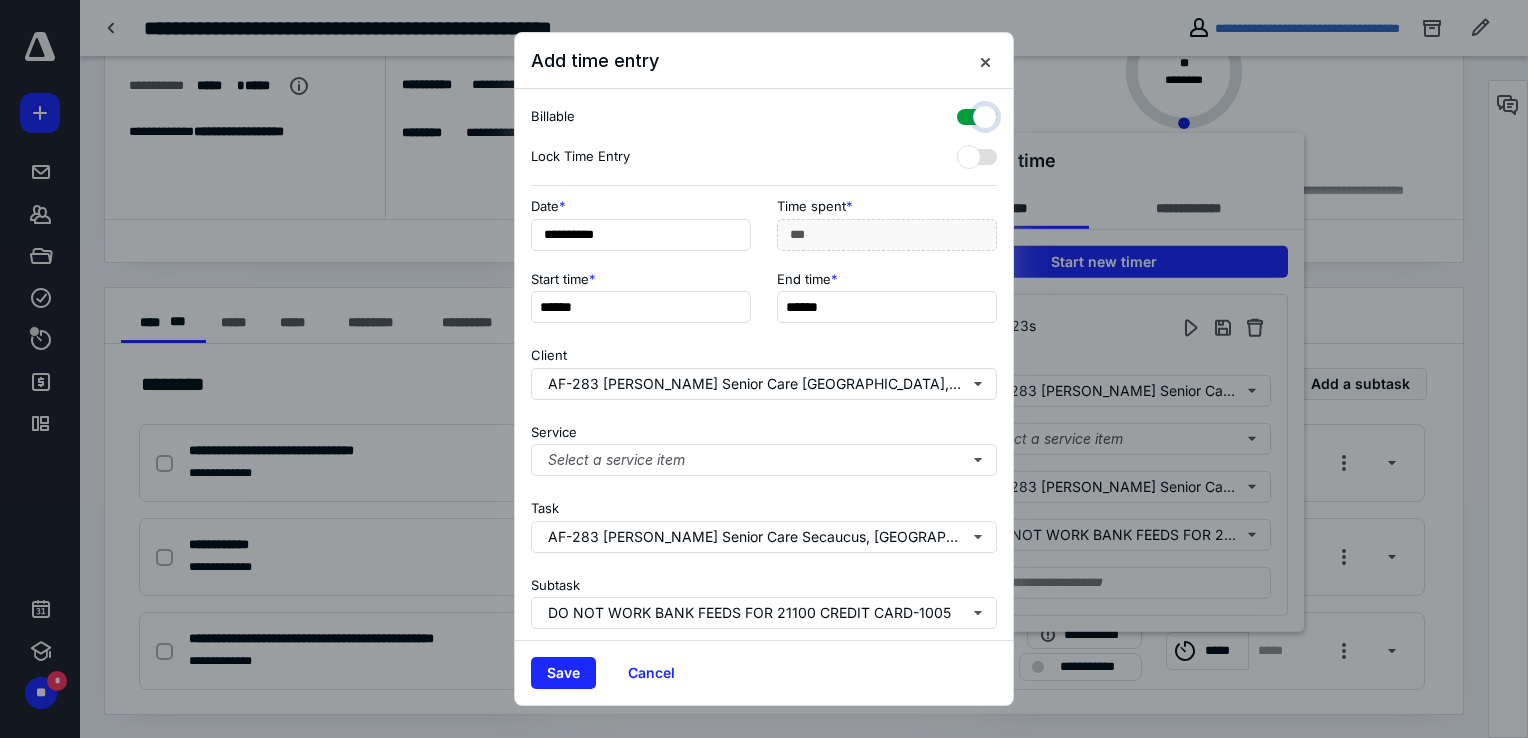 click at bounding box center [967, 114] 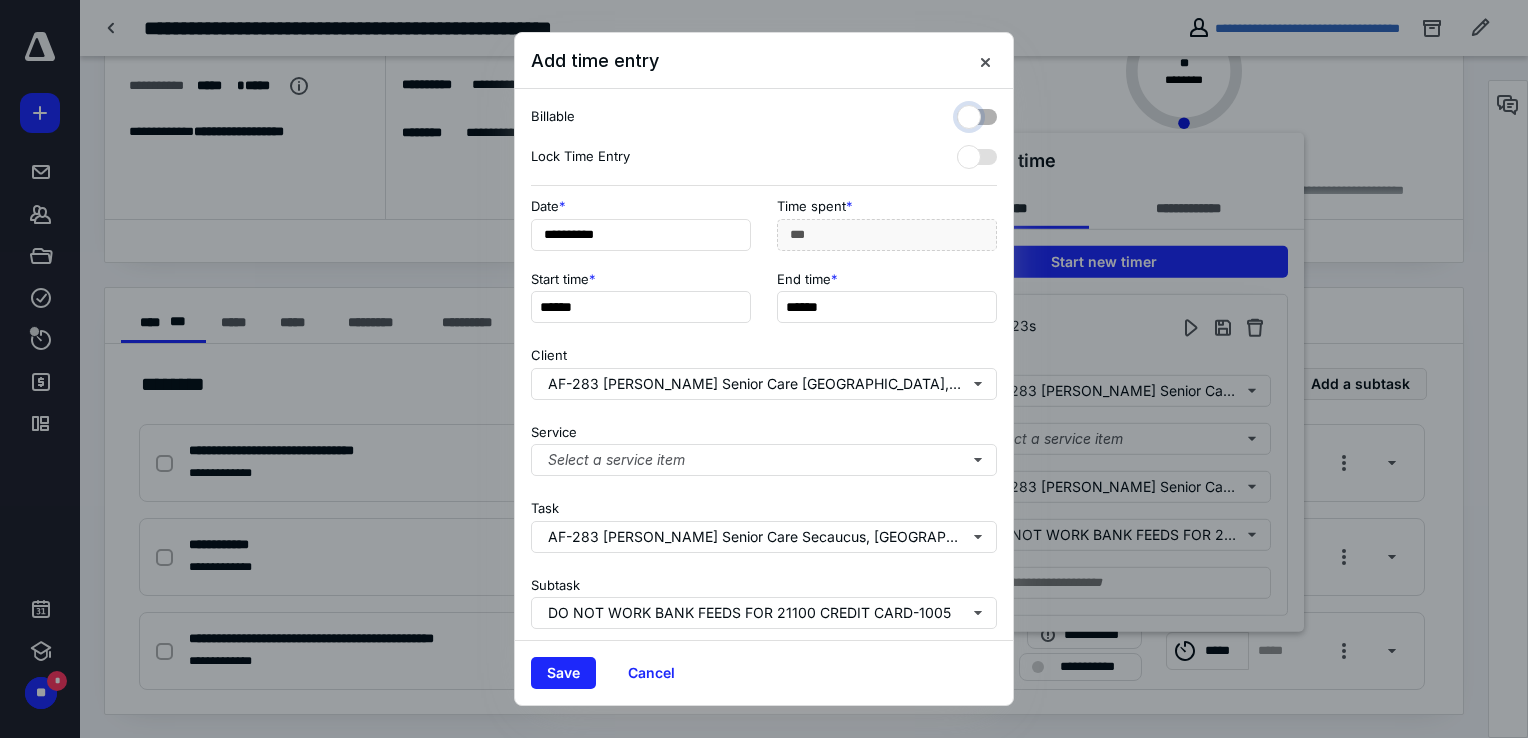 checkbox on "false" 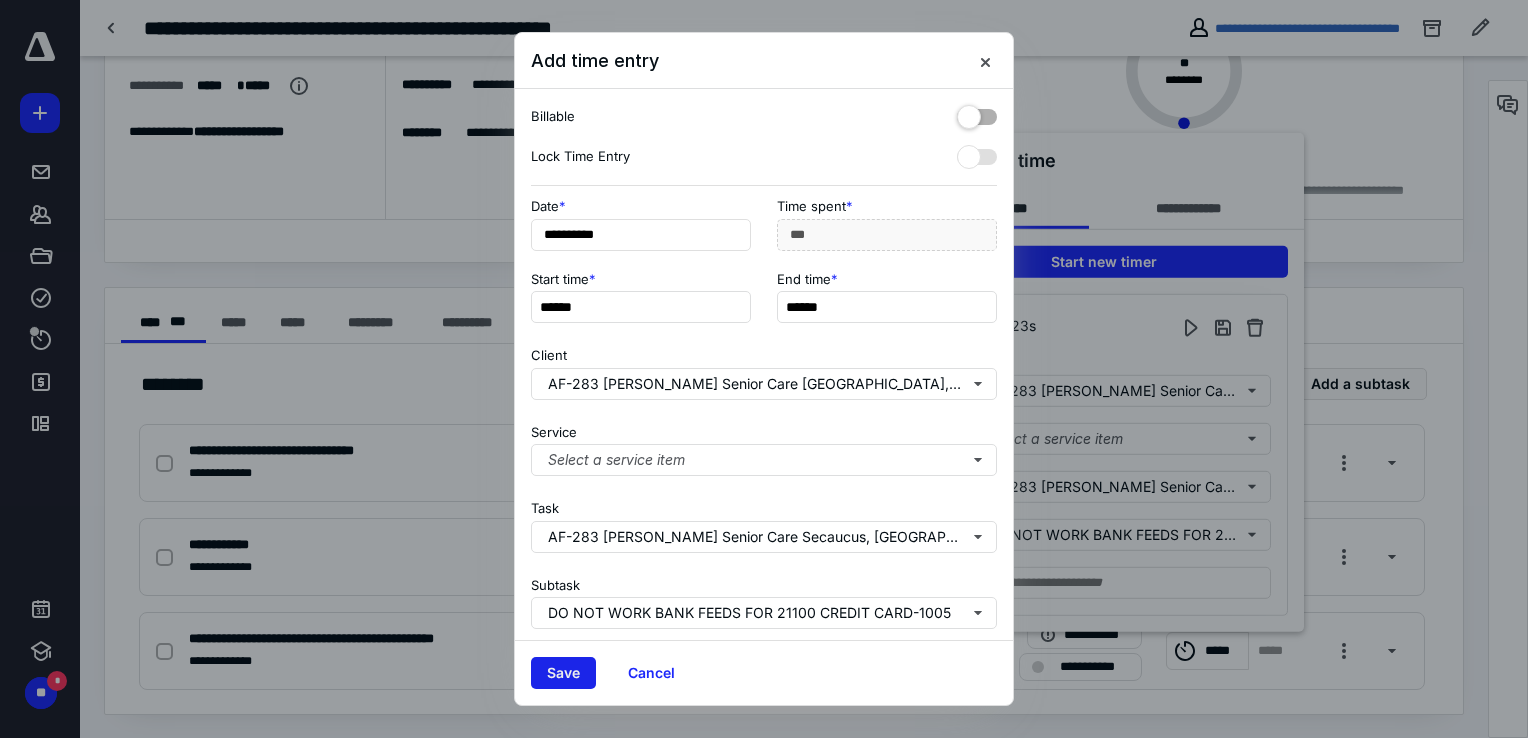 click on "Save" at bounding box center (563, 673) 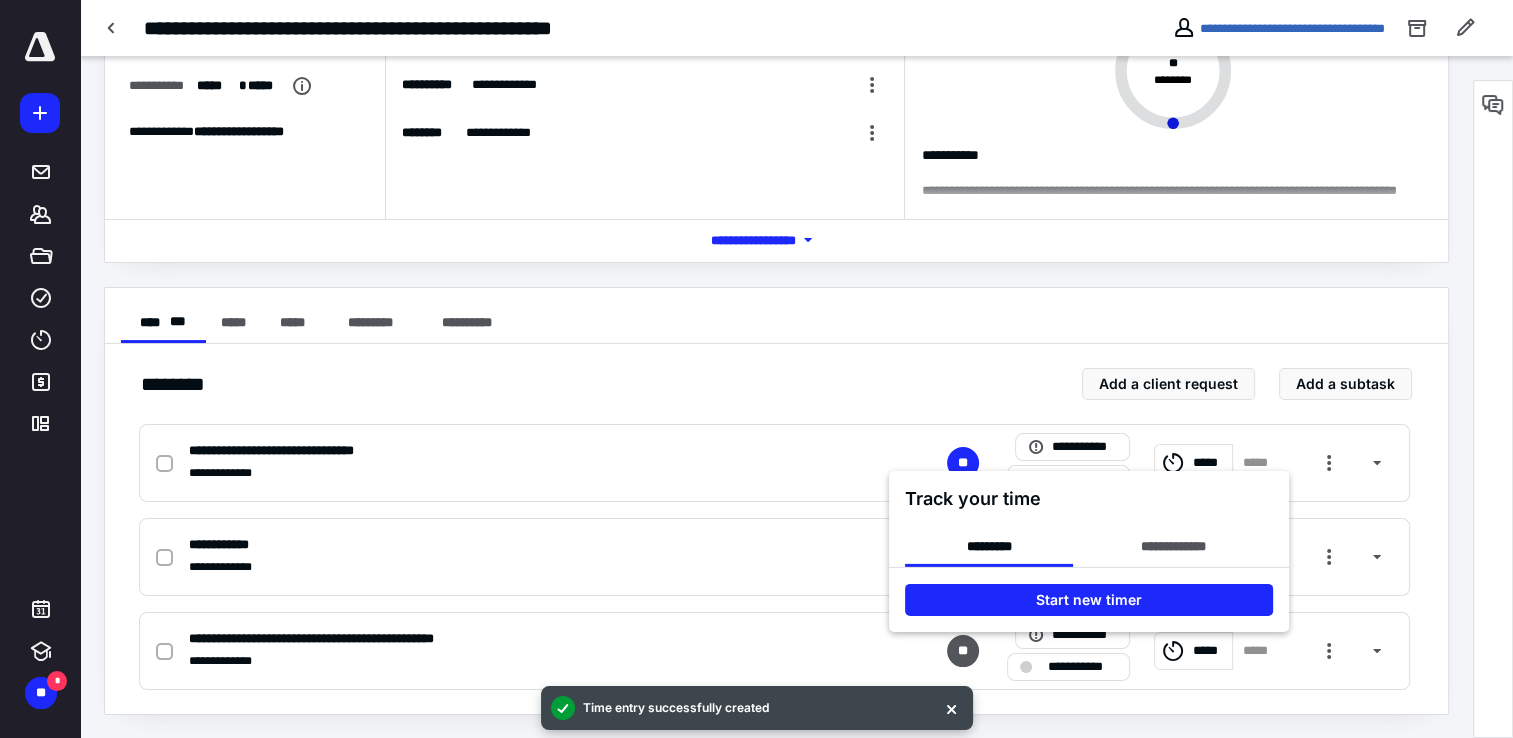 click at bounding box center [756, 369] 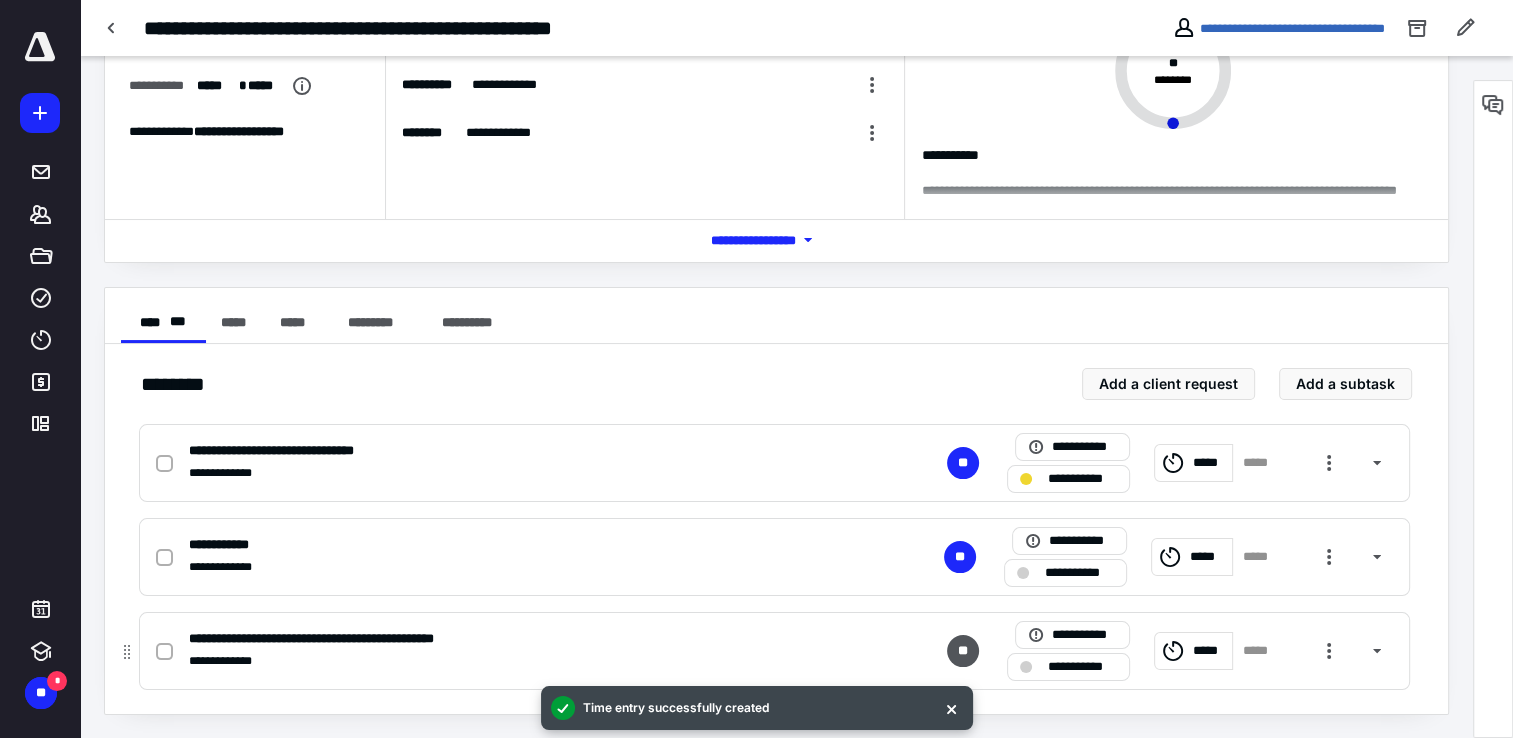 click on "**********" at bounding box center [1082, 667] 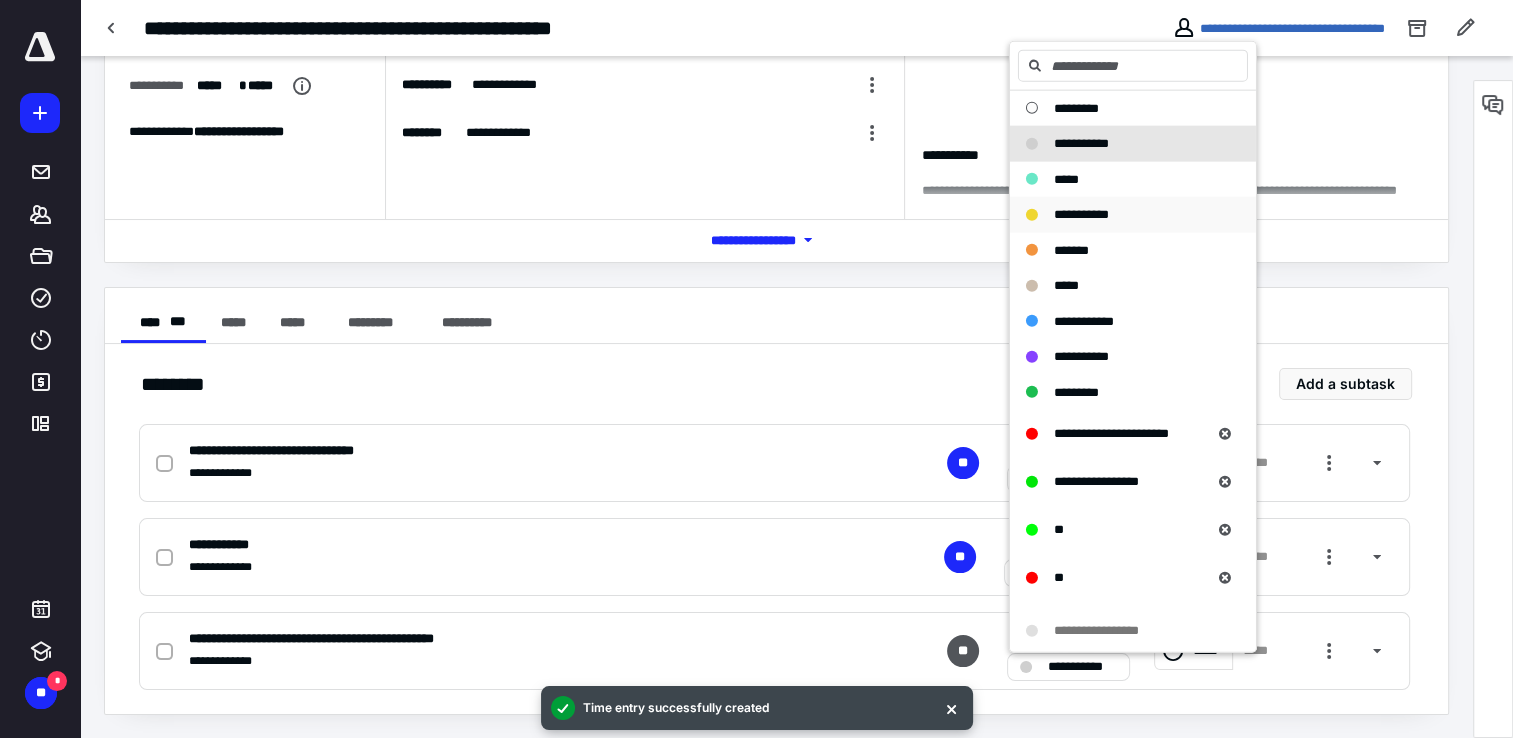 click on "**********" at bounding box center [1133, 215] 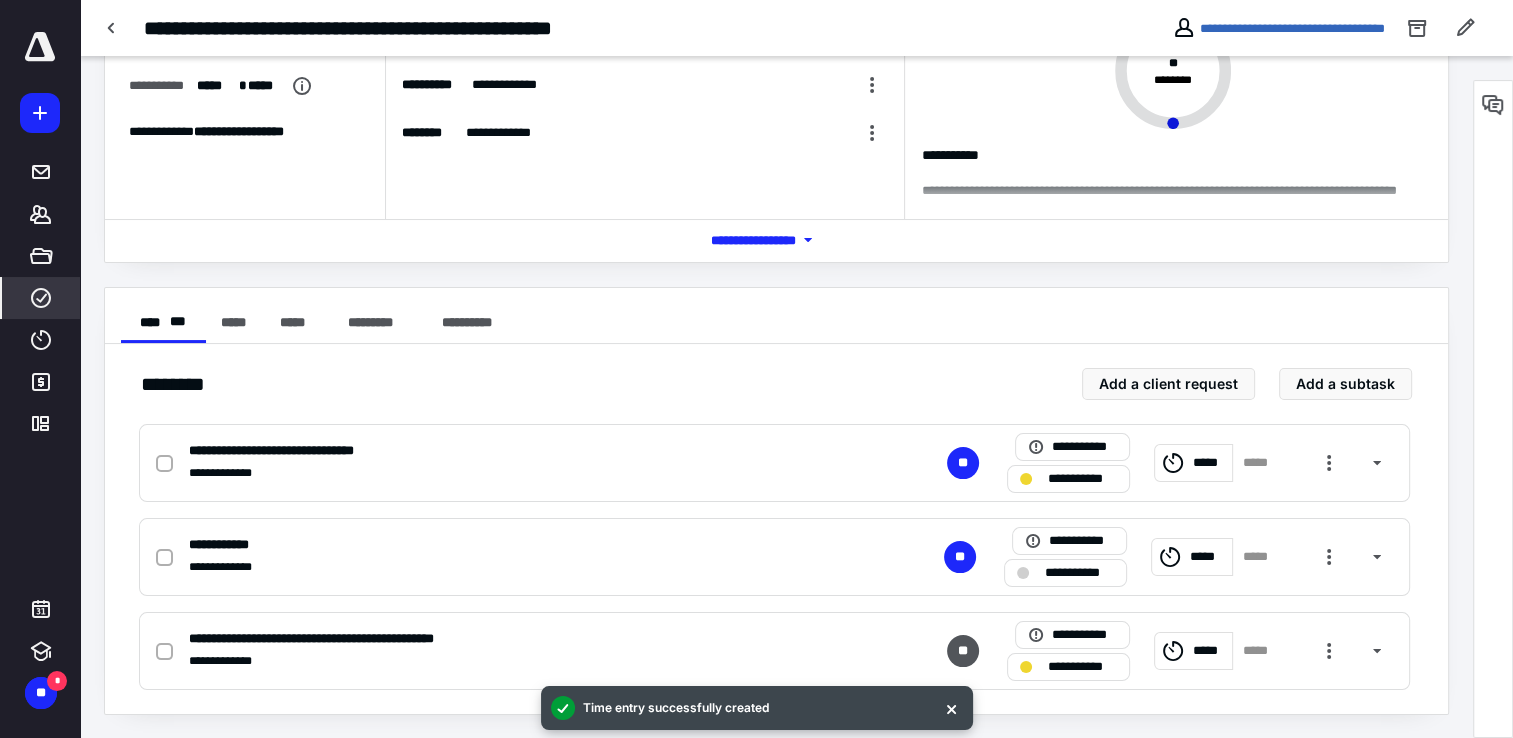 click 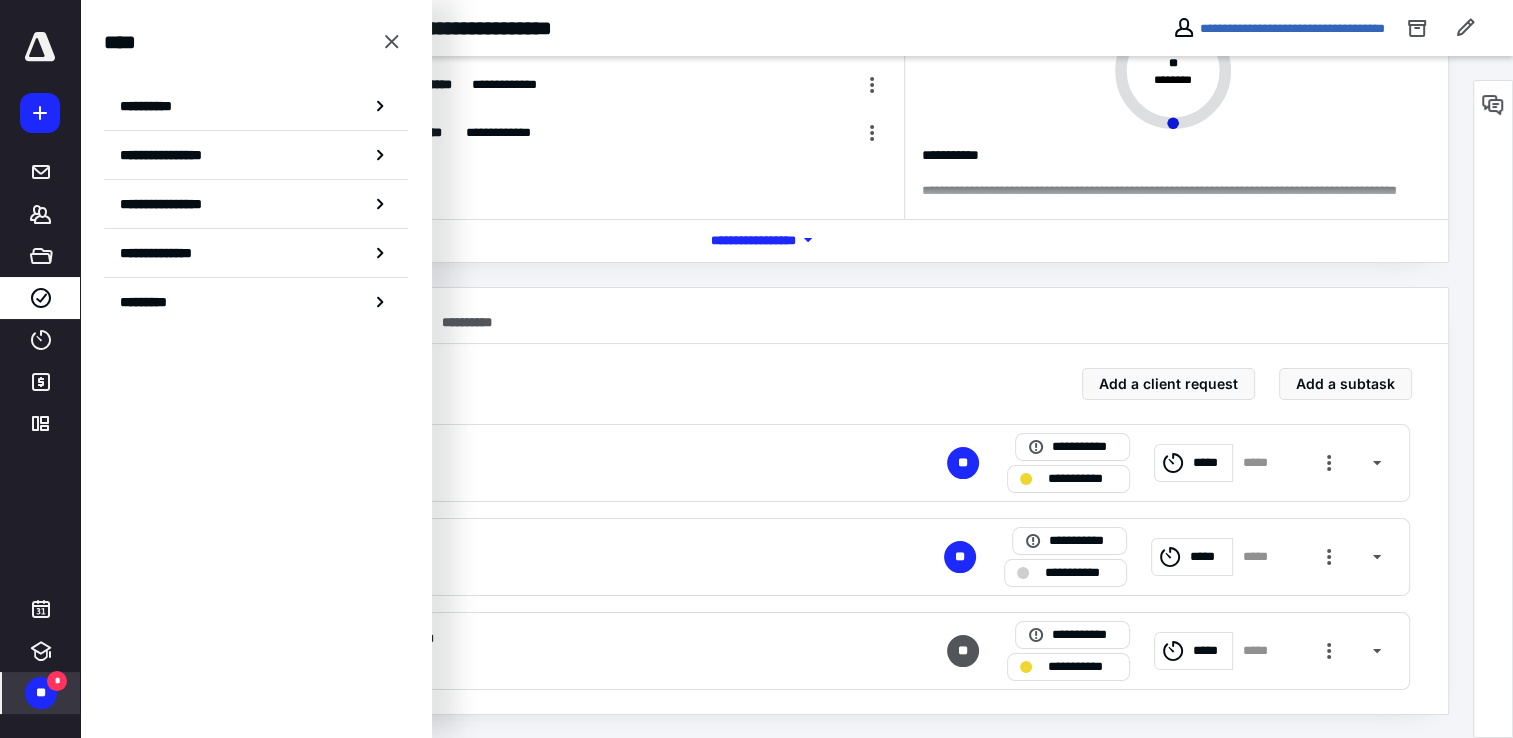 click on "** *" at bounding box center (41, 693) 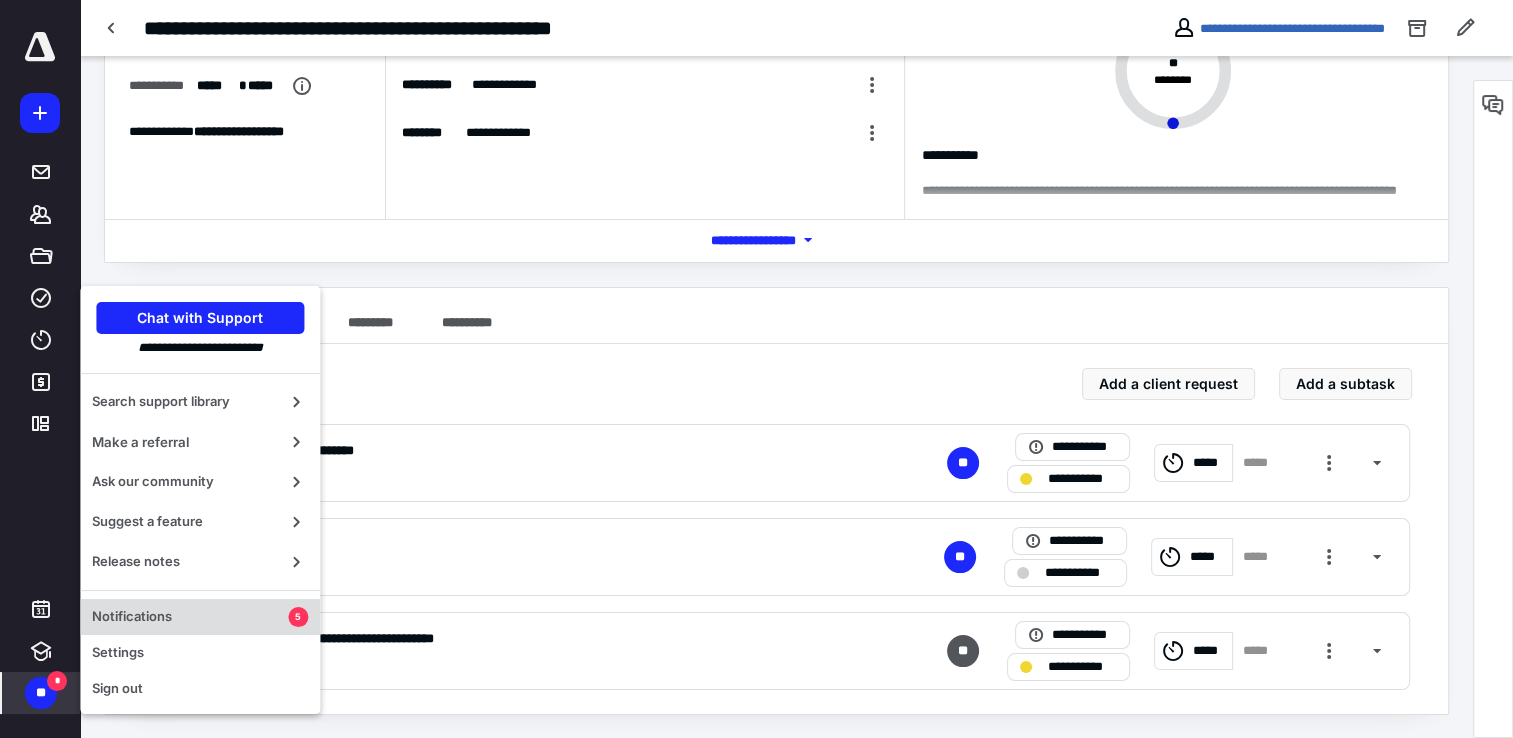 click on "Notifications 5" at bounding box center (200, 617) 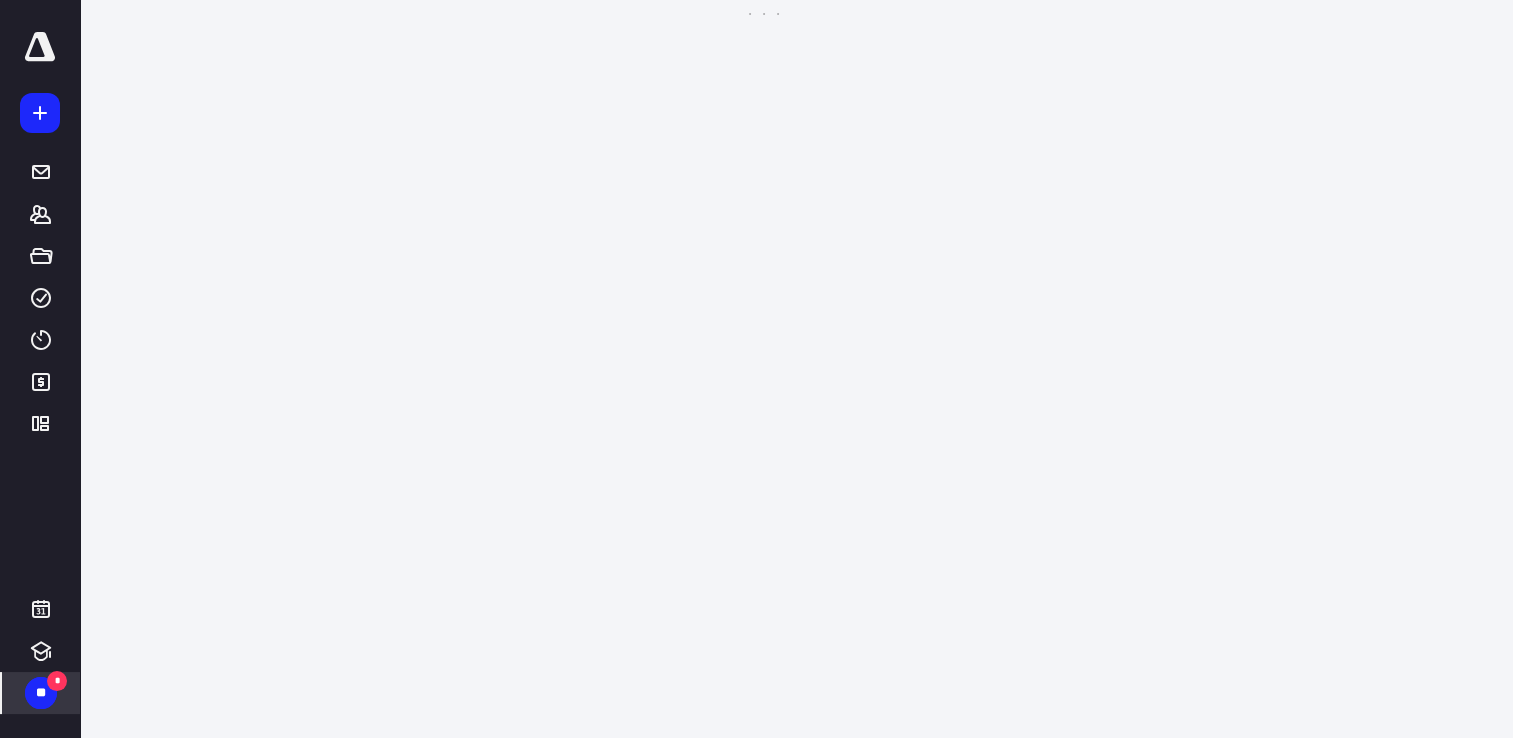 scroll, scrollTop: 0, scrollLeft: 0, axis: both 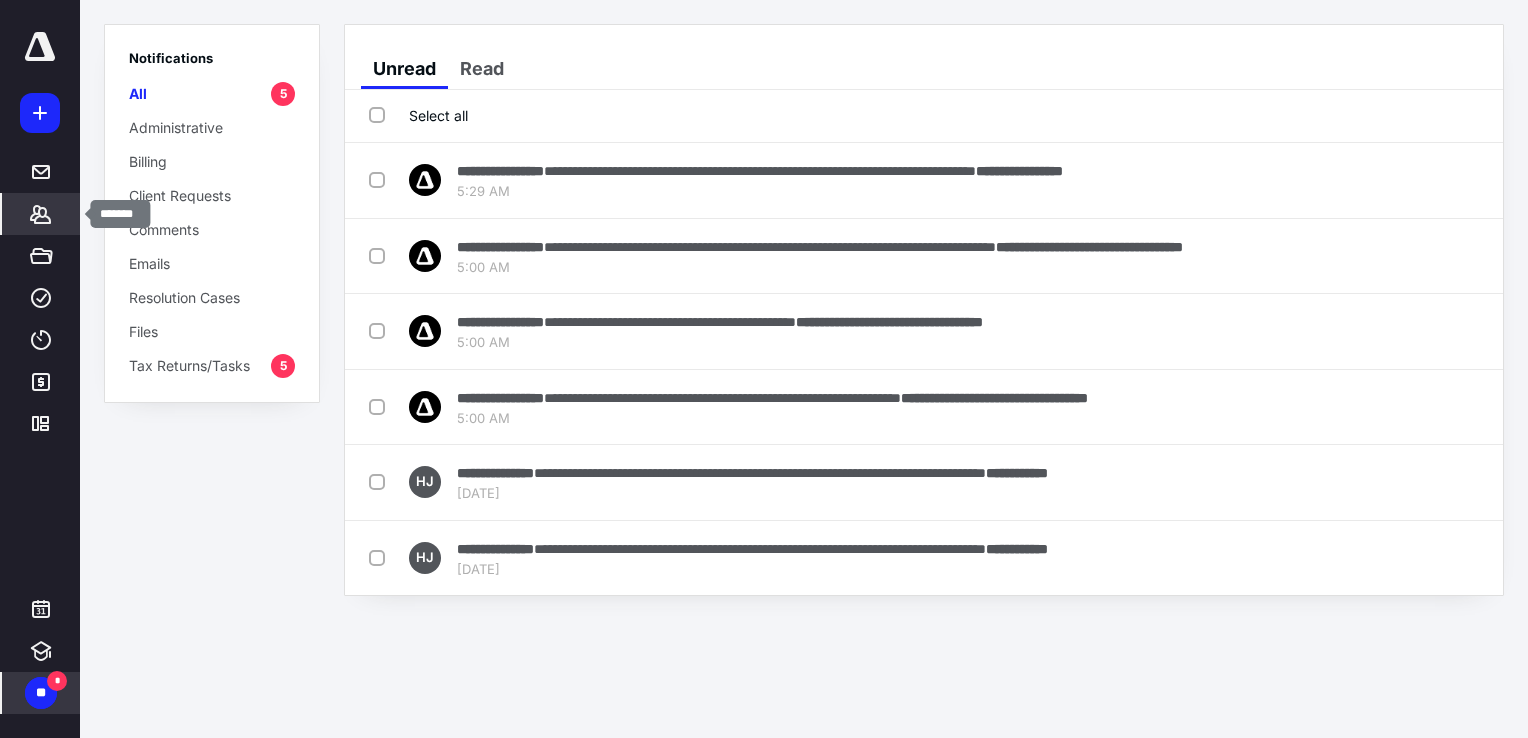 click on "*******" at bounding box center (41, 214) 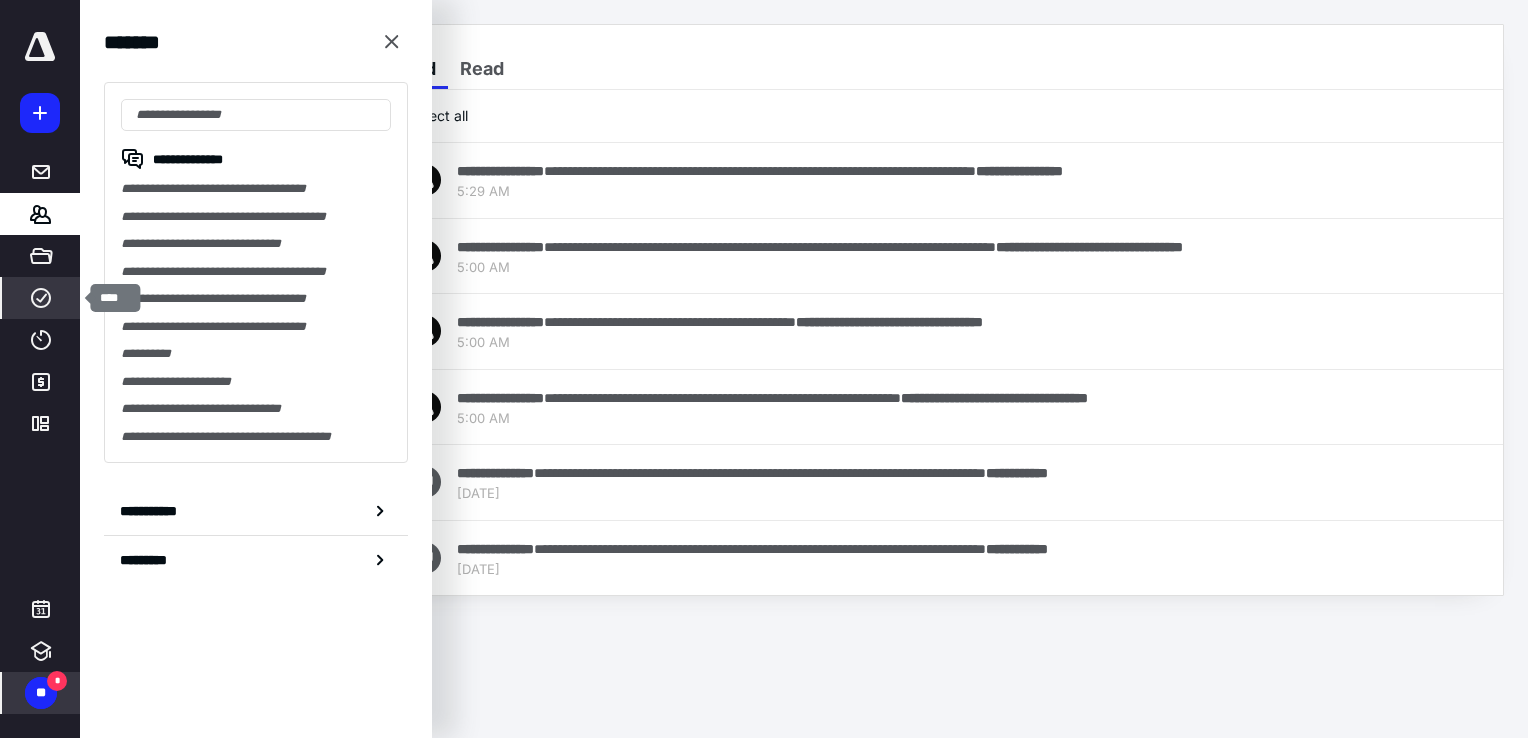 click on "****" at bounding box center [41, 298] 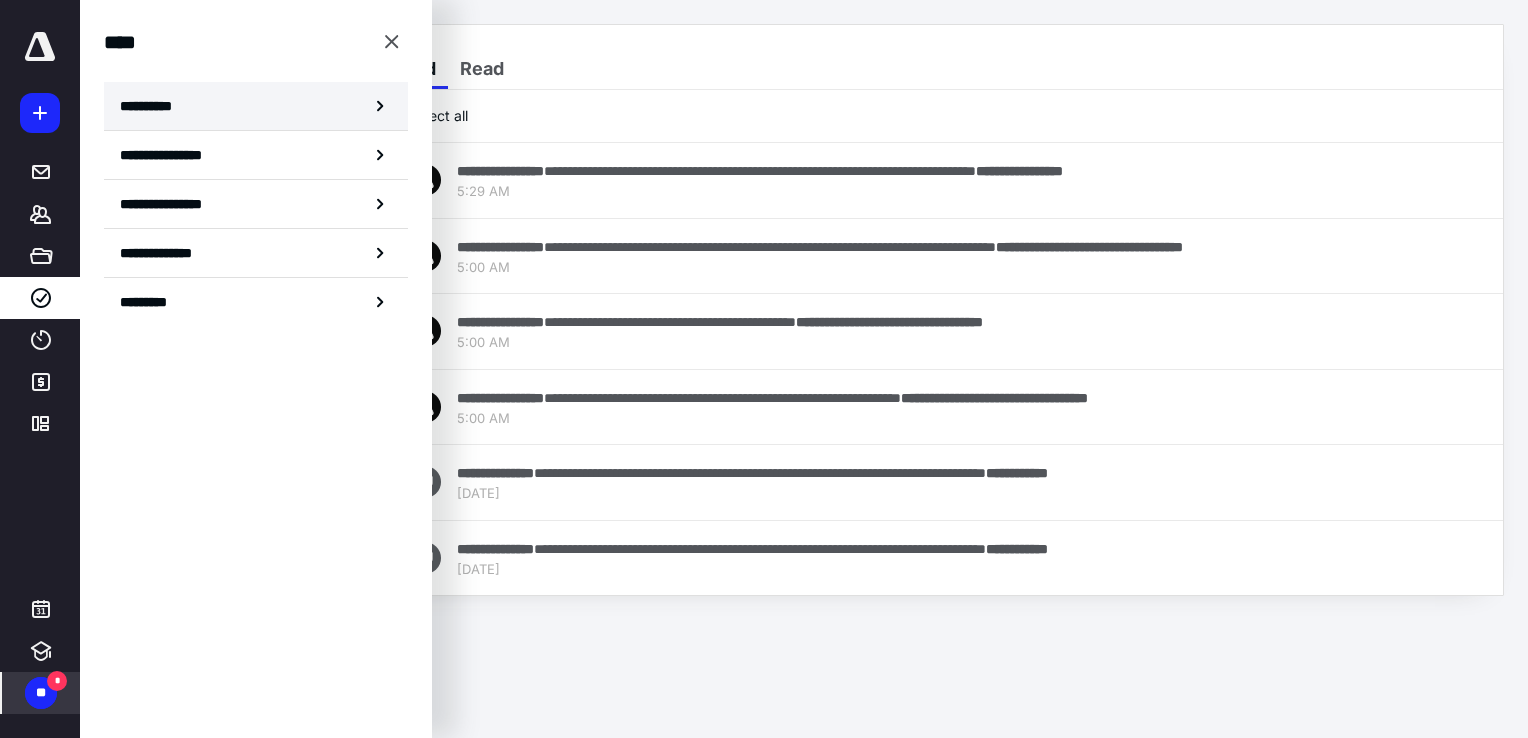 click on "**********" at bounding box center (153, 106) 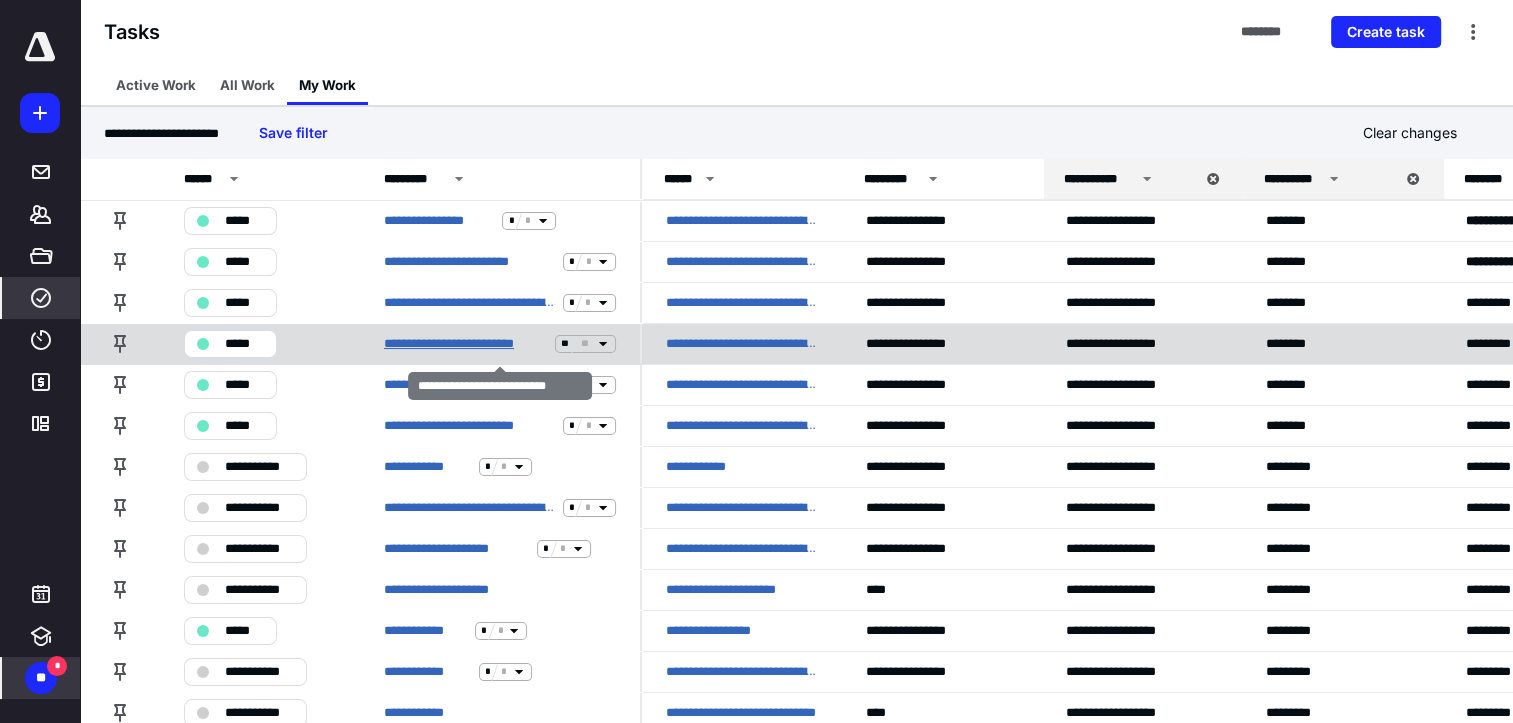 click on "**********" at bounding box center (465, 344) 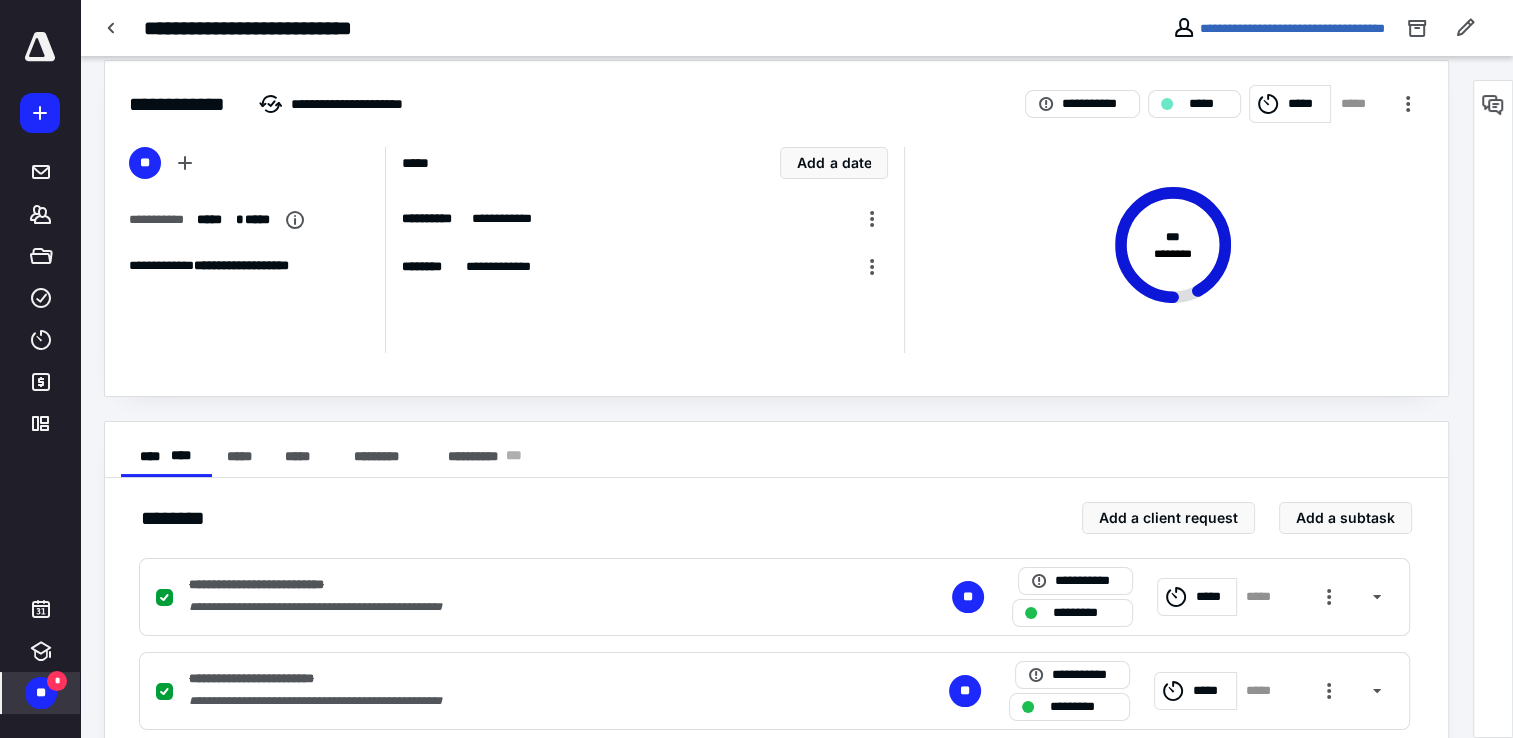 scroll, scrollTop: 0, scrollLeft: 0, axis: both 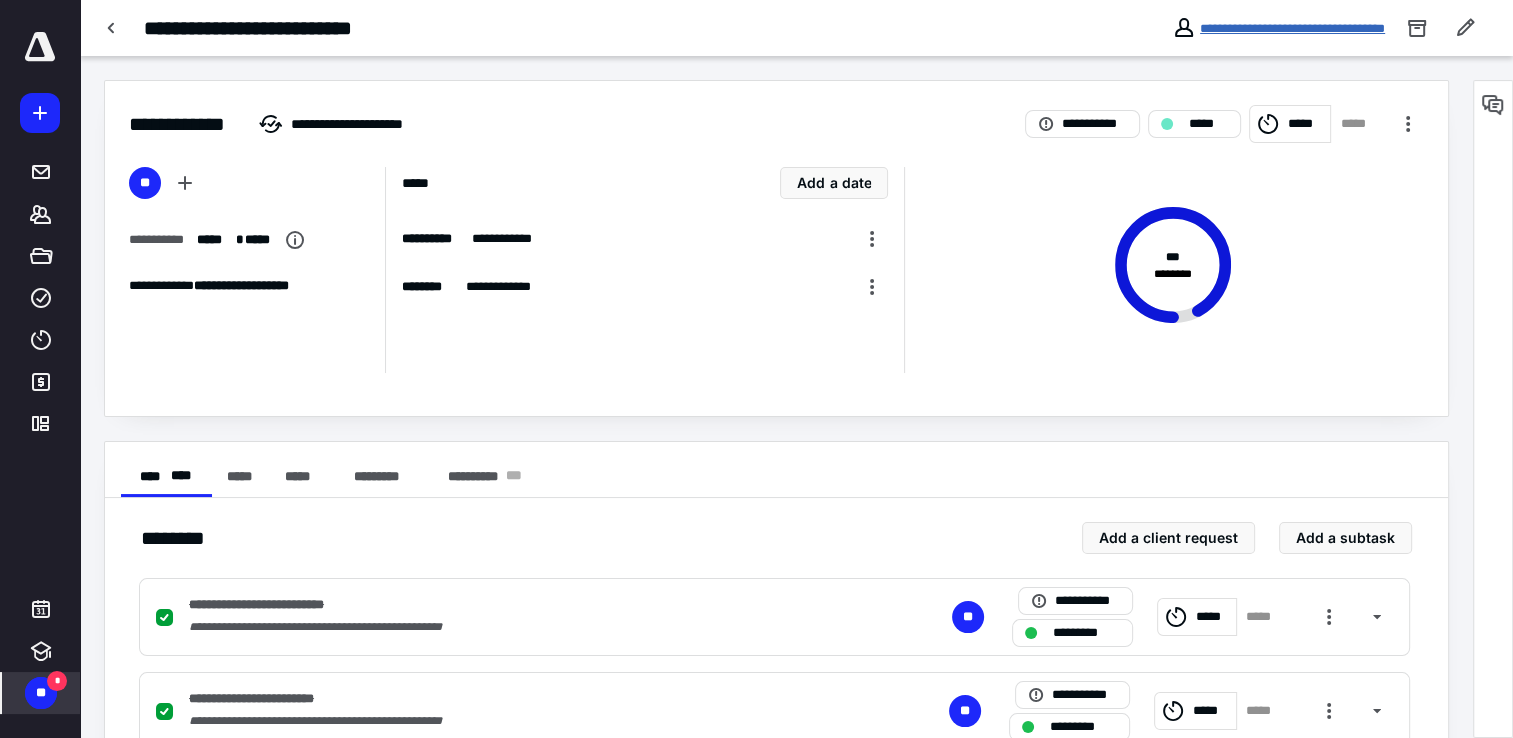 click on "**********" at bounding box center (1292, 28) 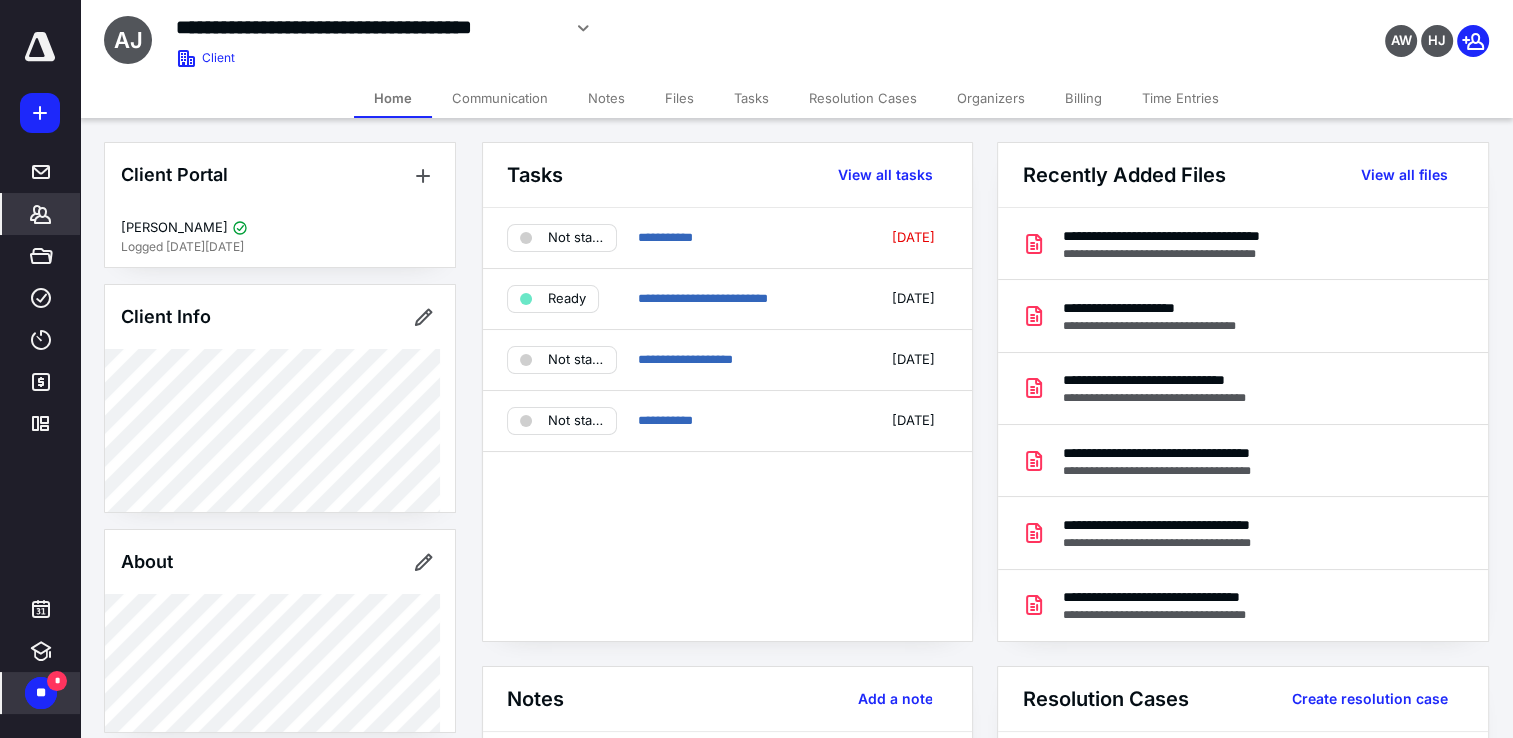 click on "Files" at bounding box center [679, 98] 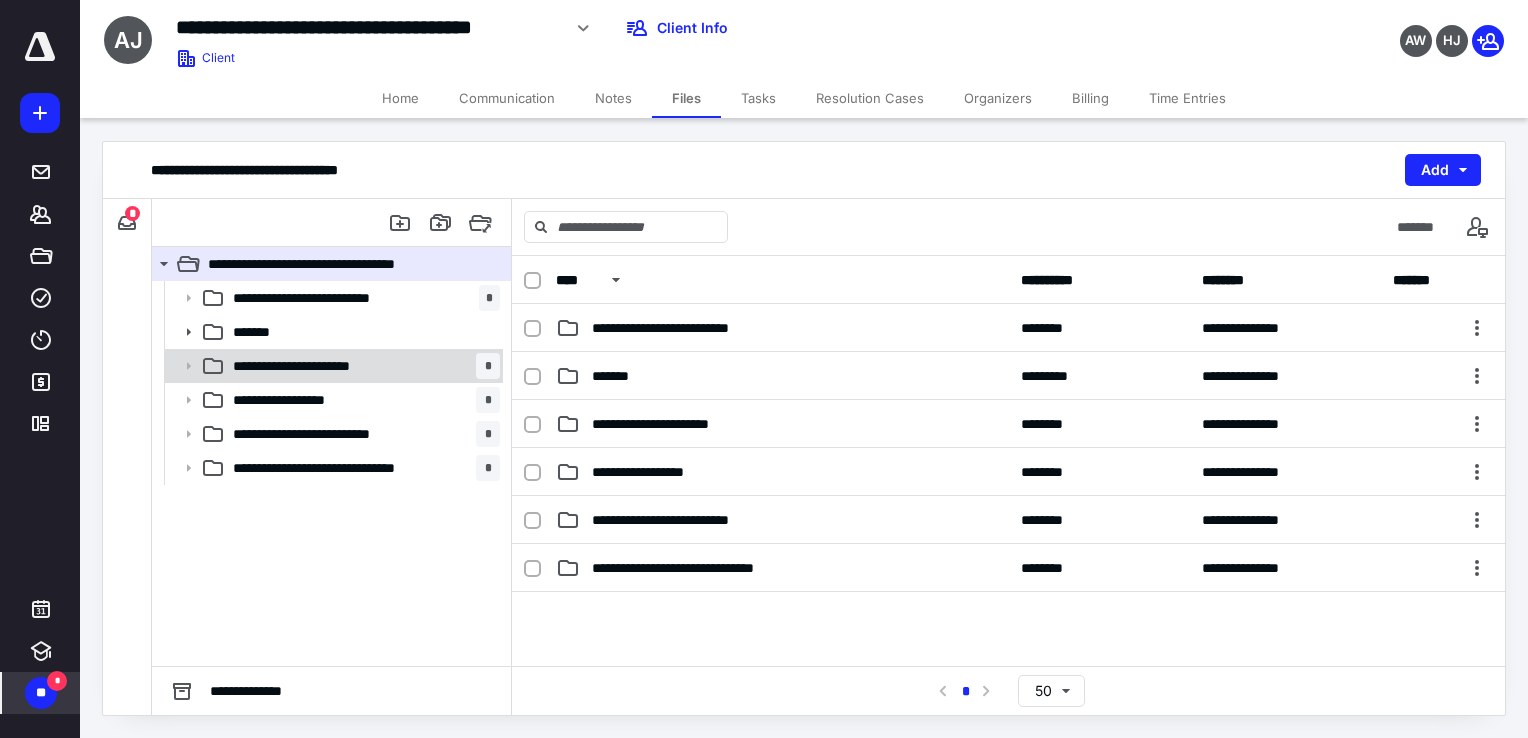 click on "**********" at bounding box center (318, 366) 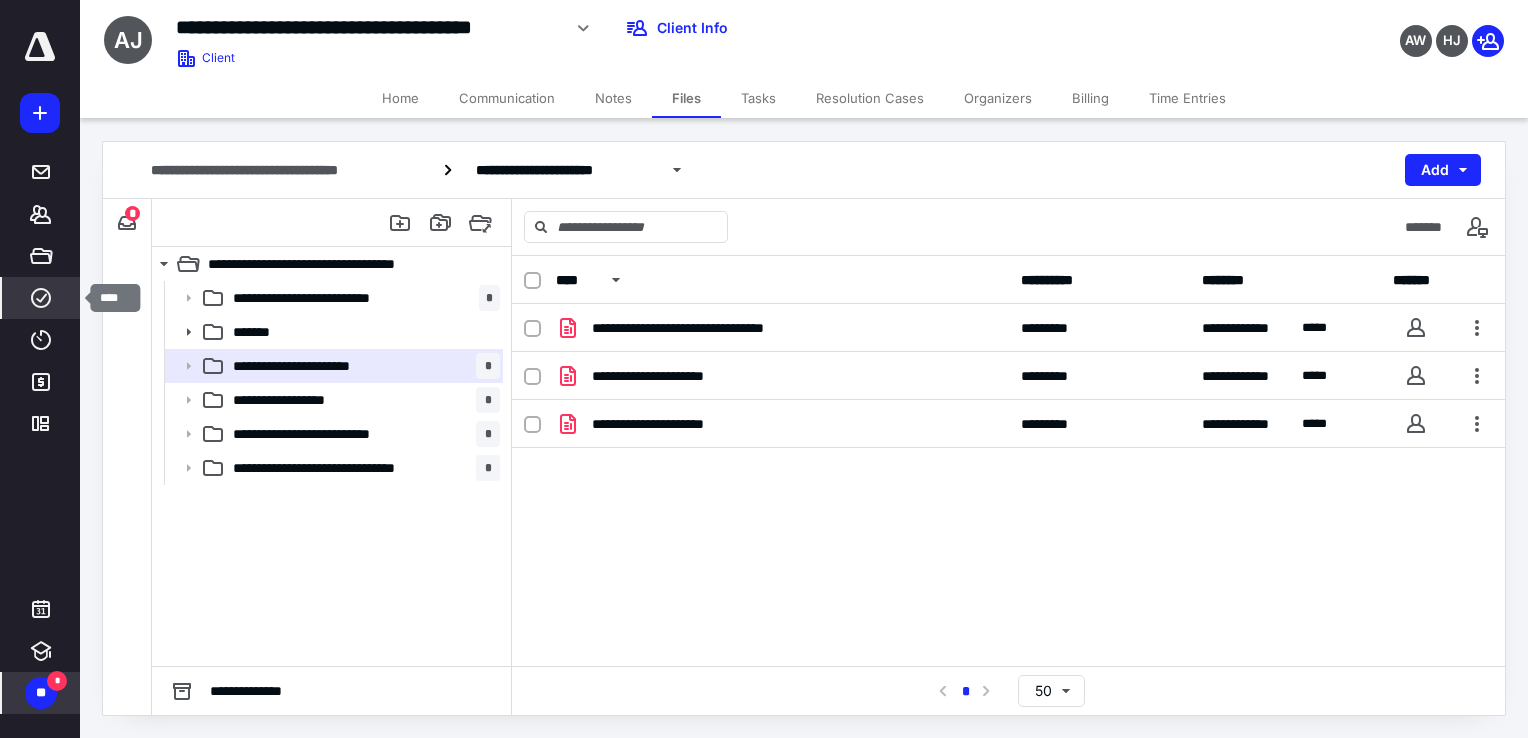 click on "****" at bounding box center [41, 298] 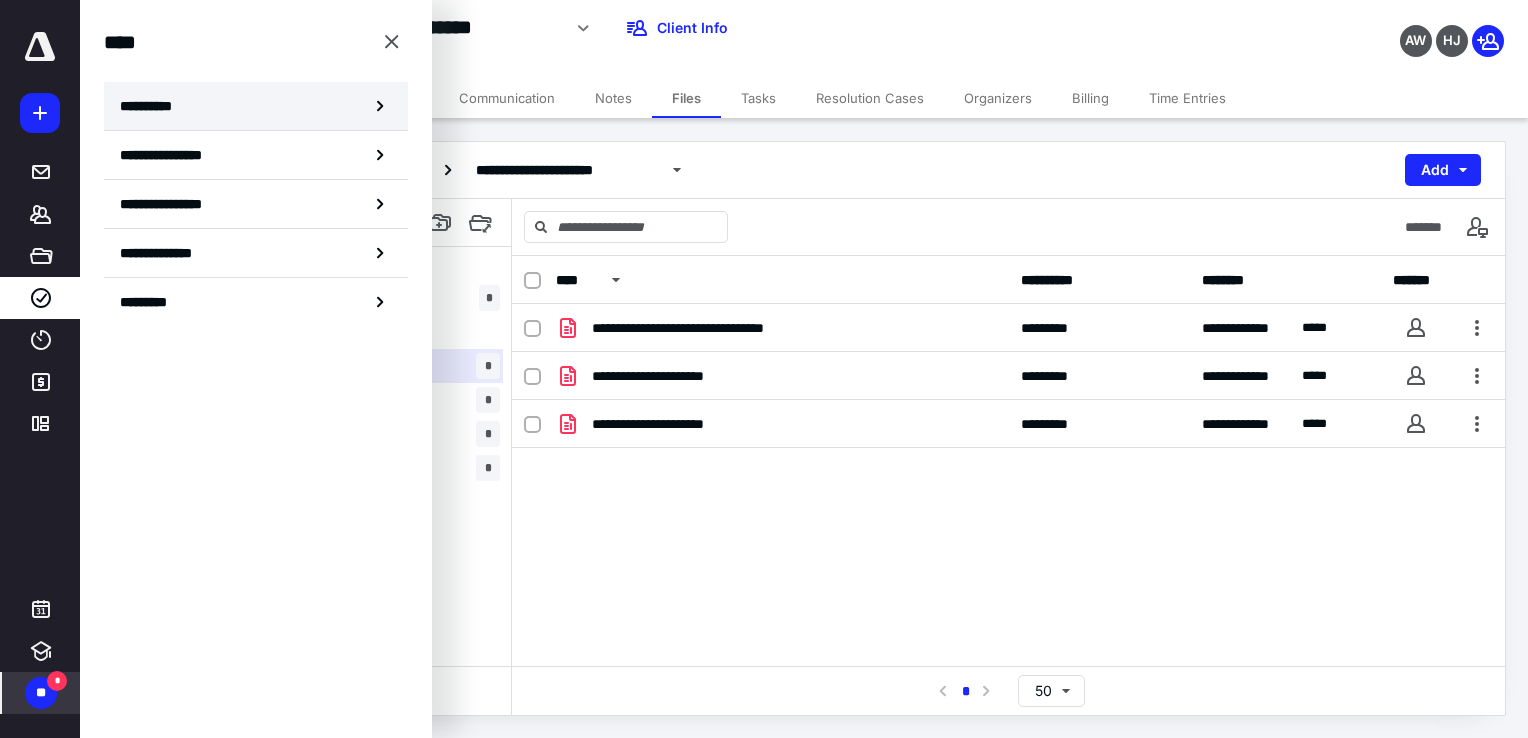 click on "**********" at bounding box center (256, 106) 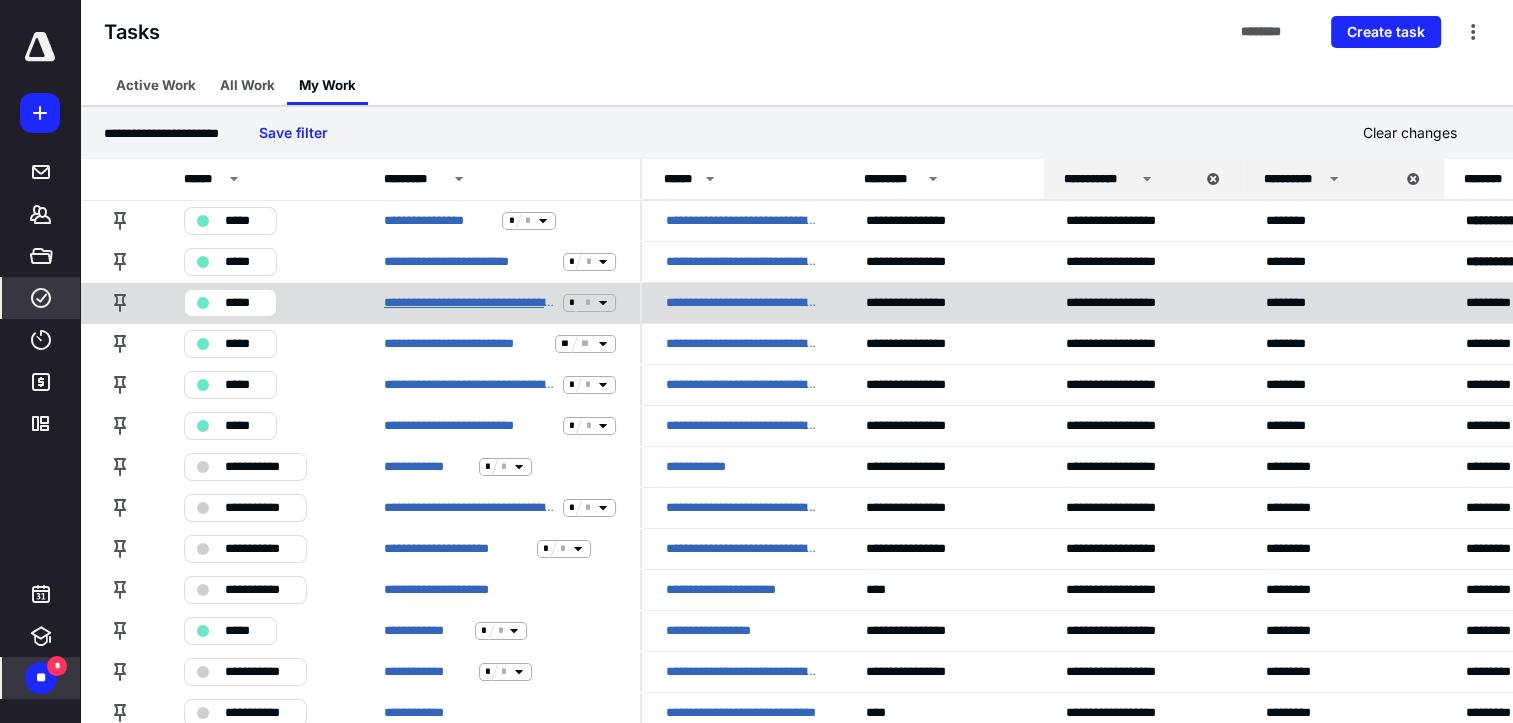click on "**********" at bounding box center [469, 303] 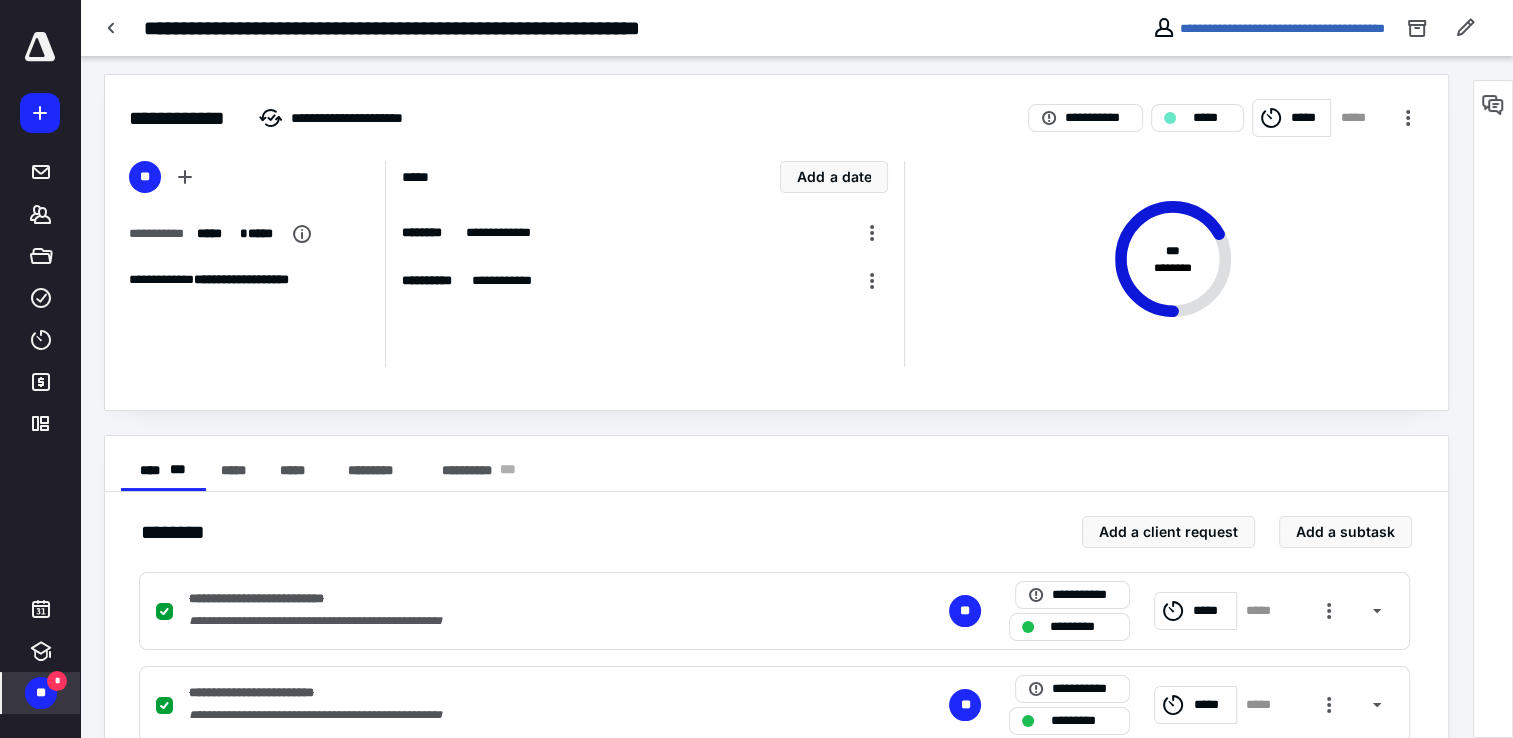 scroll, scrollTop: 0, scrollLeft: 0, axis: both 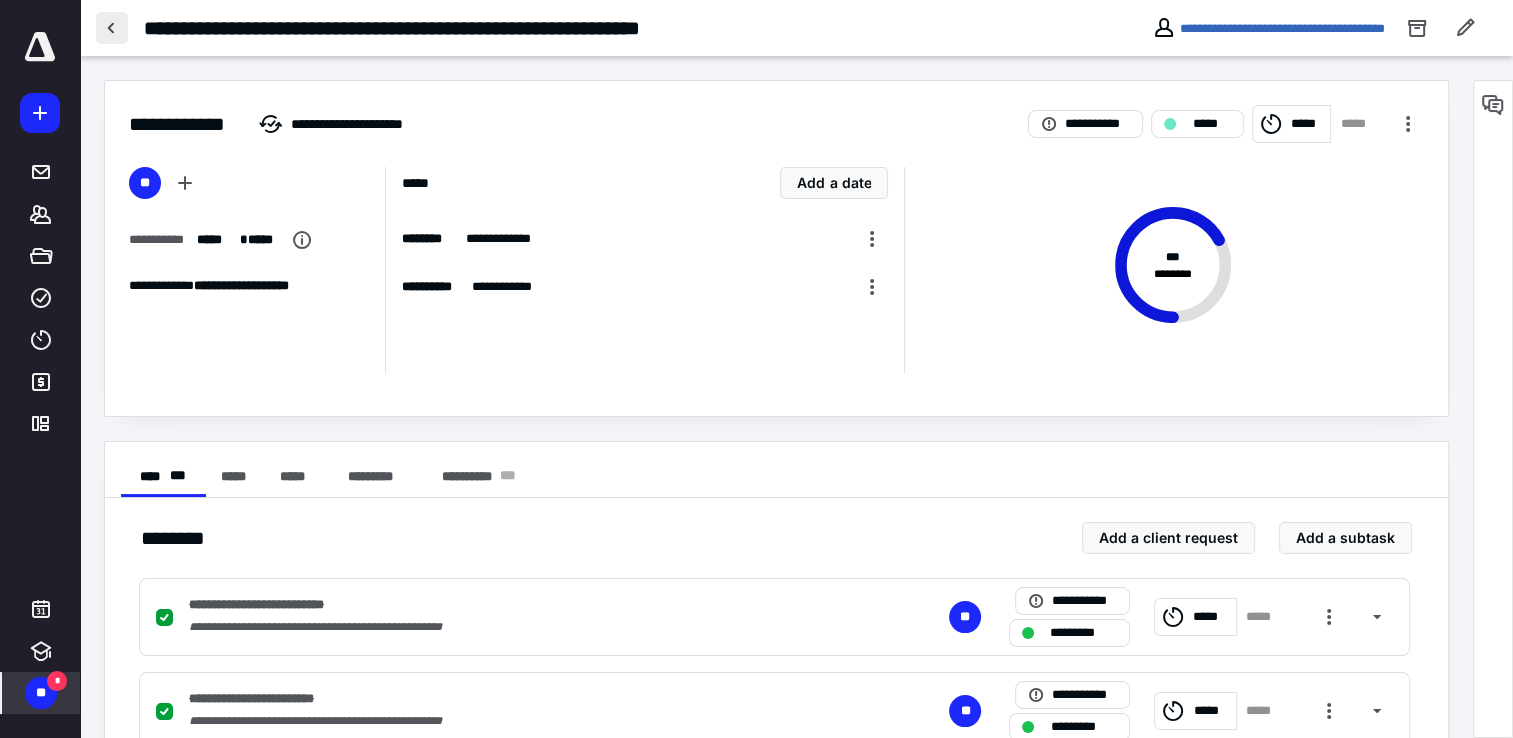 click at bounding box center (112, 28) 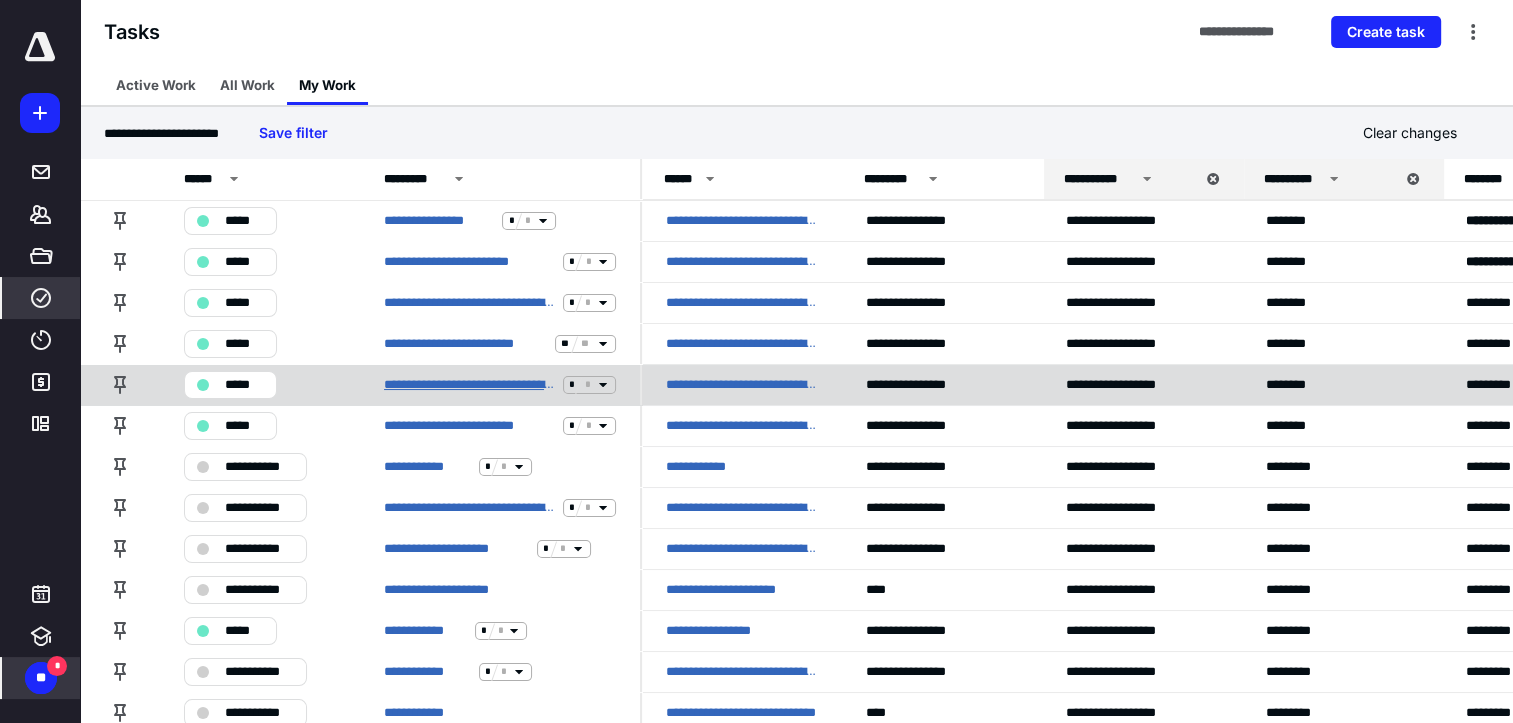 click on "**********" at bounding box center [469, 385] 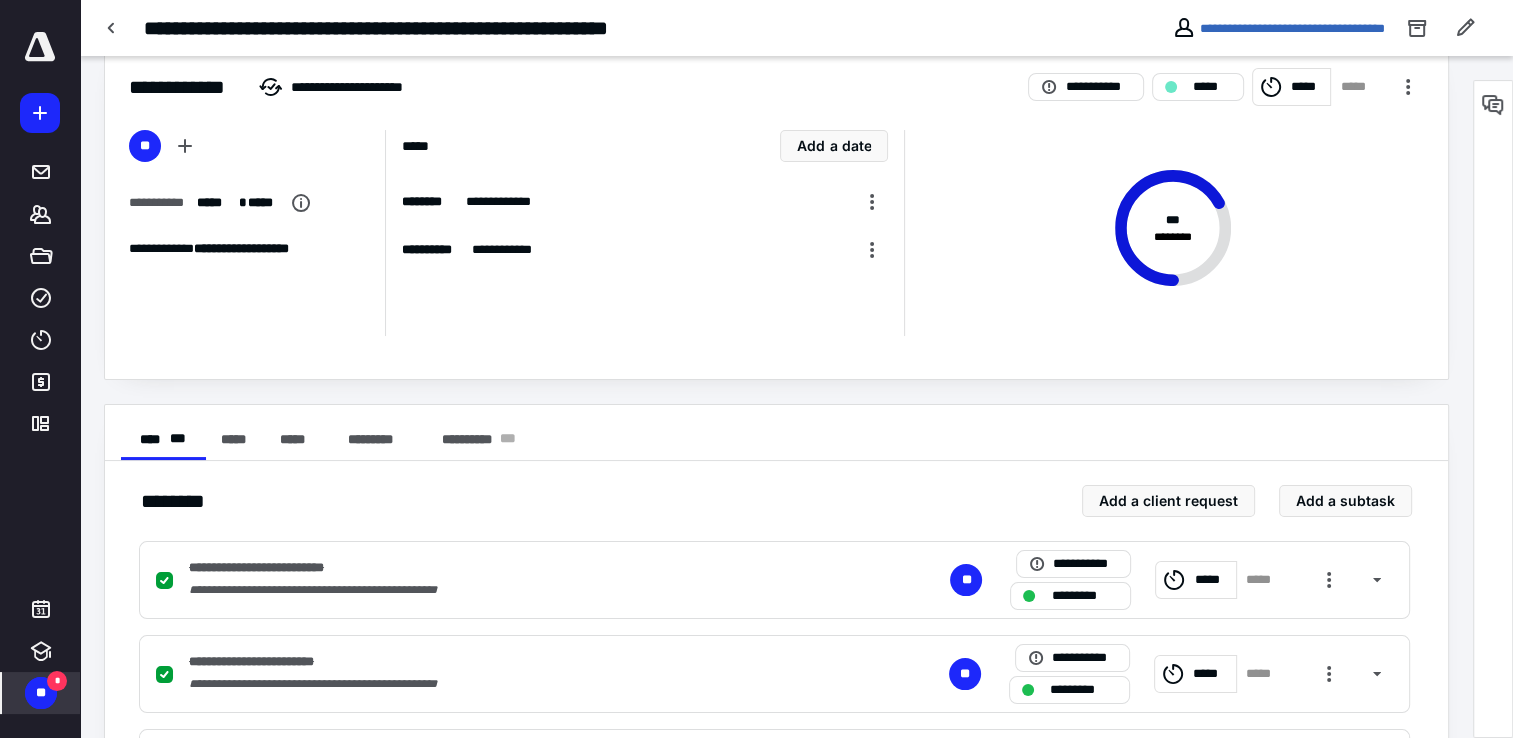 scroll, scrollTop: 0, scrollLeft: 0, axis: both 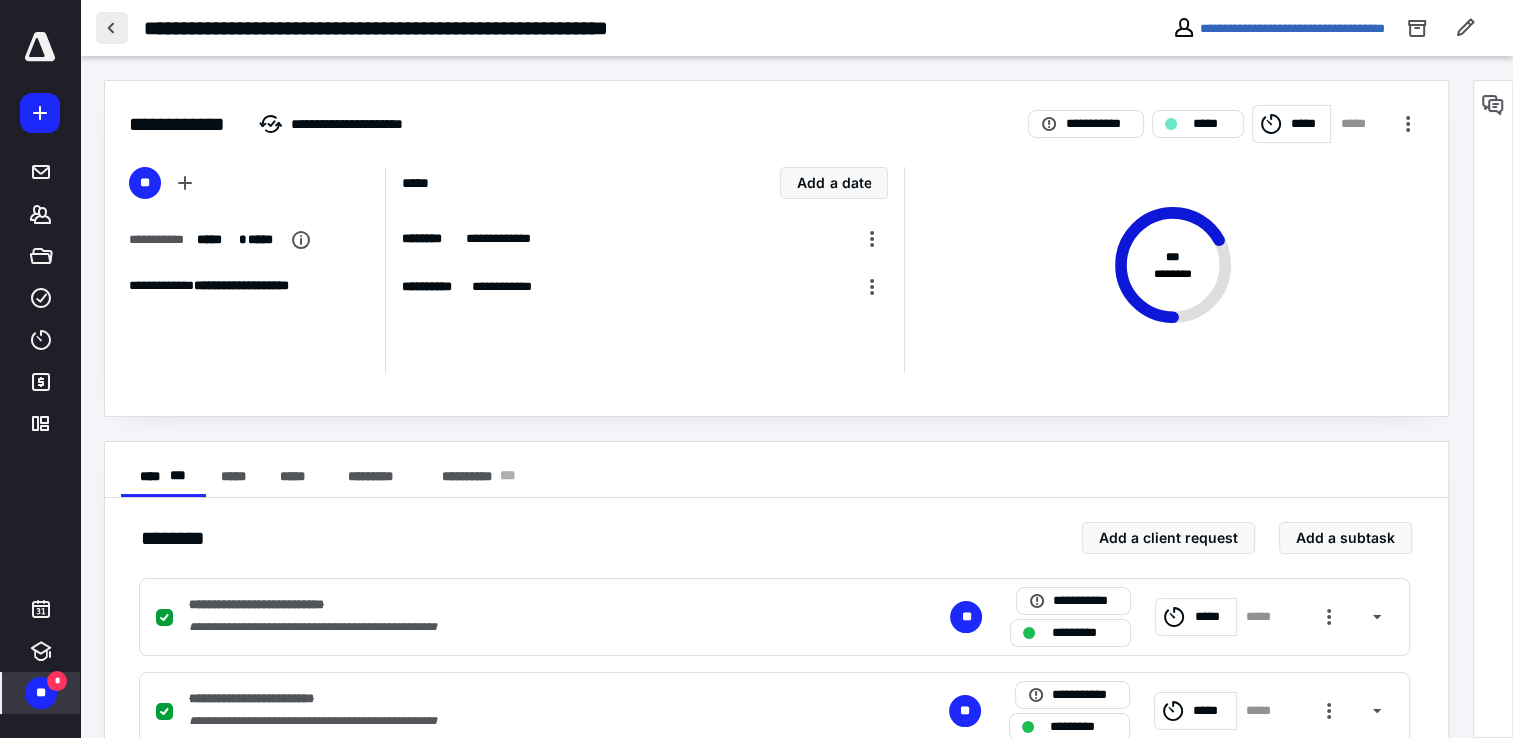 click at bounding box center (112, 28) 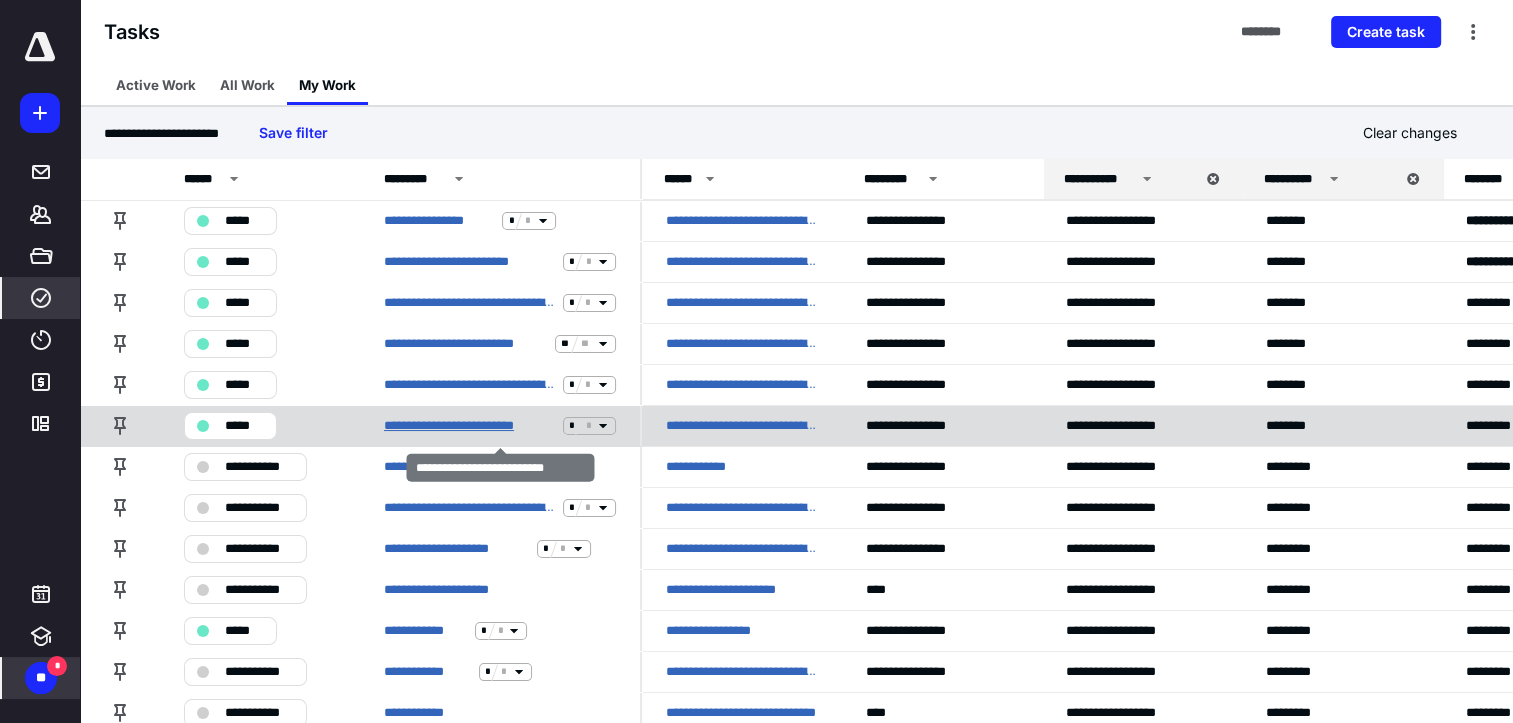 click on "**********" at bounding box center (469, 426) 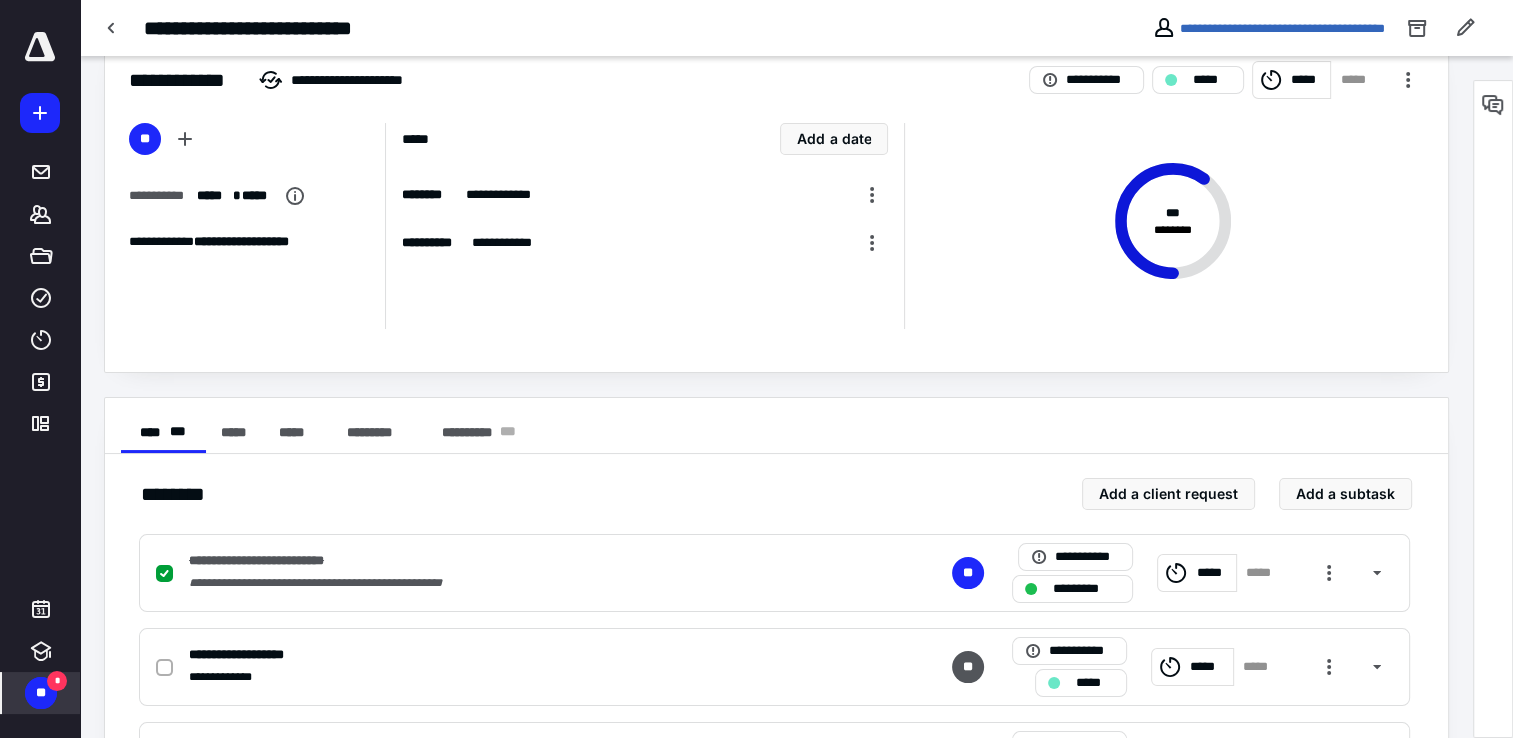 scroll, scrollTop: 0, scrollLeft: 0, axis: both 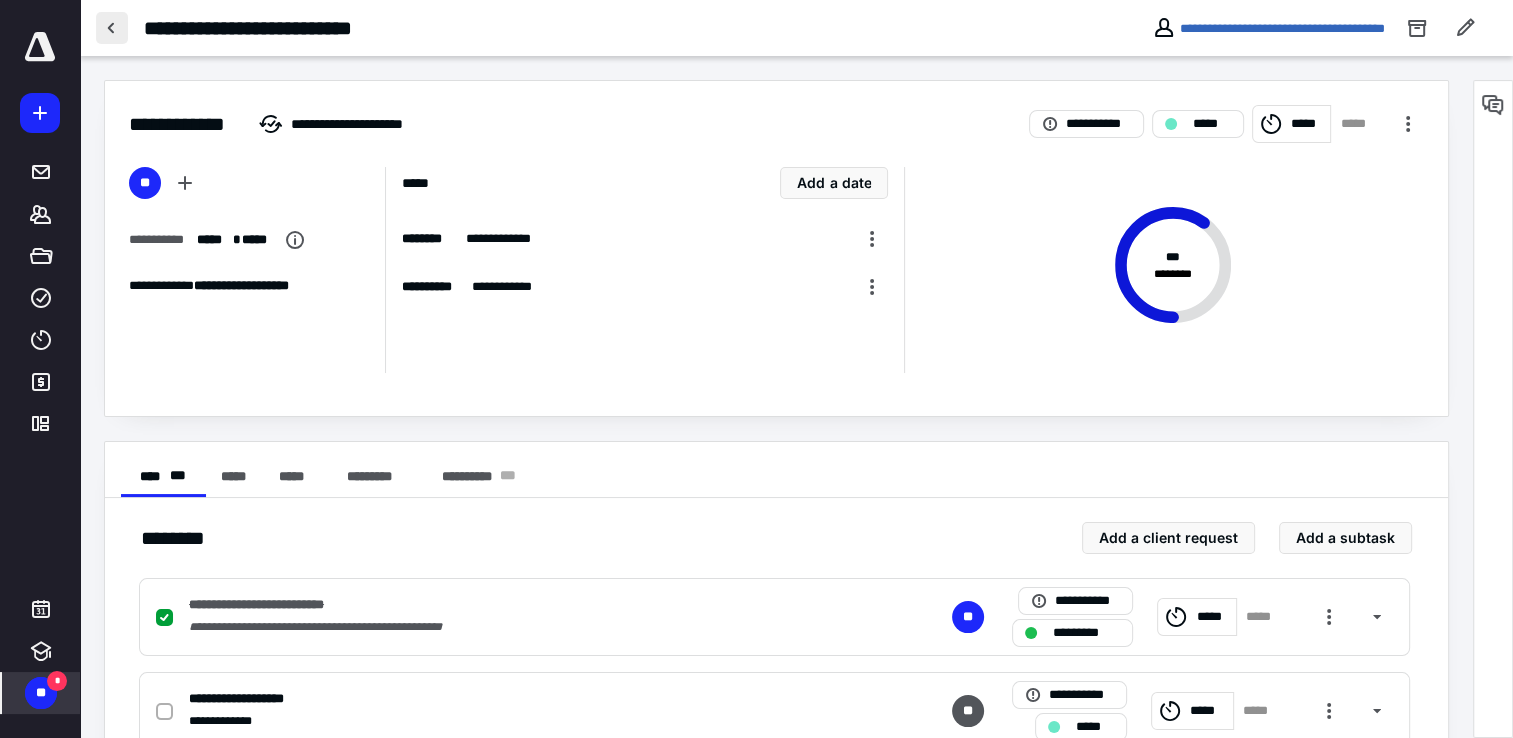 click at bounding box center [112, 28] 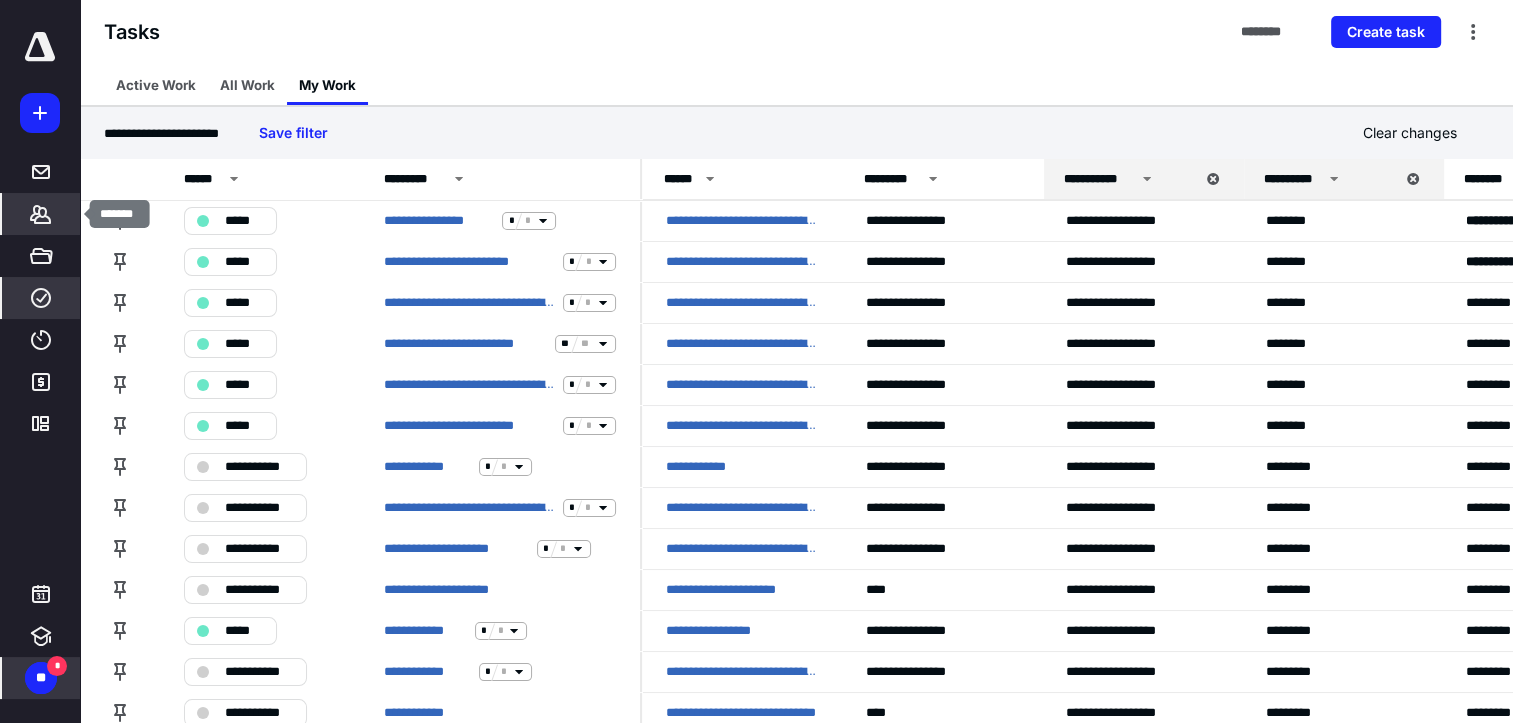 click on "*******" at bounding box center [41, 214] 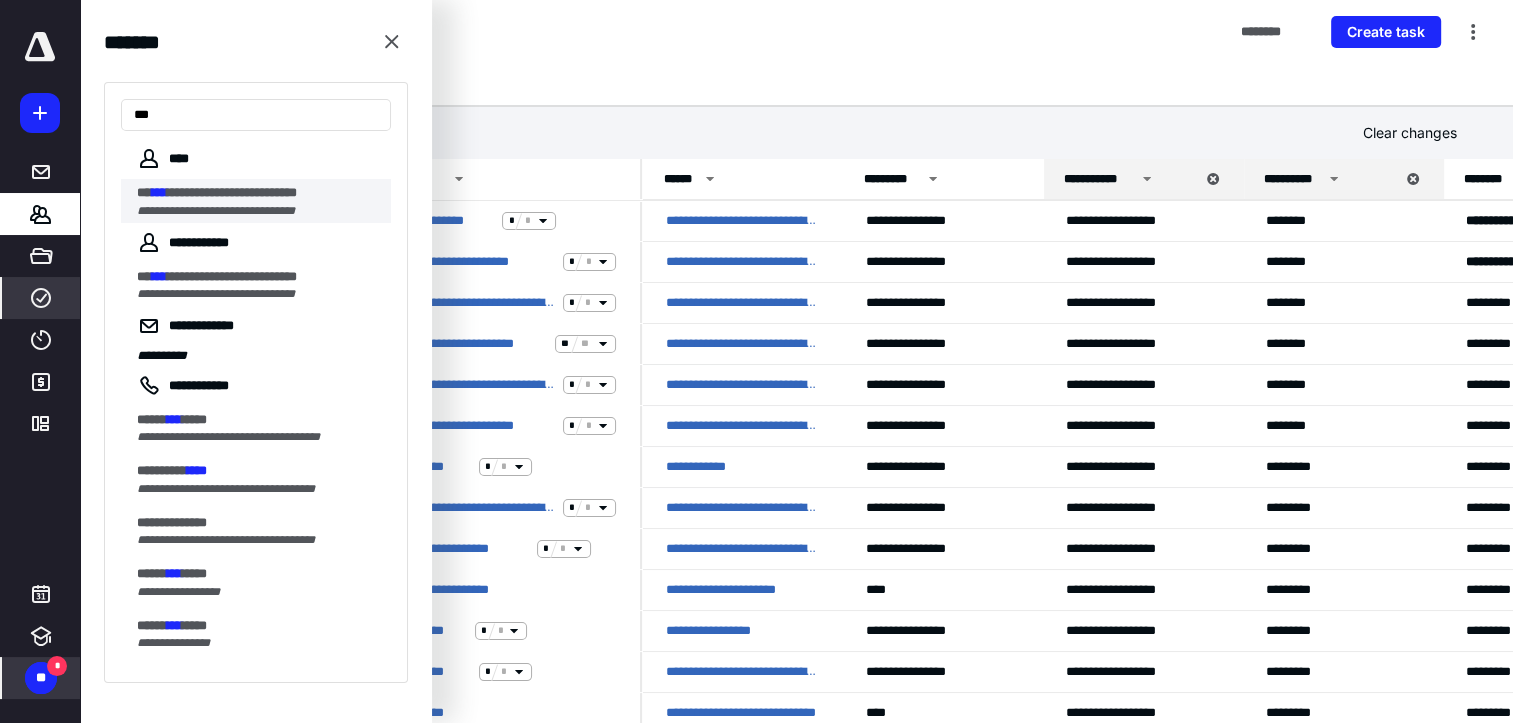 type on "***" 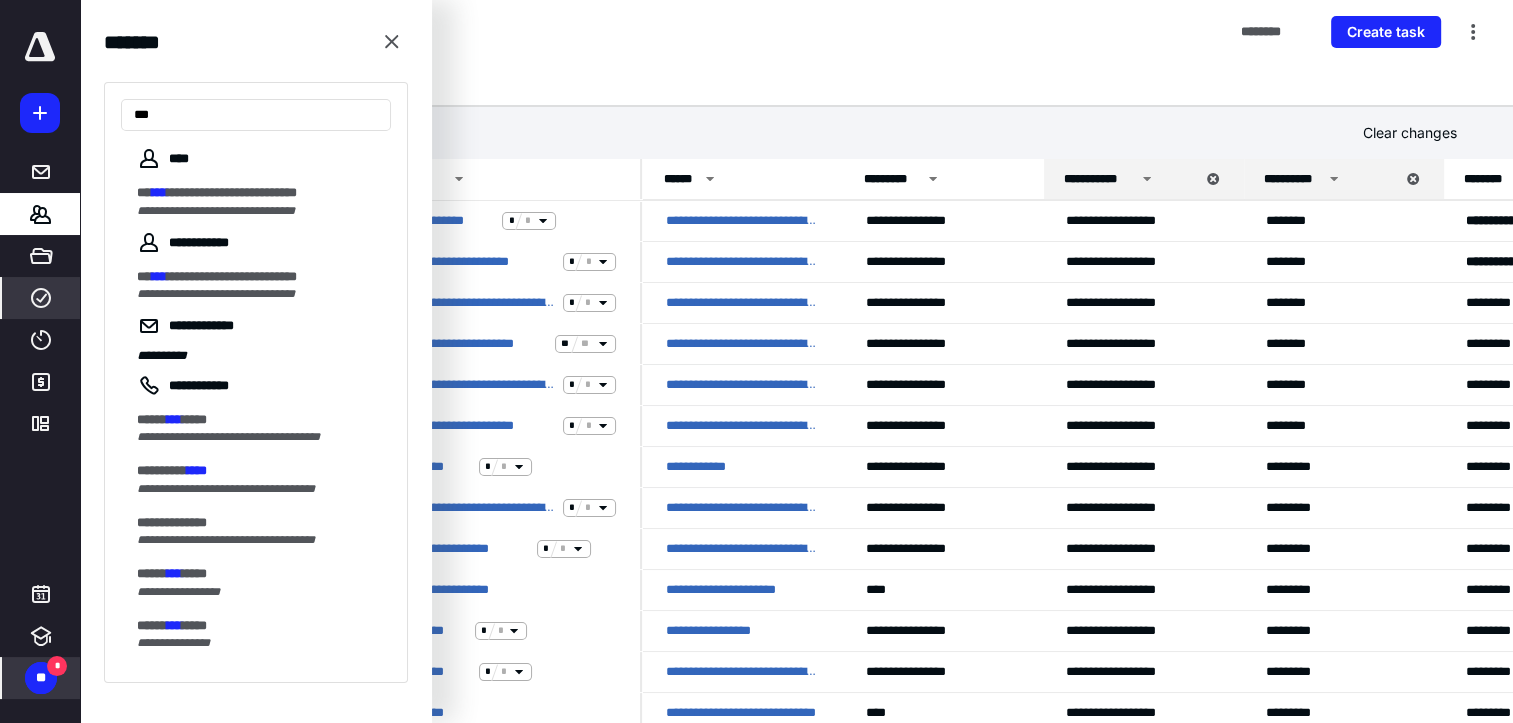 click on "**********" at bounding box center [216, 211] 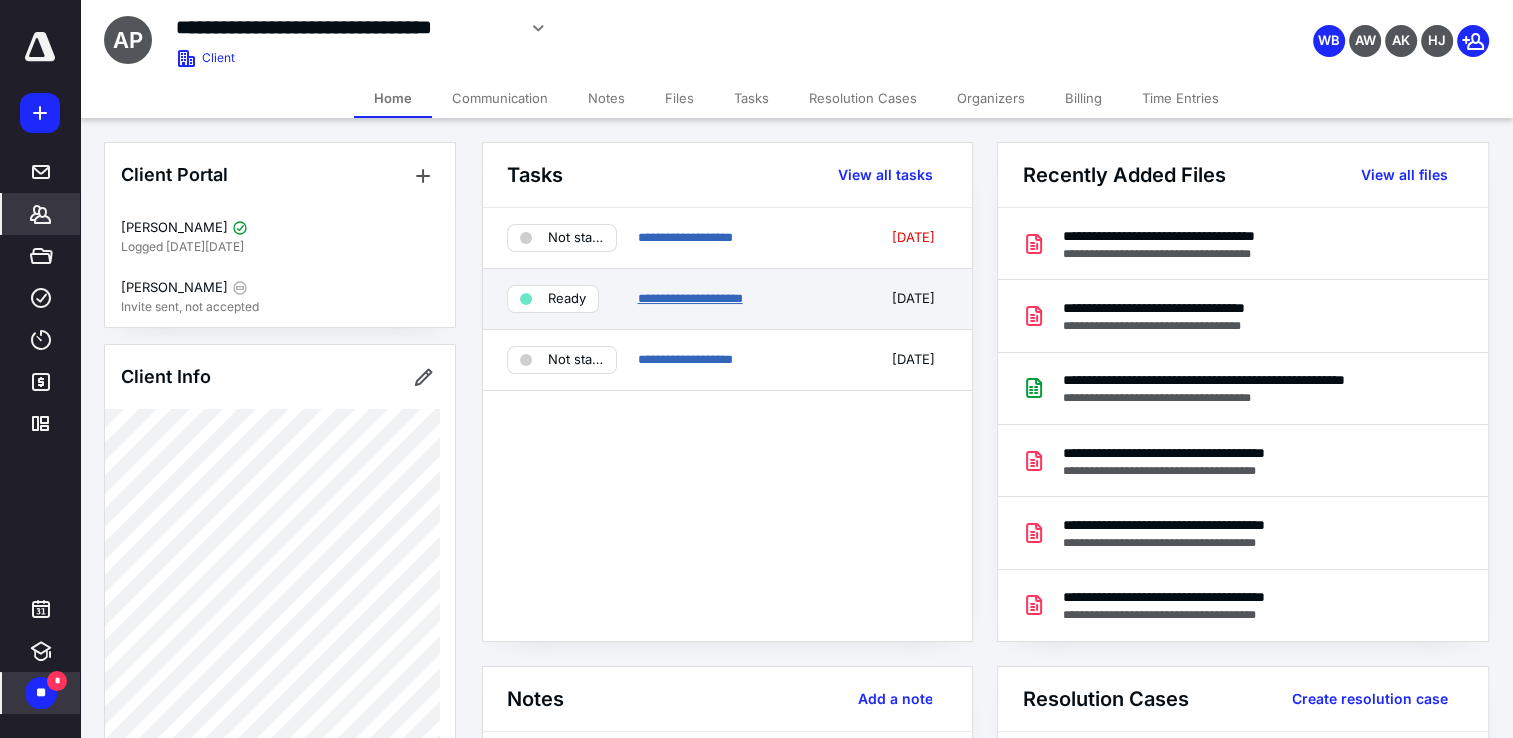 click on "**********" at bounding box center [689, 298] 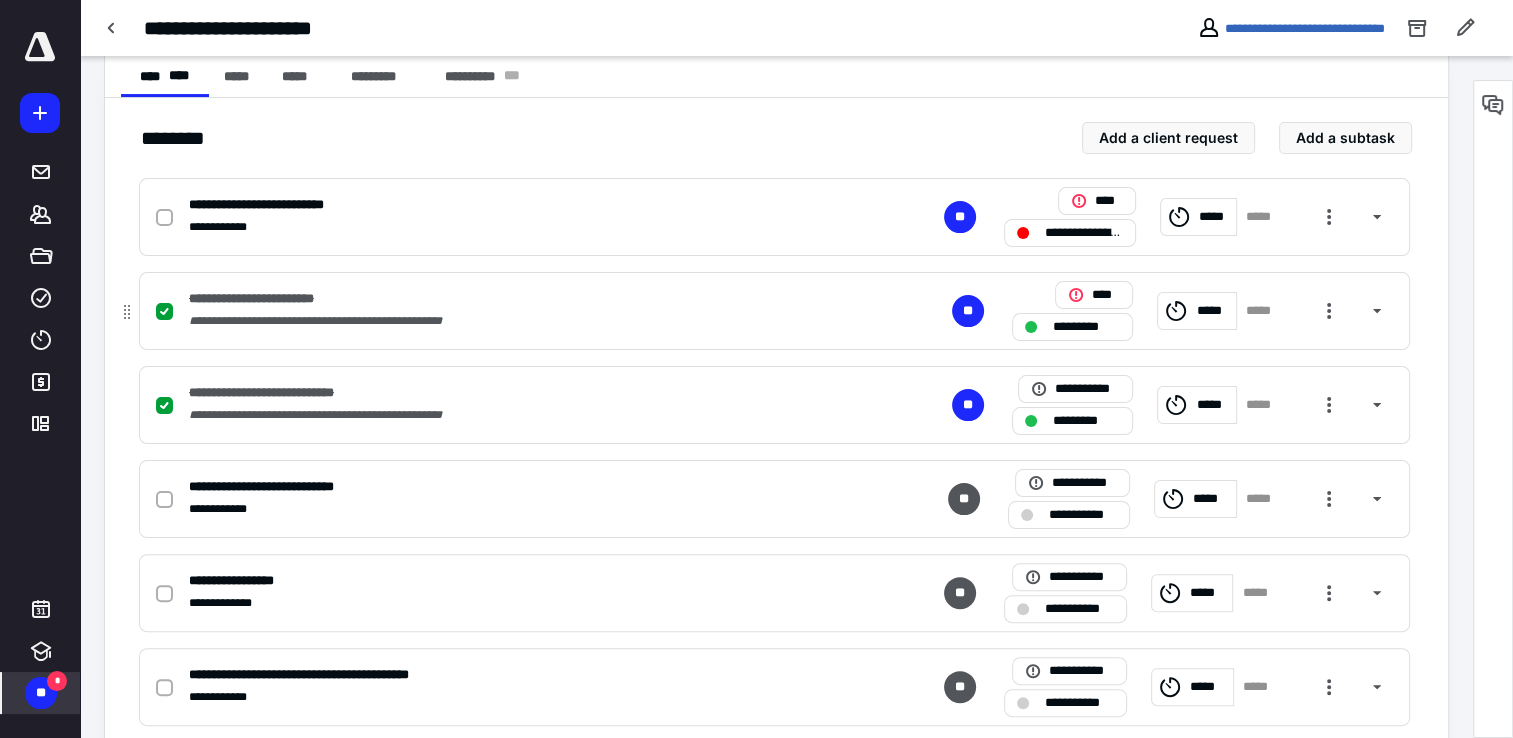 scroll, scrollTop: 100, scrollLeft: 0, axis: vertical 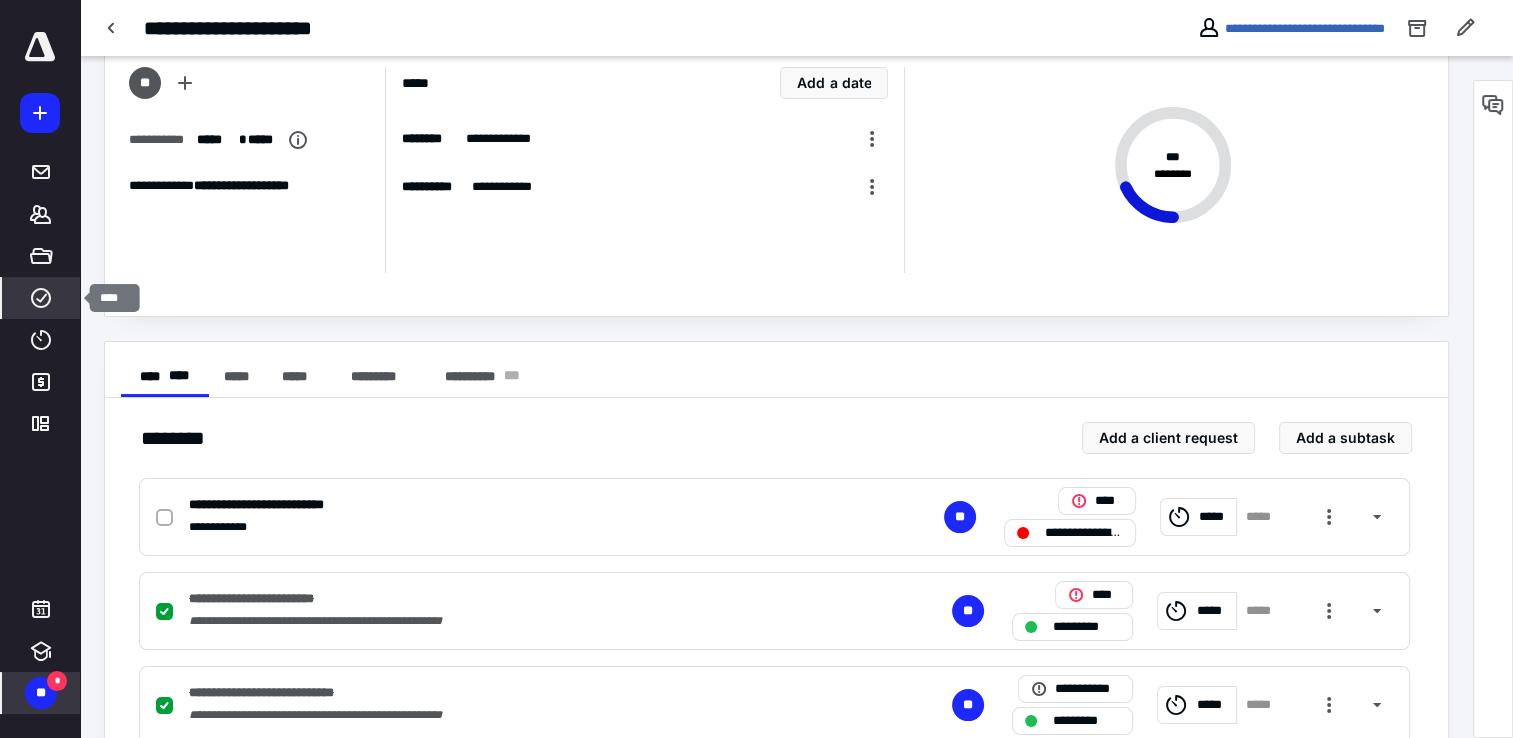 click on "****" at bounding box center (41, 298) 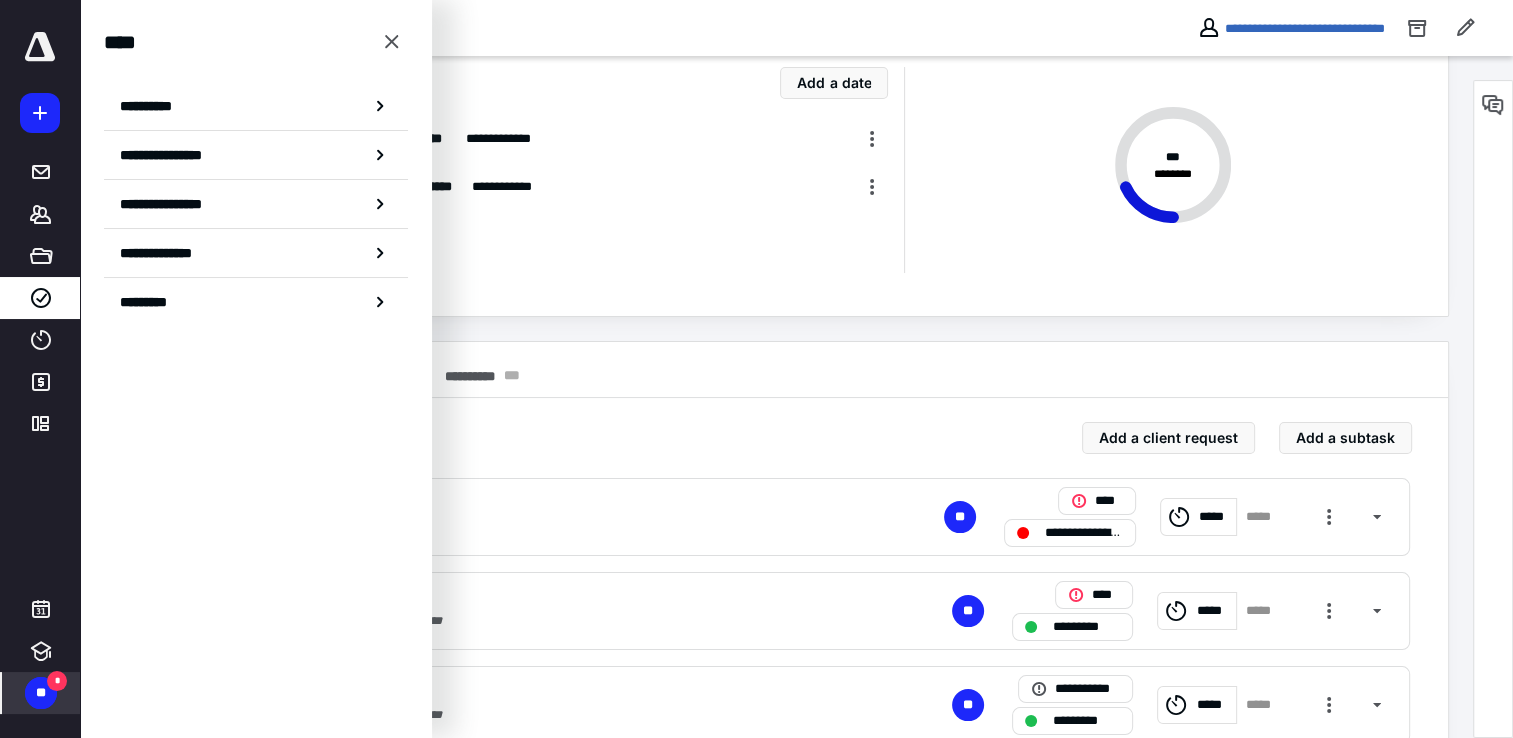 click on "**********" at bounding box center [153, 106] 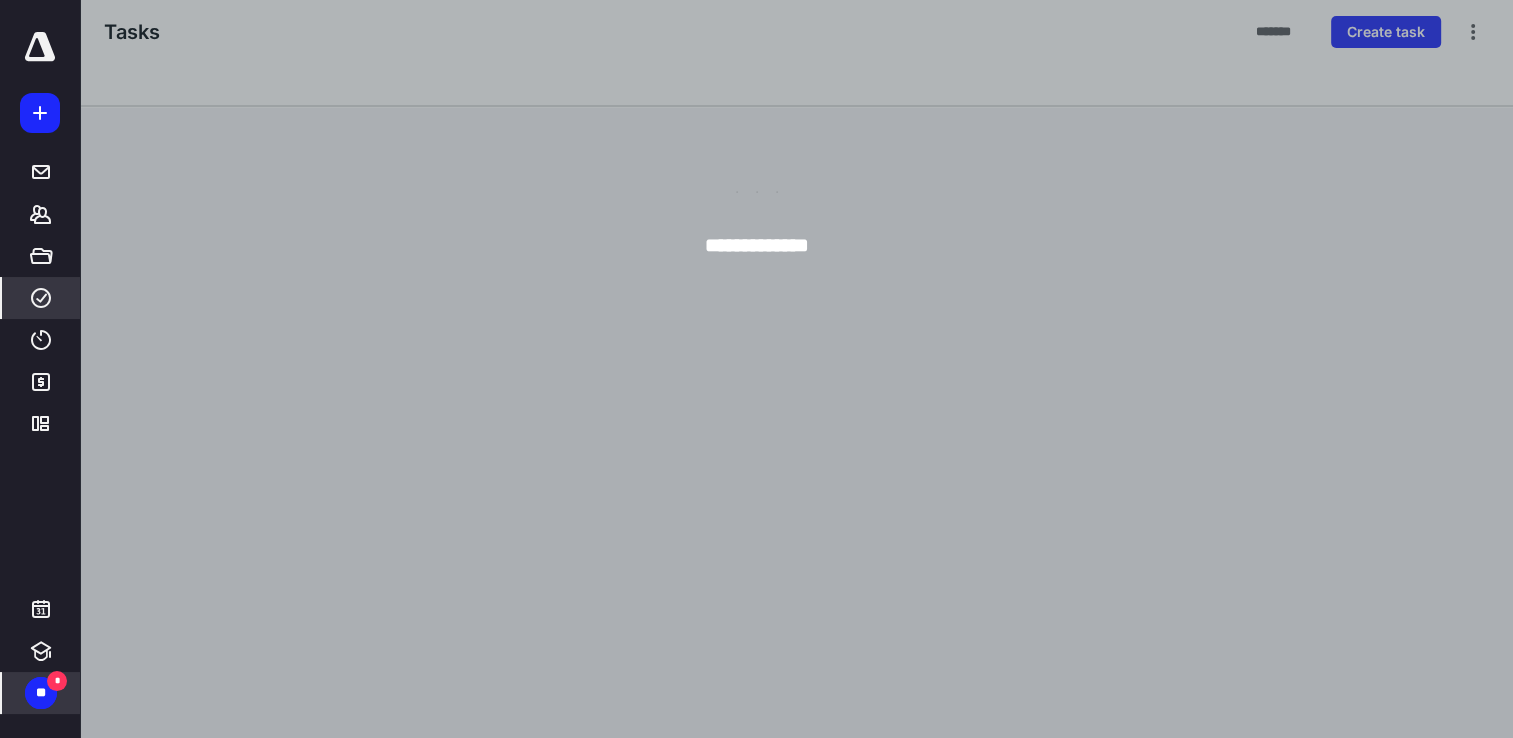 scroll, scrollTop: 0, scrollLeft: 0, axis: both 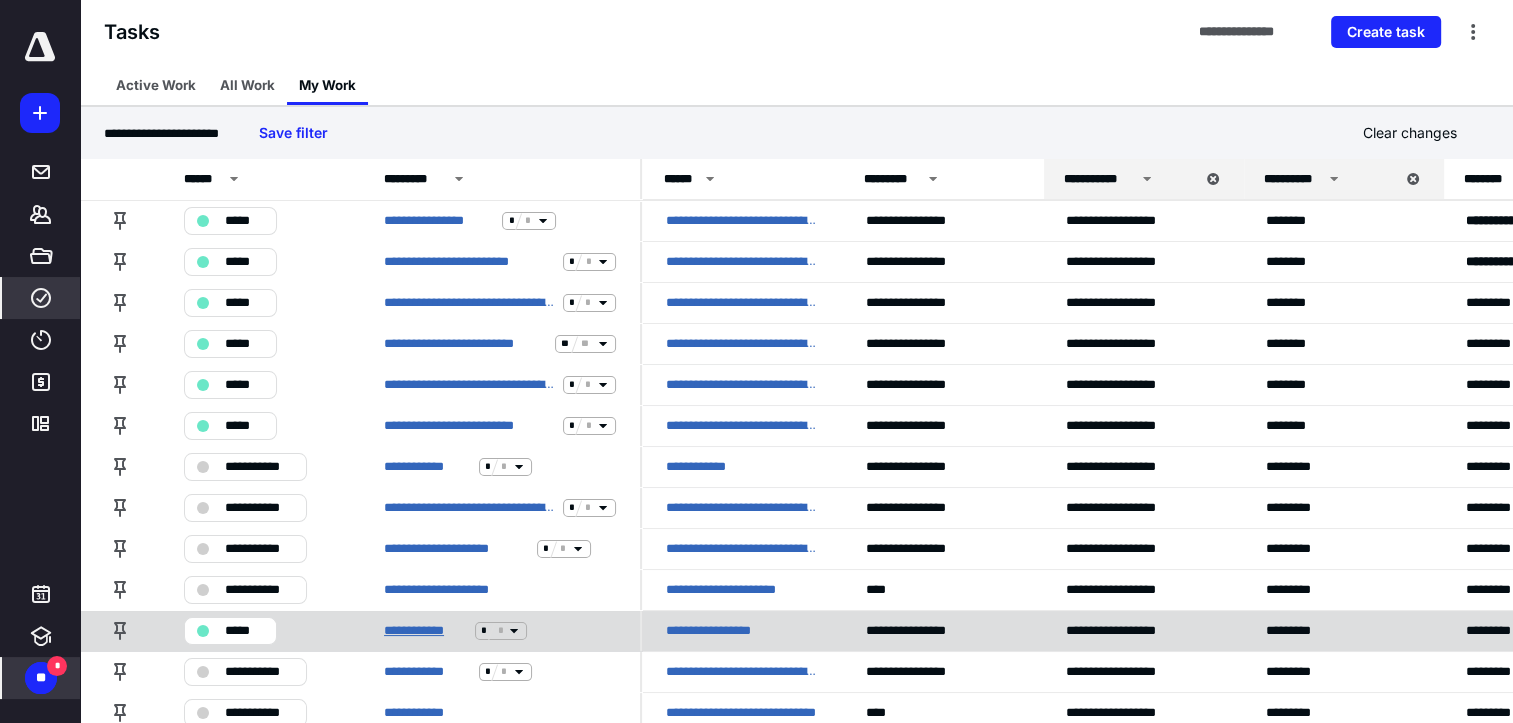 click on "**********" at bounding box center [425, 631] 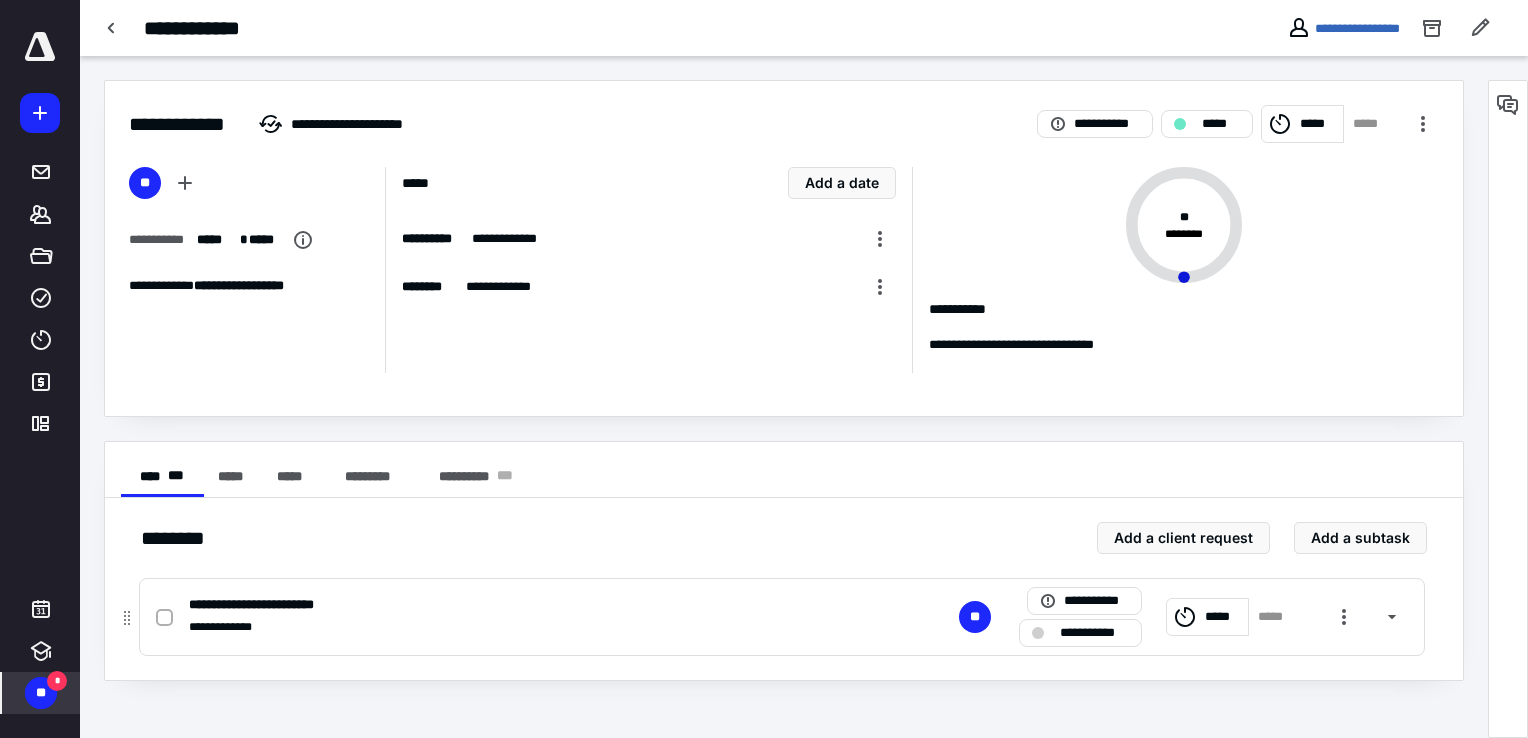 click on "*****" at bounding box center [1207, 617] 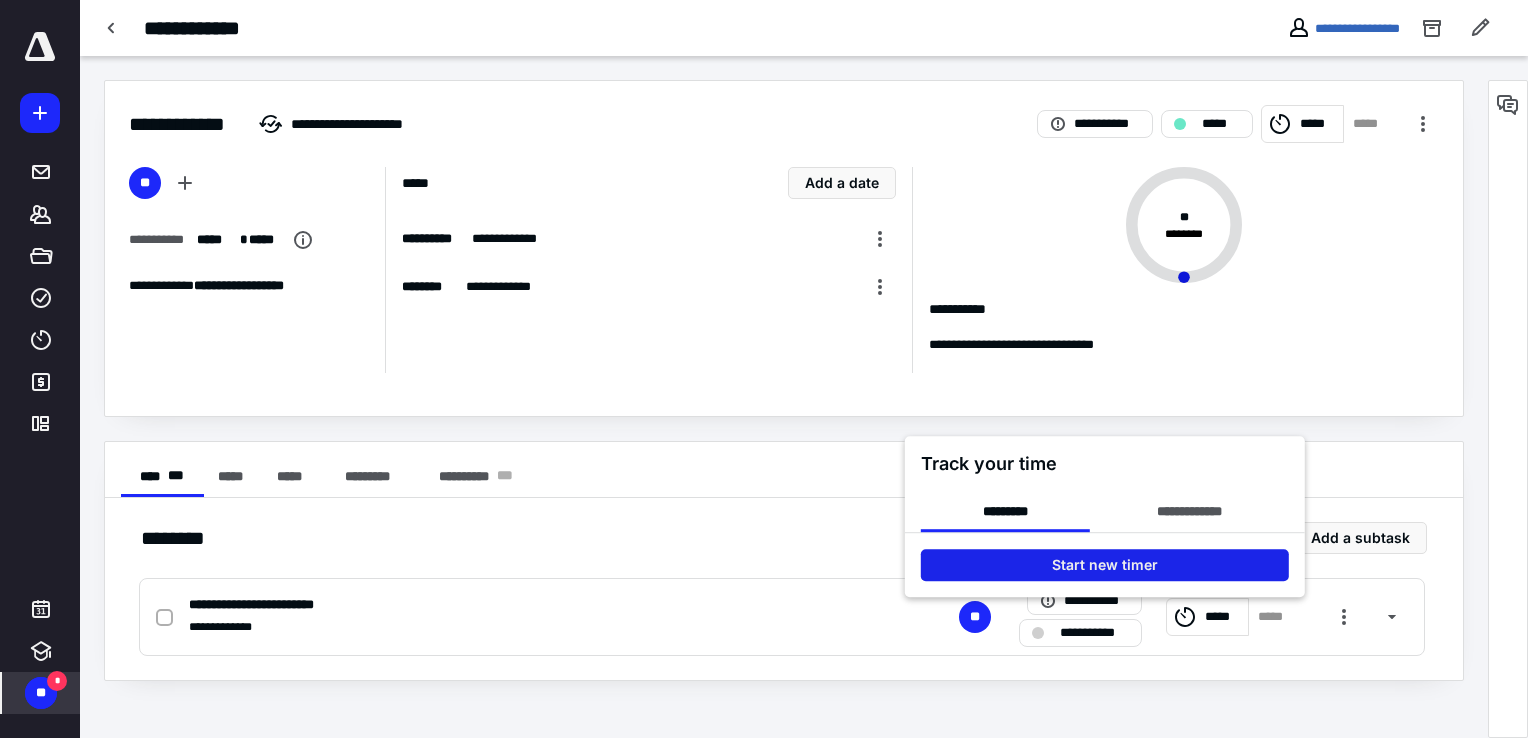 click on "Start new timer" at bounding box center (1105, 566) 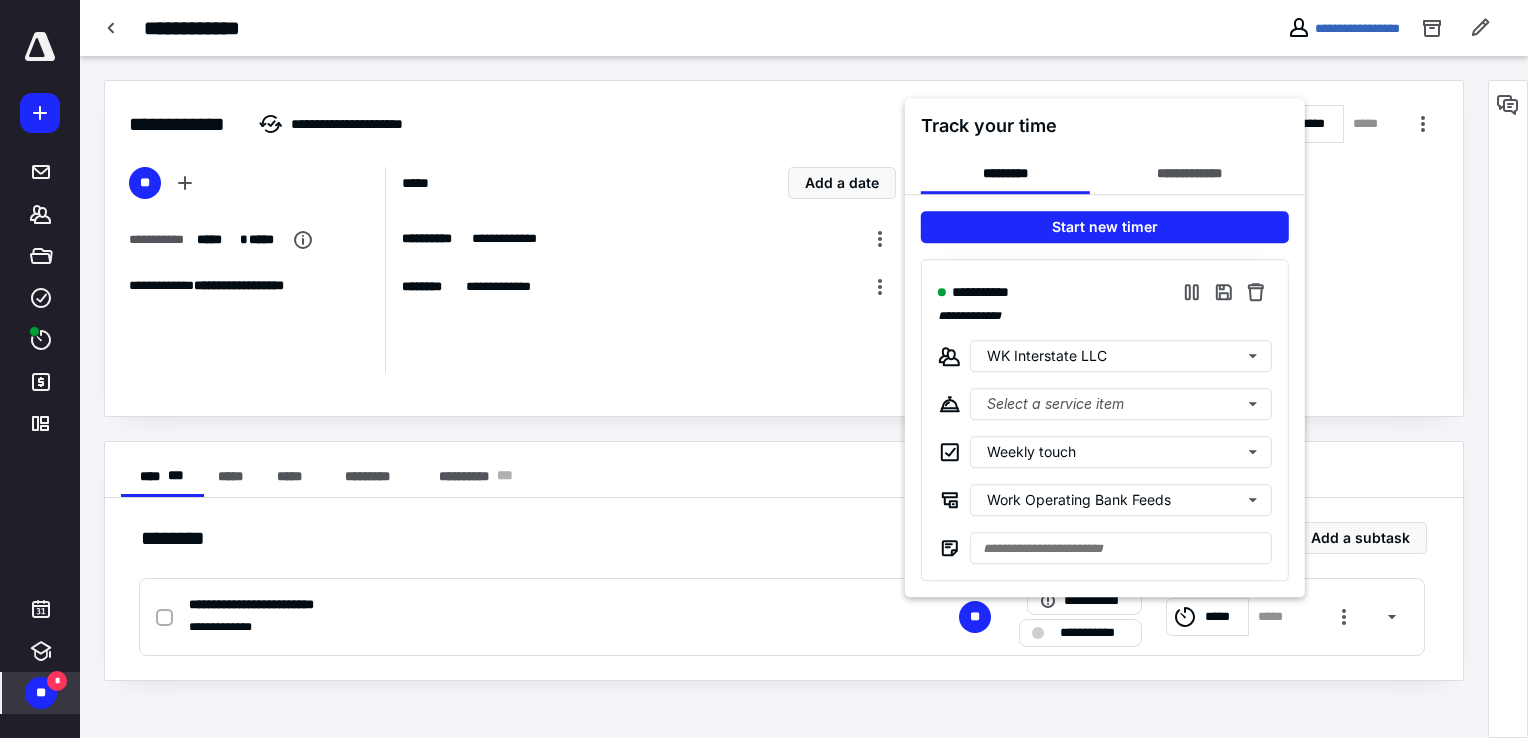 click at bounding box center [764, 369] 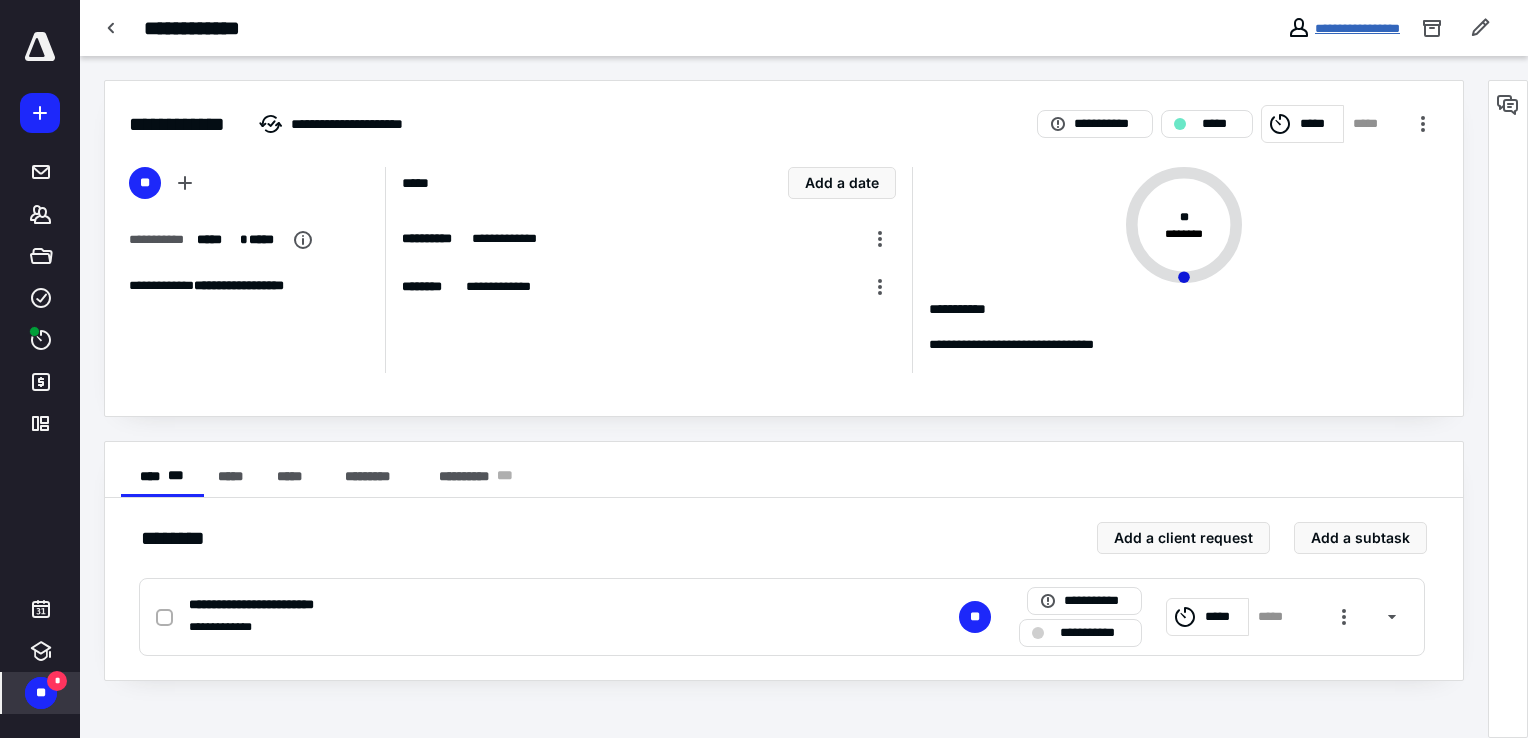 click on "**********" at bounding box center (1357, 28) 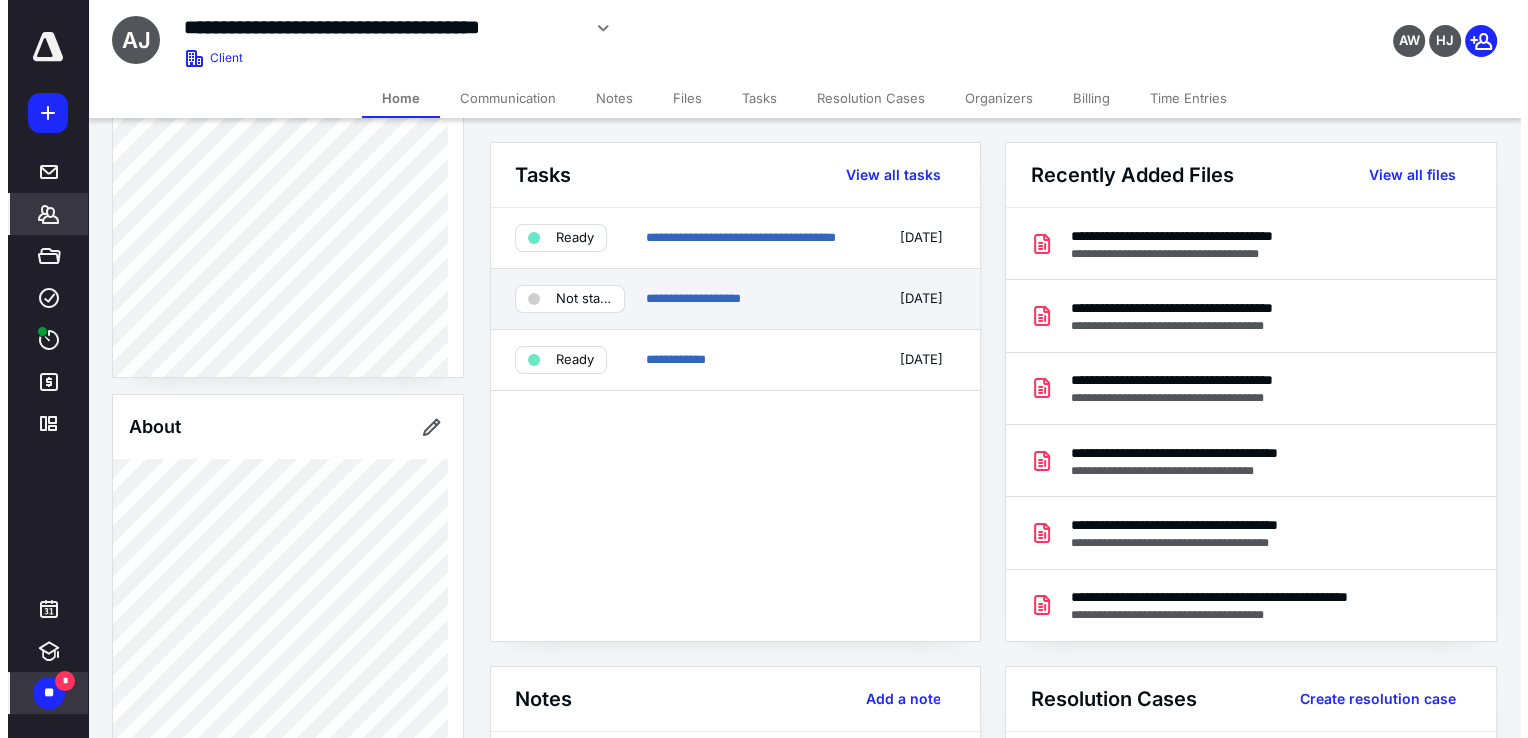 scroll, scrollTop: 72, scrollLeft: 0, axis: vertical 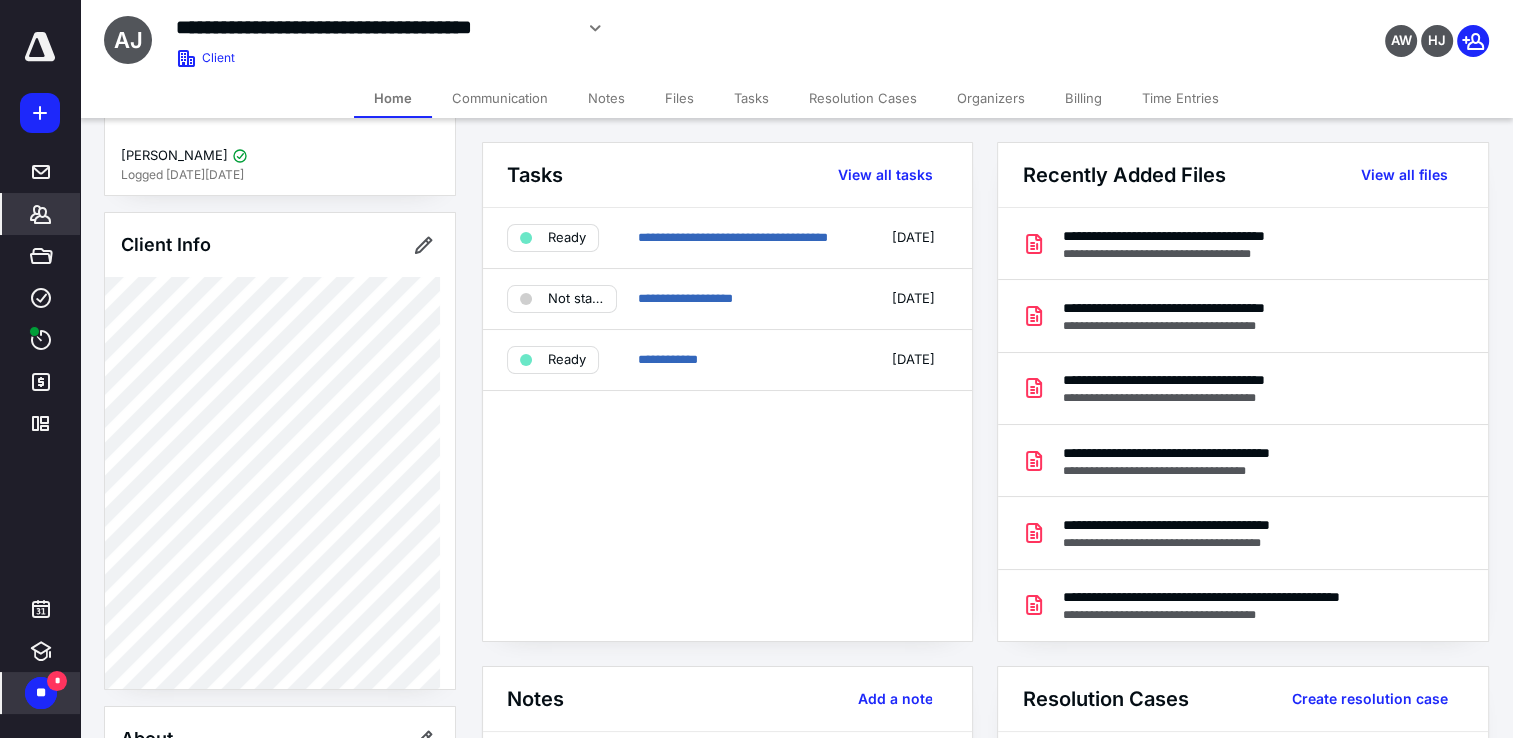click on "Communication" at bounding box center (500, 98) 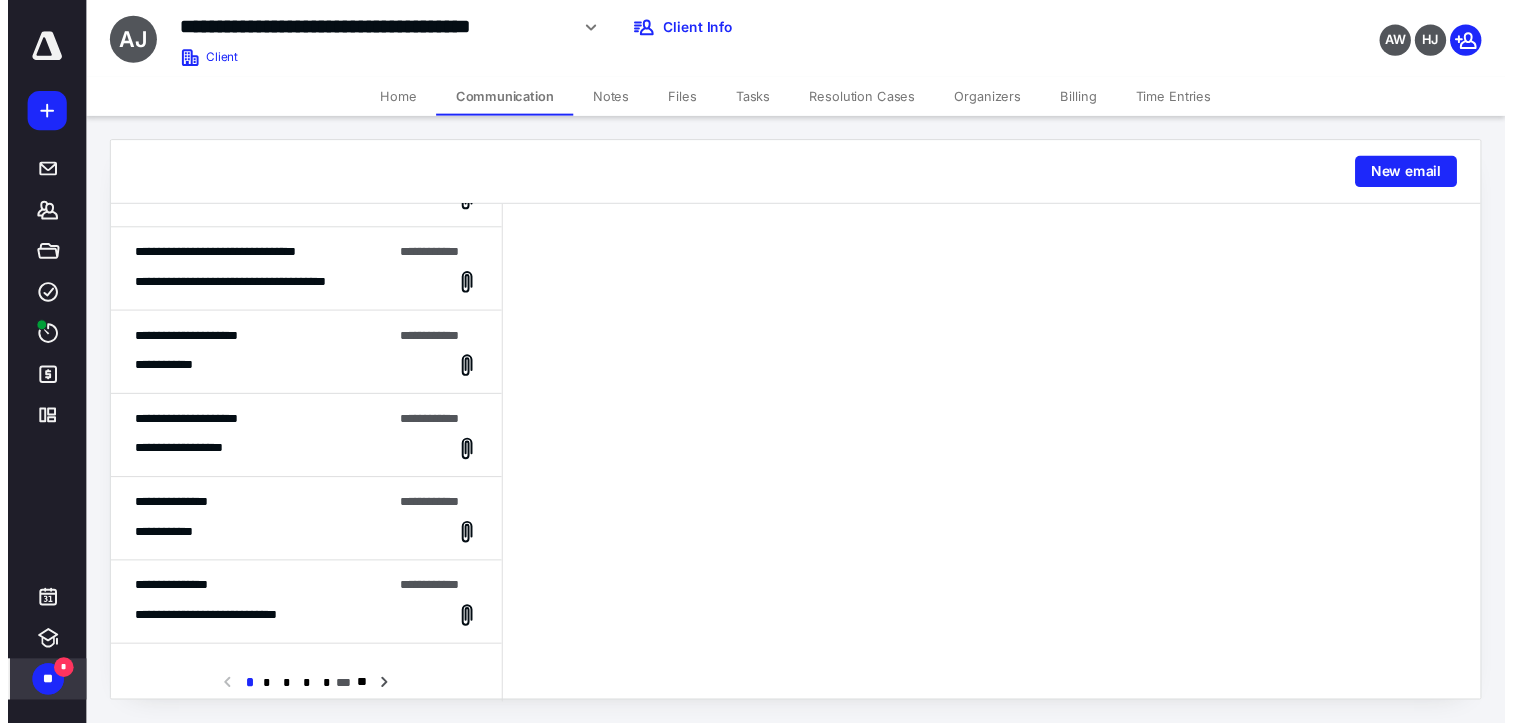 scroll, scrollTop: 831, scrollLeft: 0, axis: vertical 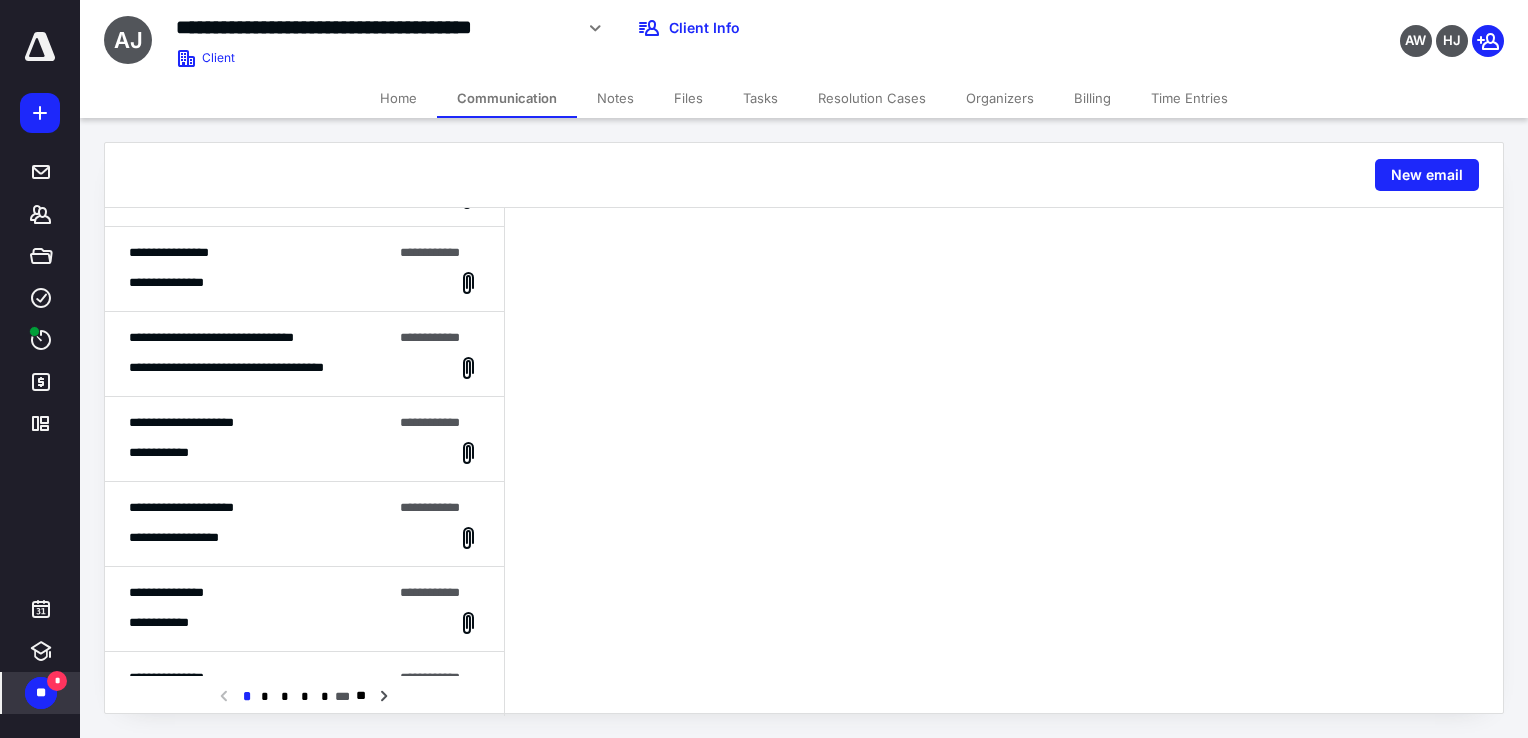 click on "Tasks" at bounding box center (760, 98) 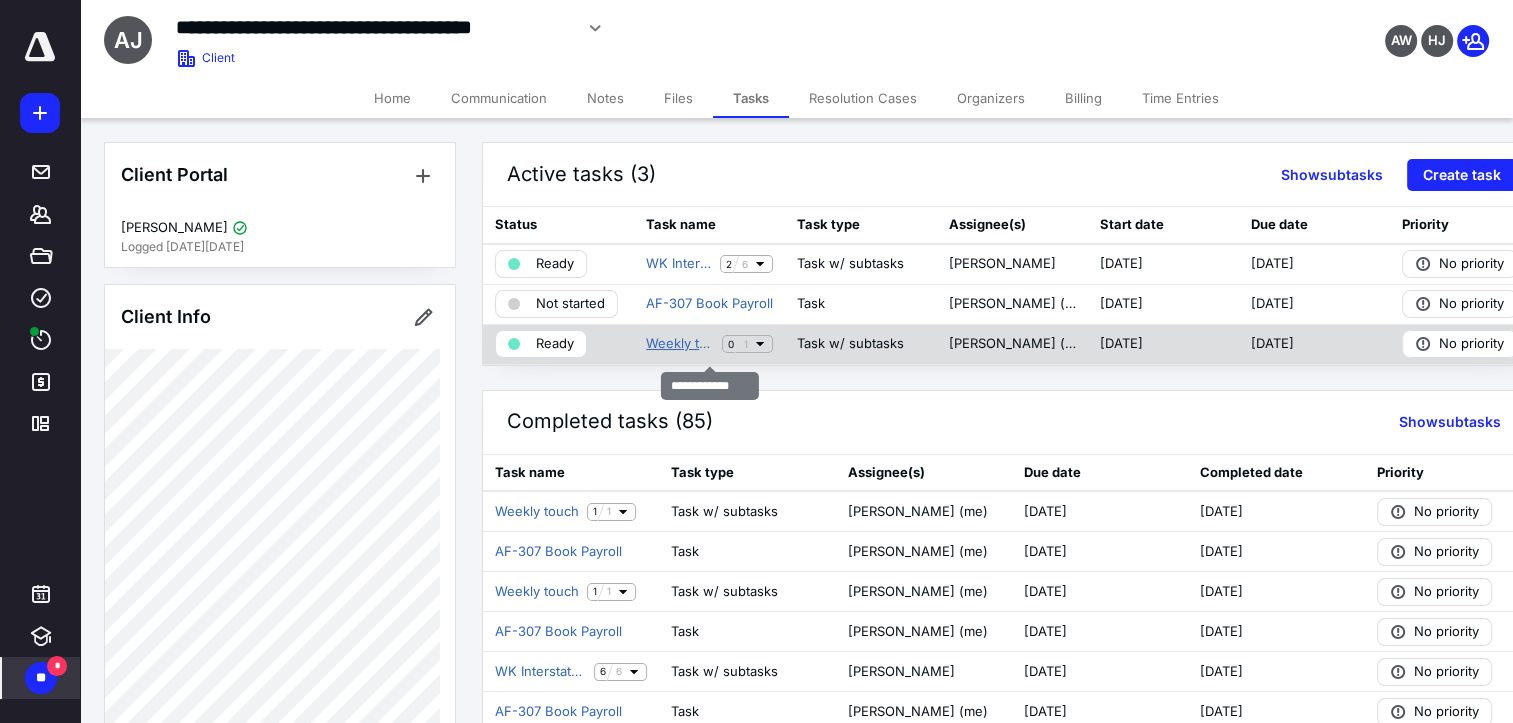 click on "Weekly touch" at bounding box center [680, 344] 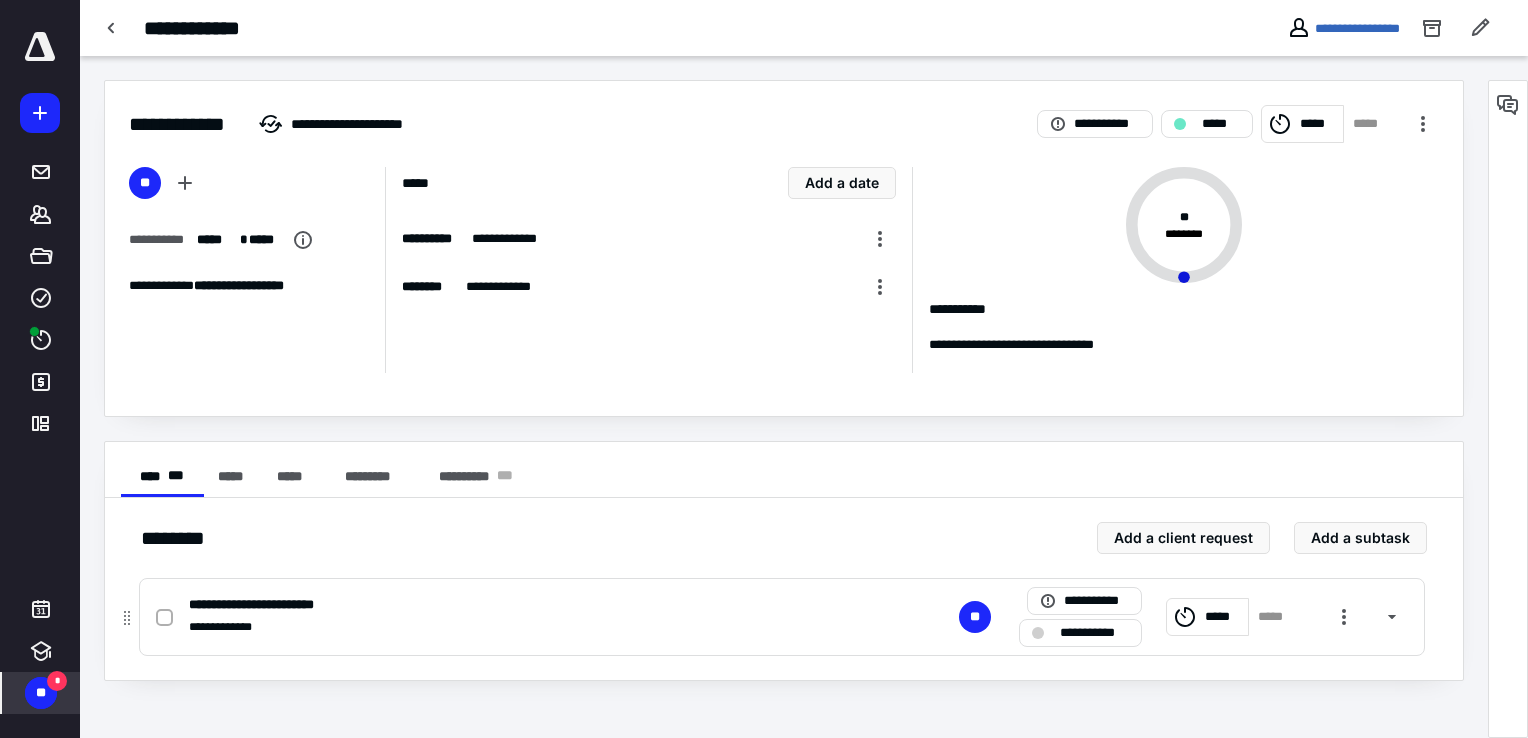 click on "*****" at bounding box center [1223, 617] 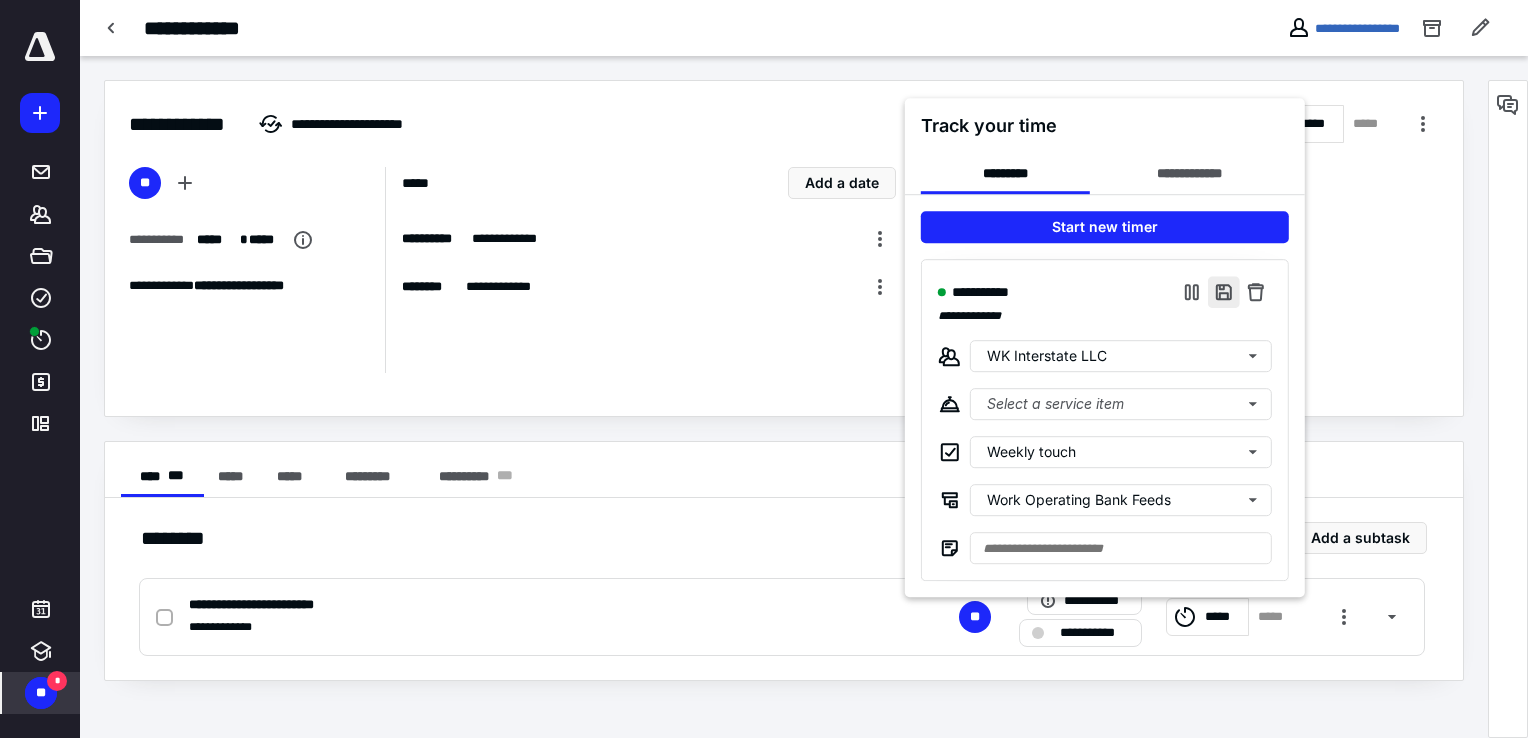click at bounding box center [1224, 293] 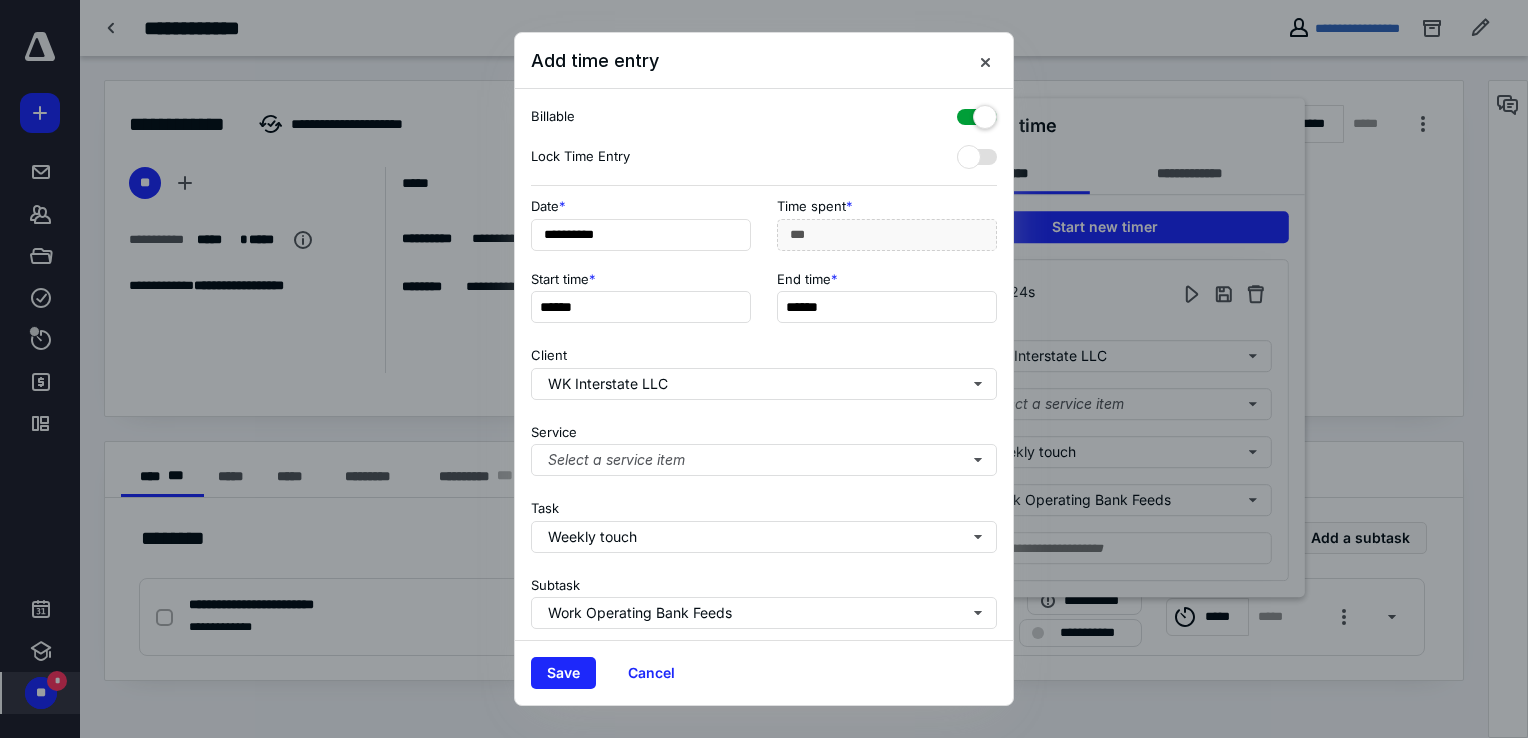 click at bounding box center (977, 113) 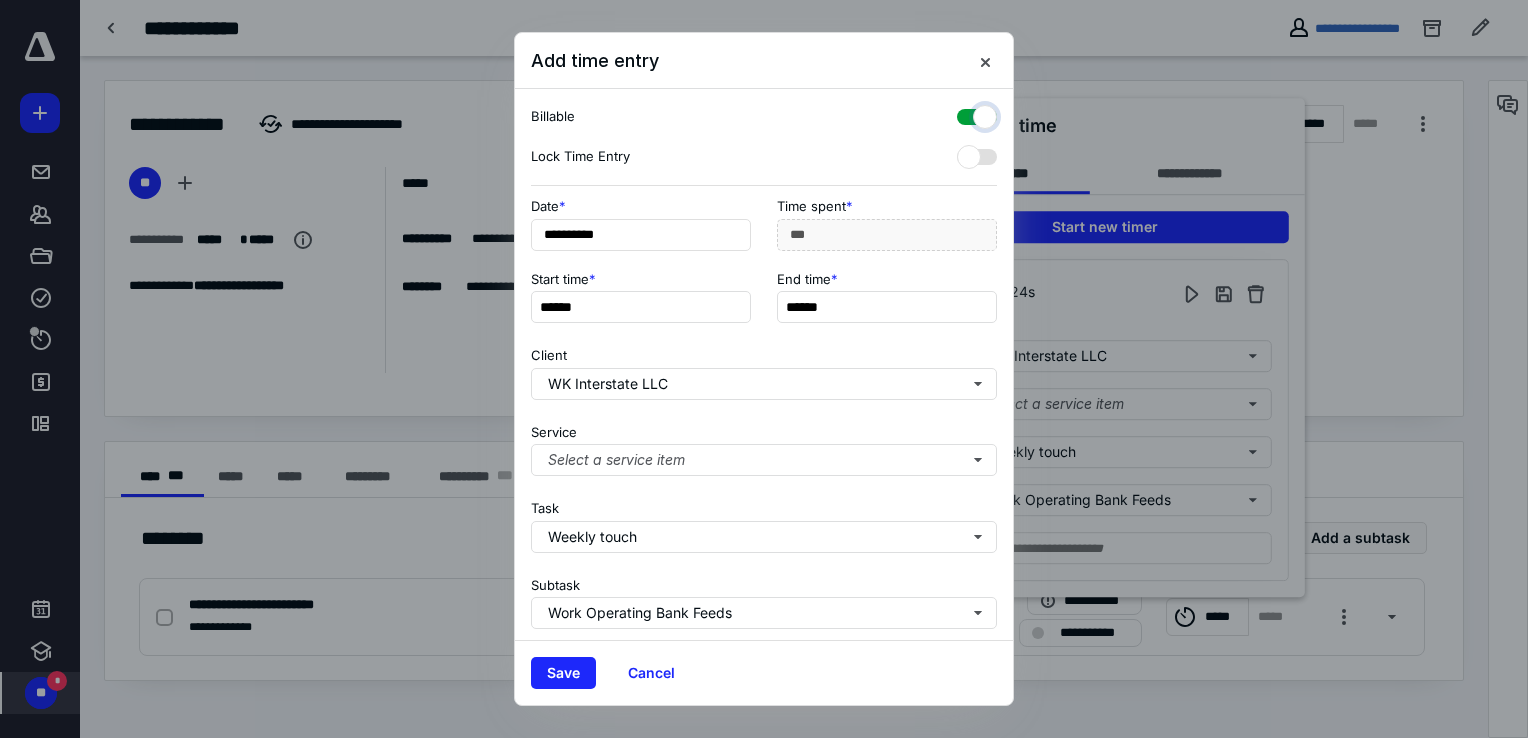 click at bounding box center (967, 114) 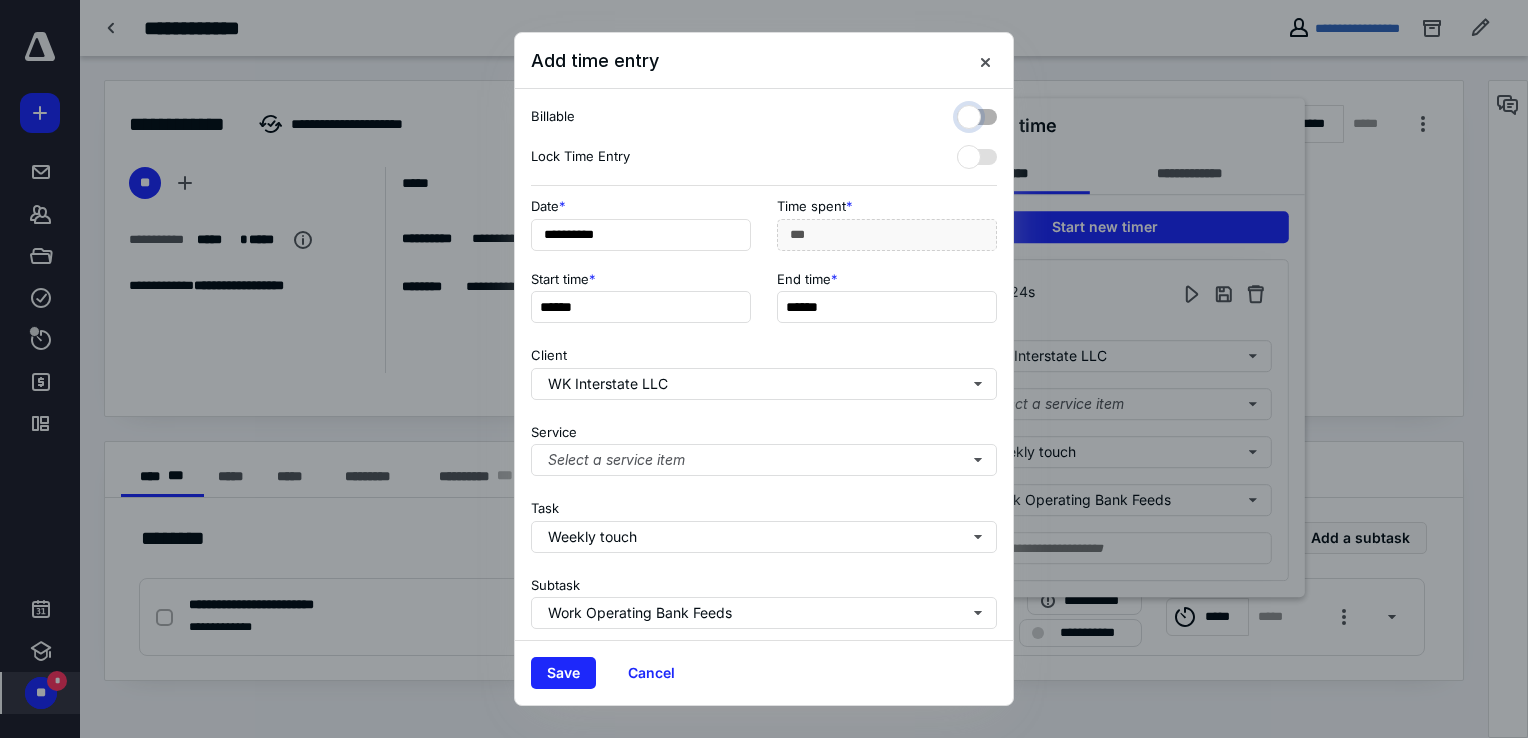 checkbox on "false" 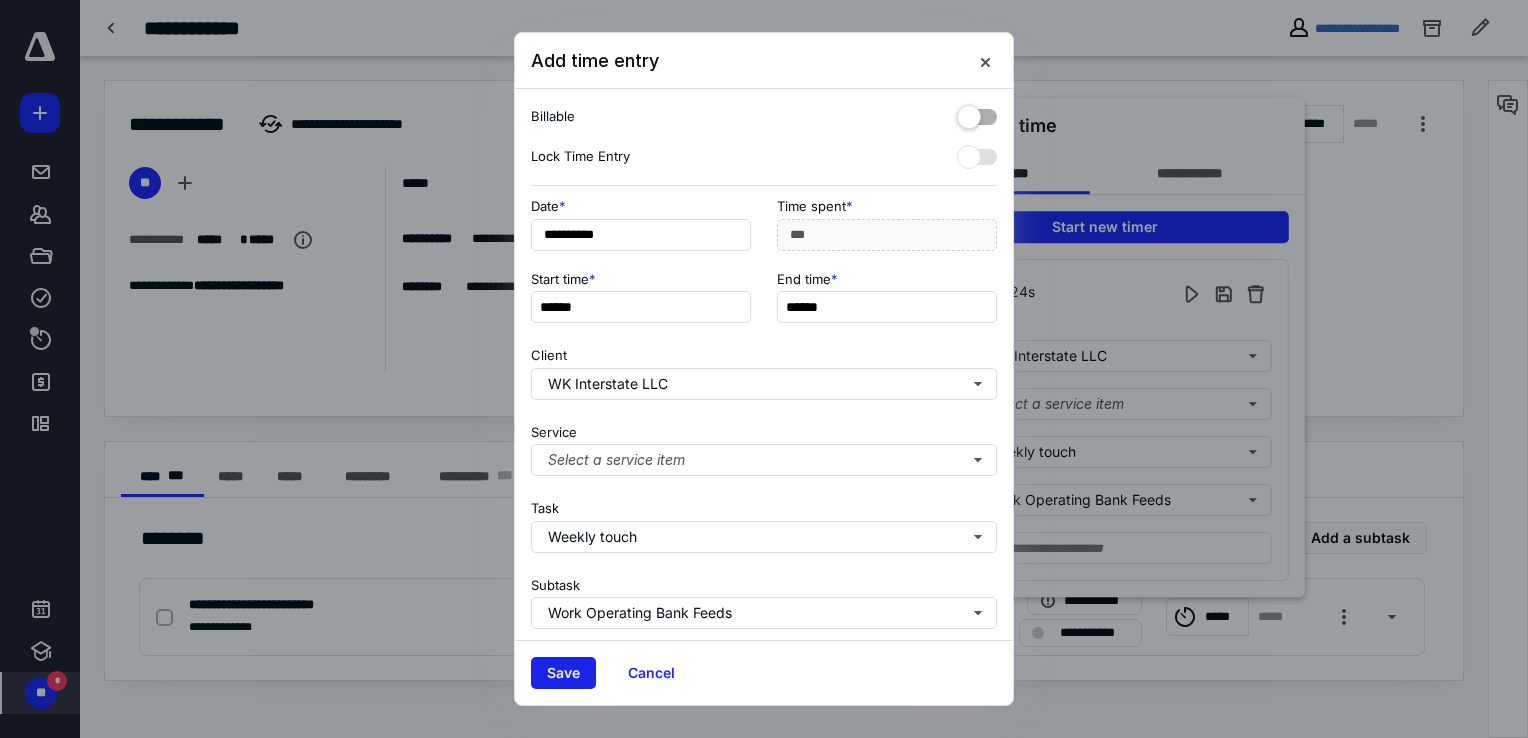 click on "Save" at bounding box center (563, 673) 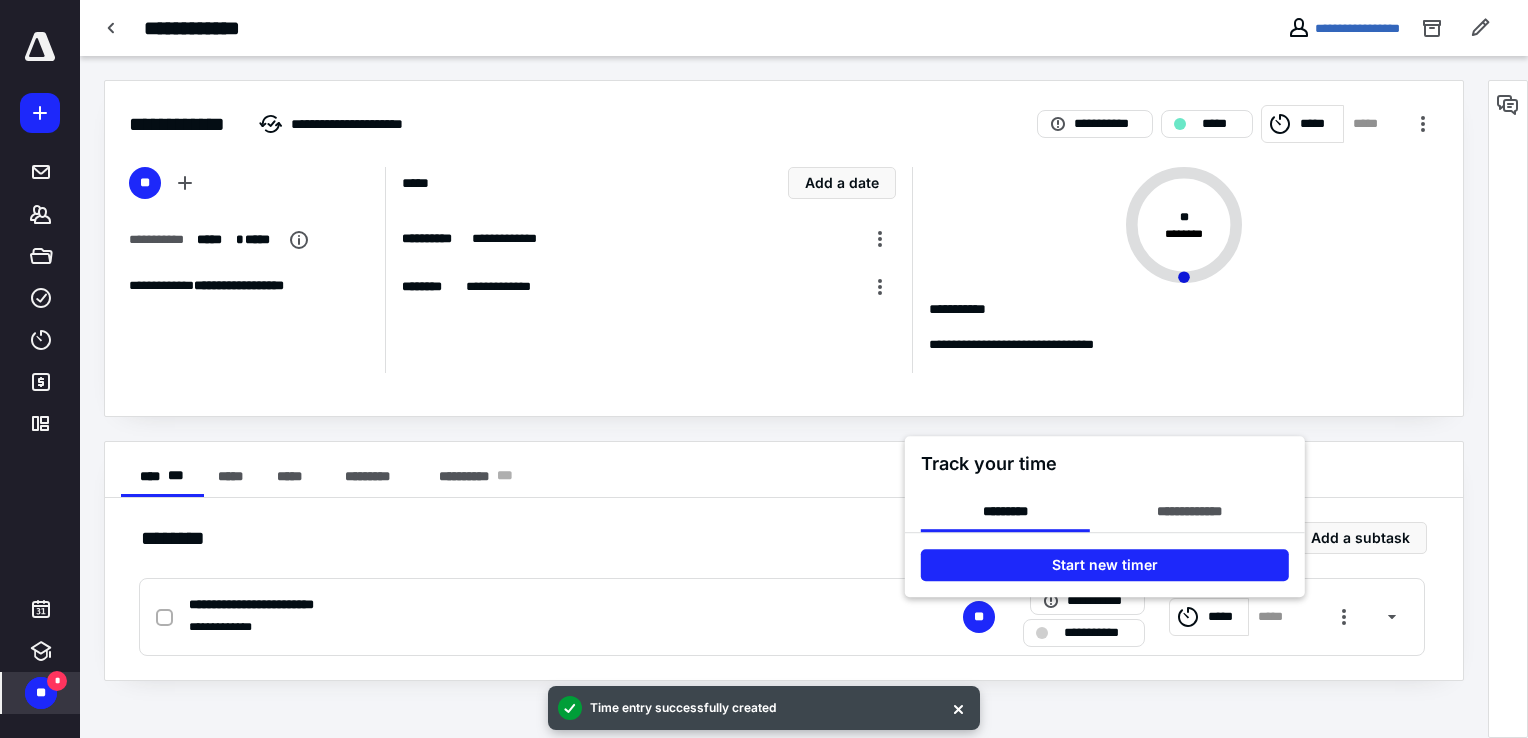 click at bounding box center (764, 369) 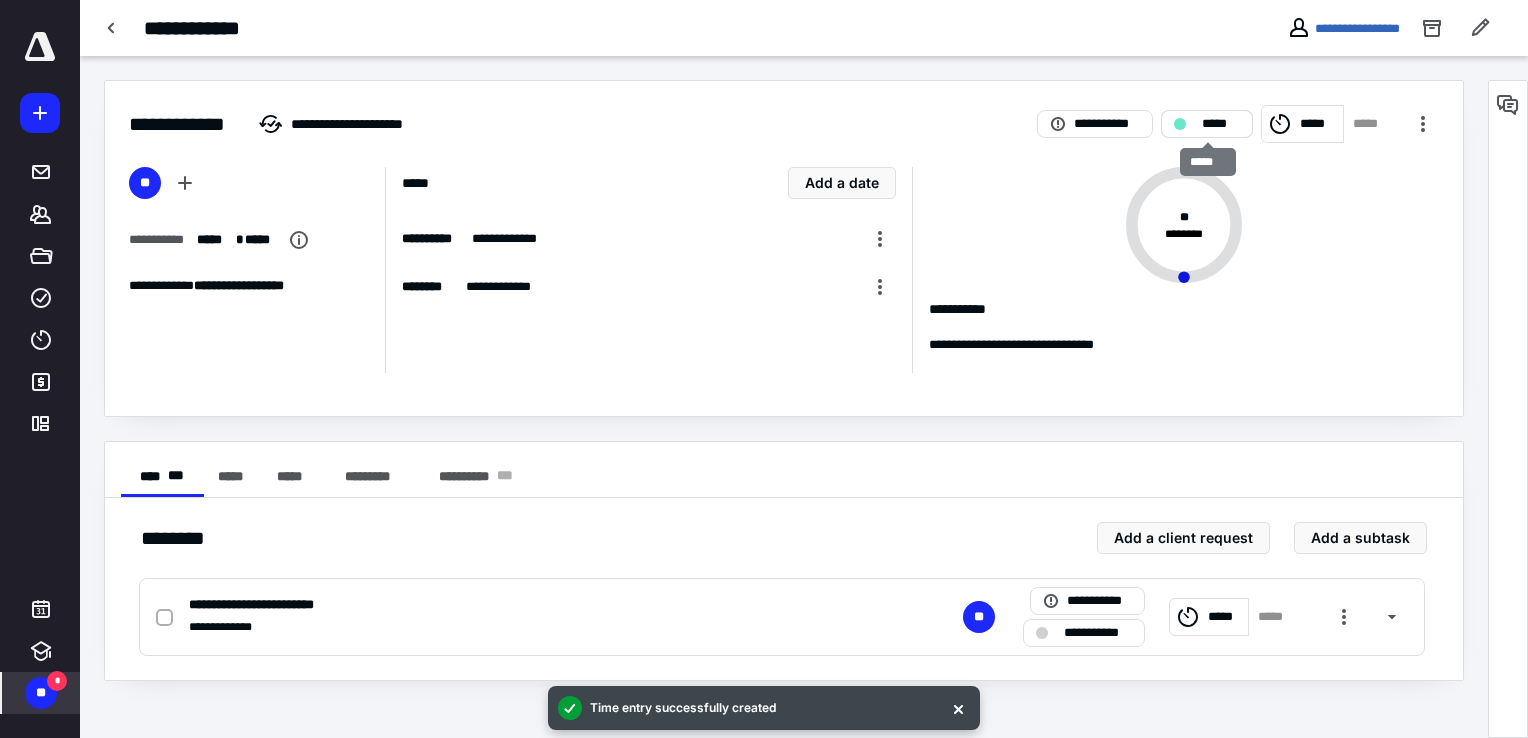 click on "*****" at bounding box center (1221, 124) 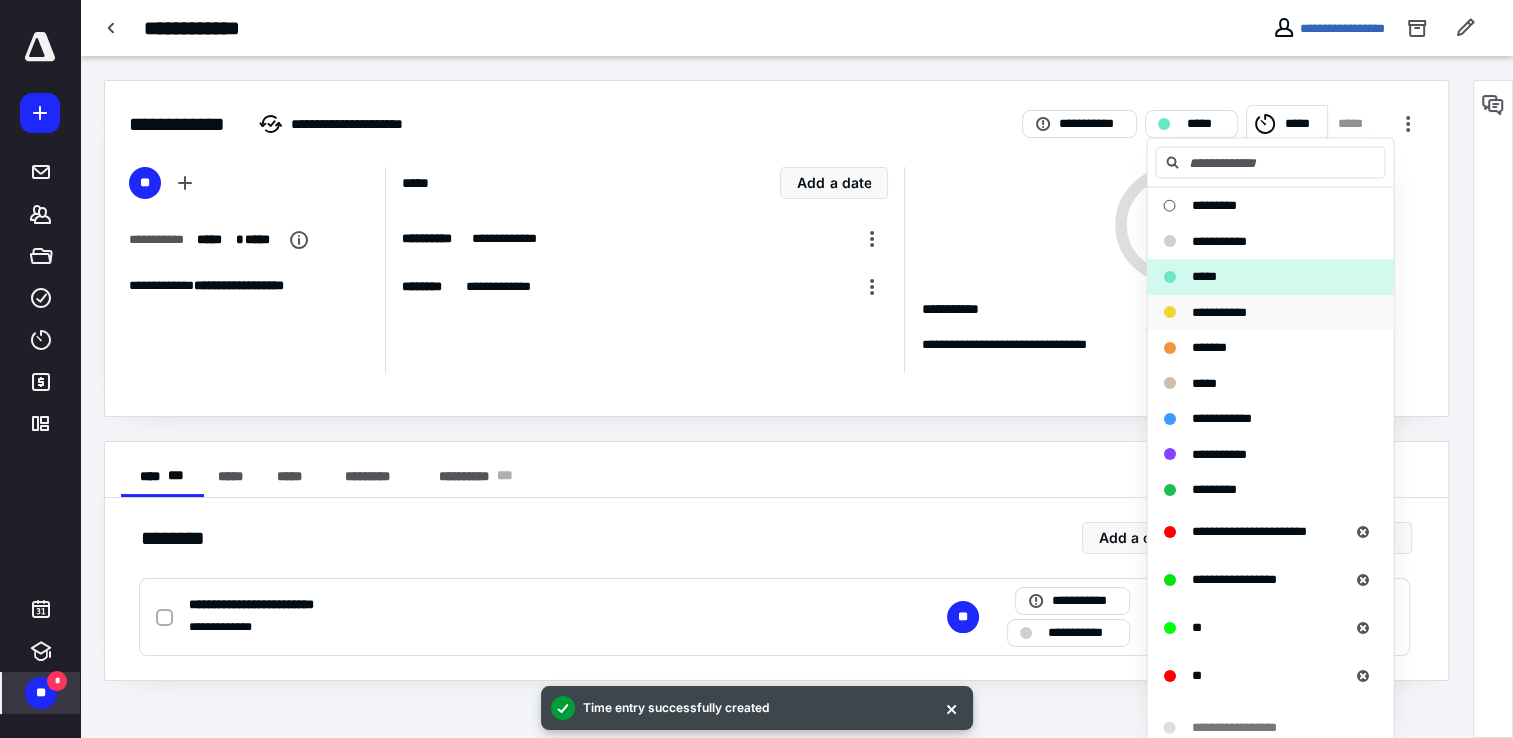 click on "**********" at bounding box center [1218, 311] 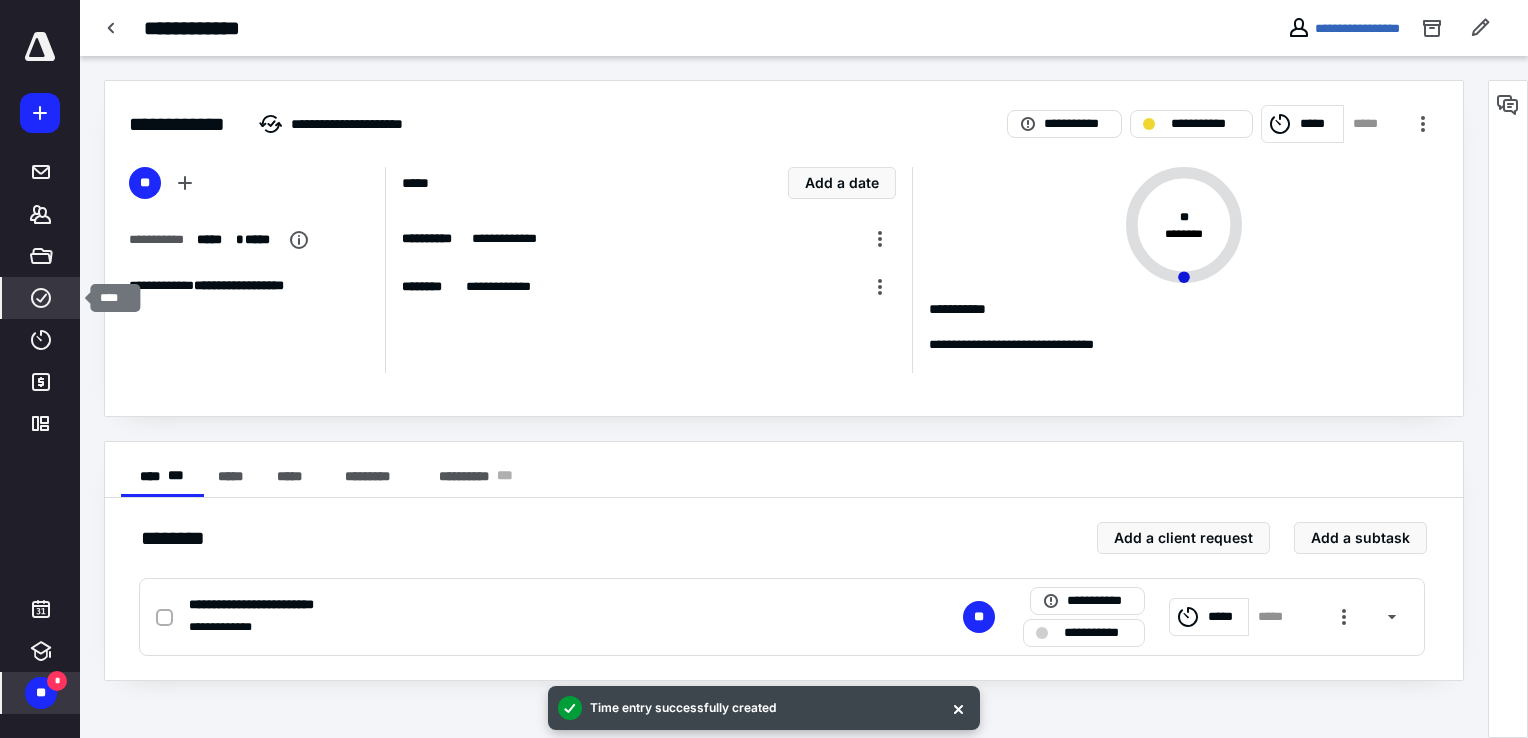click 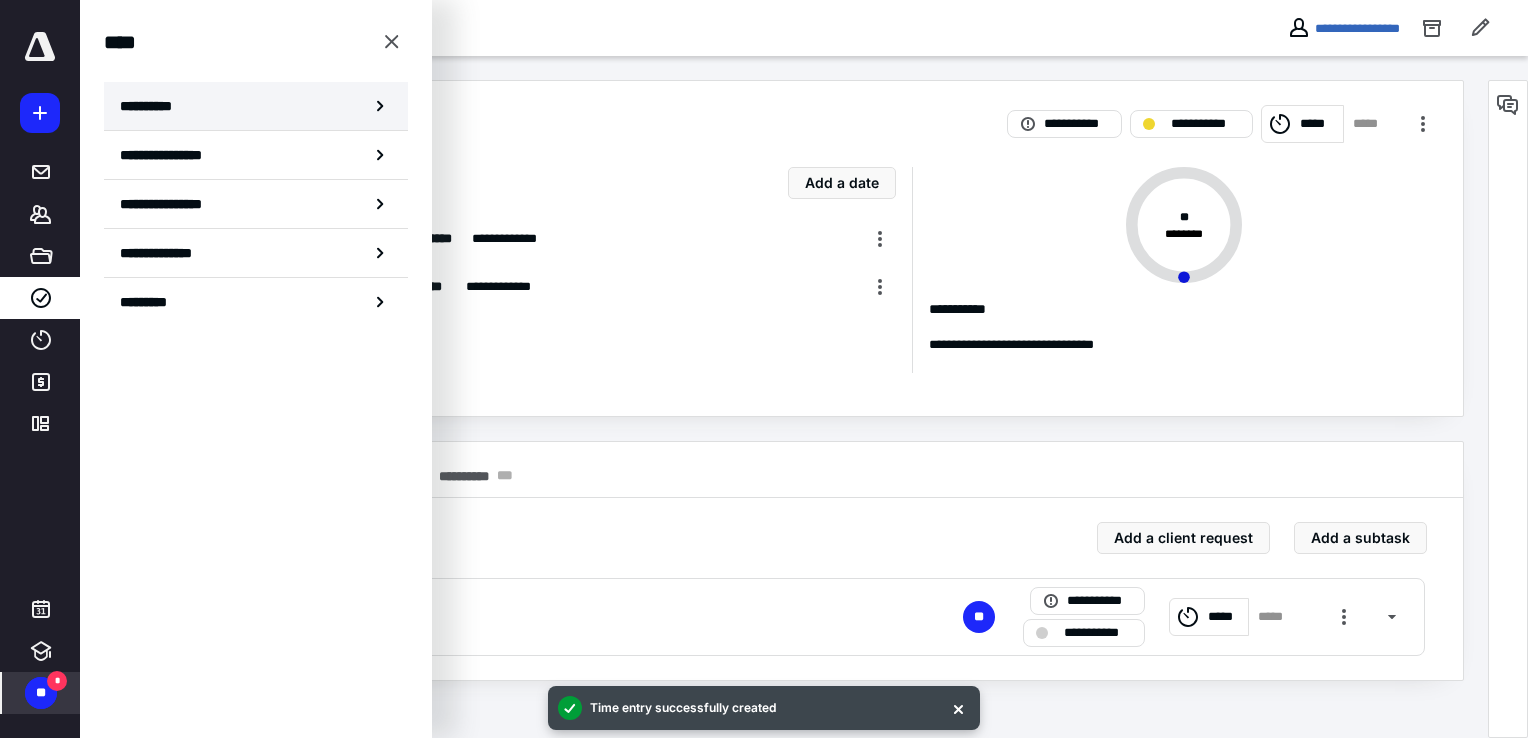 click on "**********" at bounding box center [153, 106] 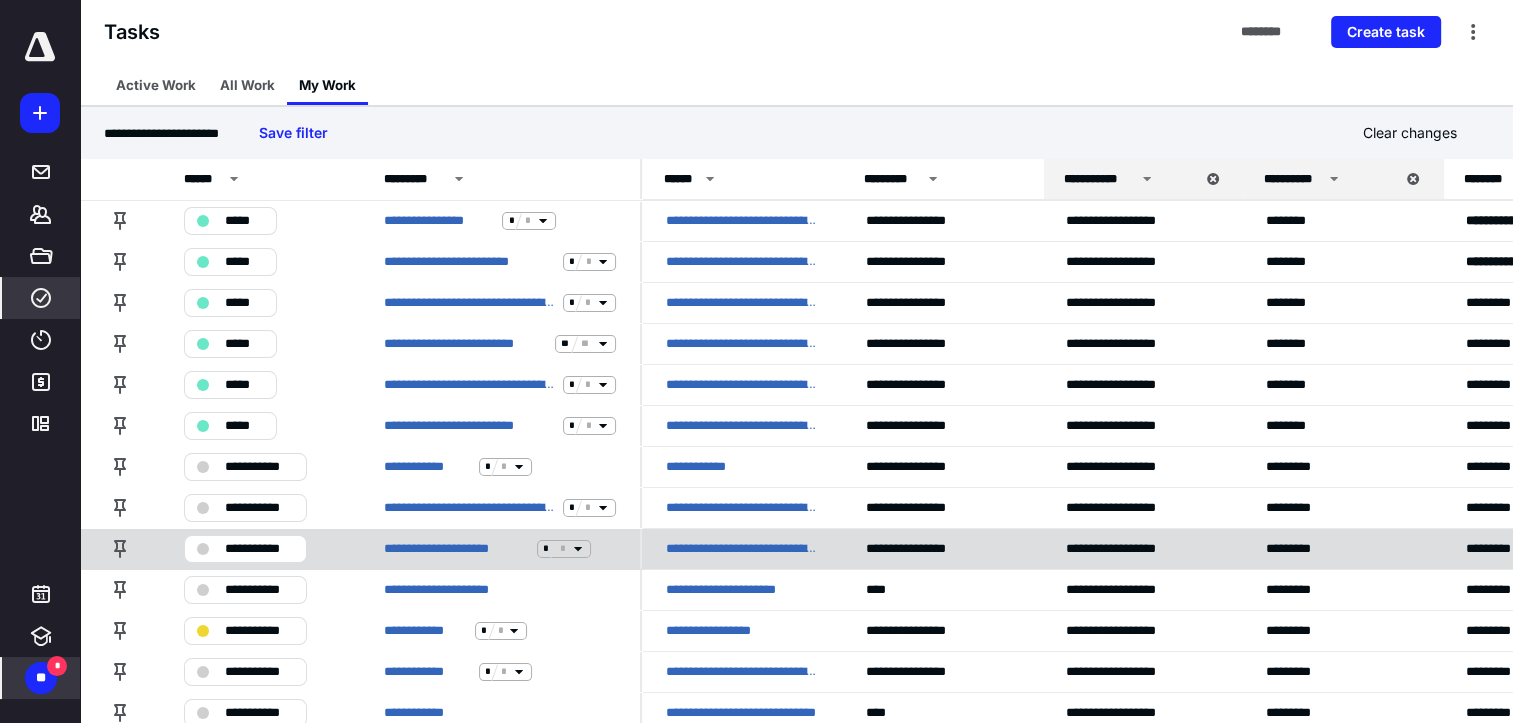 scroll, scrollTop: 100, scrollLeft: 0, axis: vertical 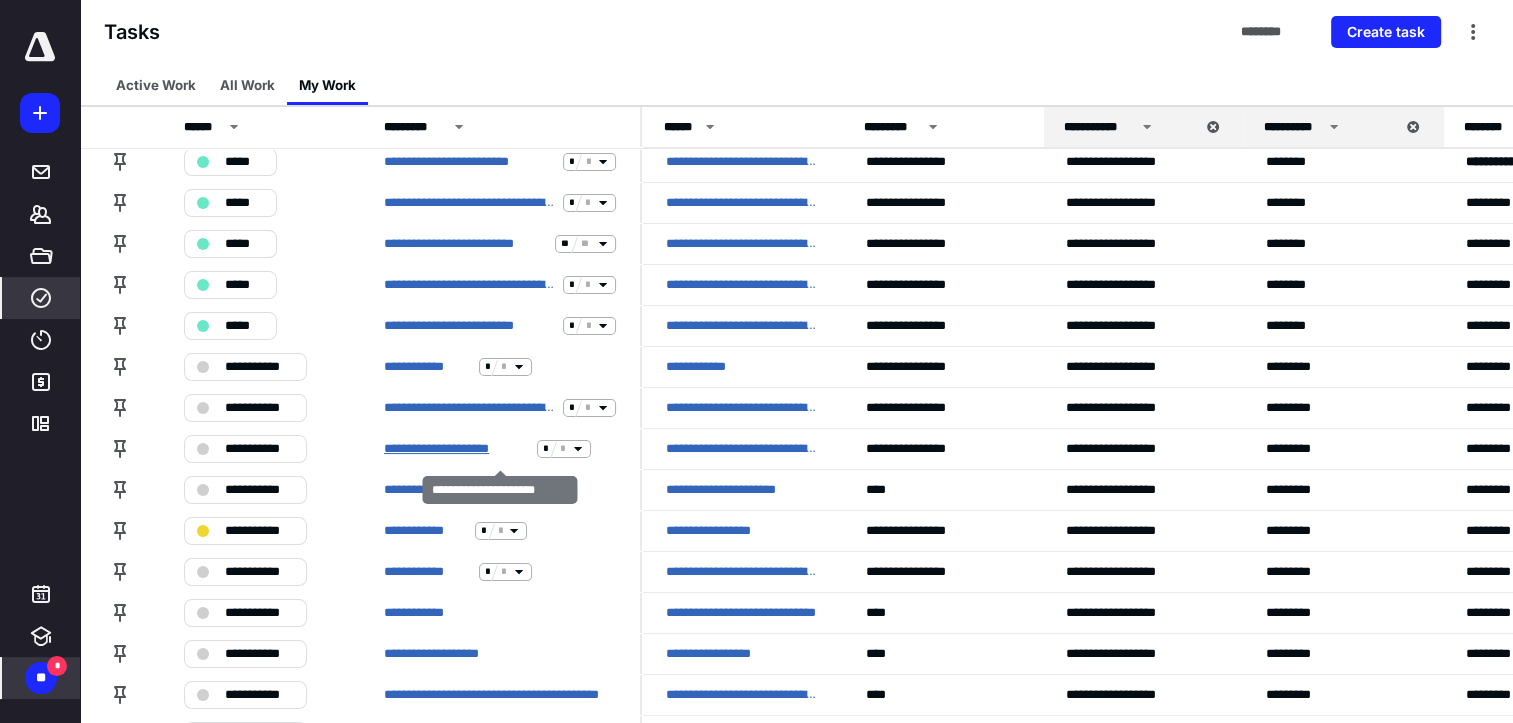 click on "**********" at bounding box center (456, 449) 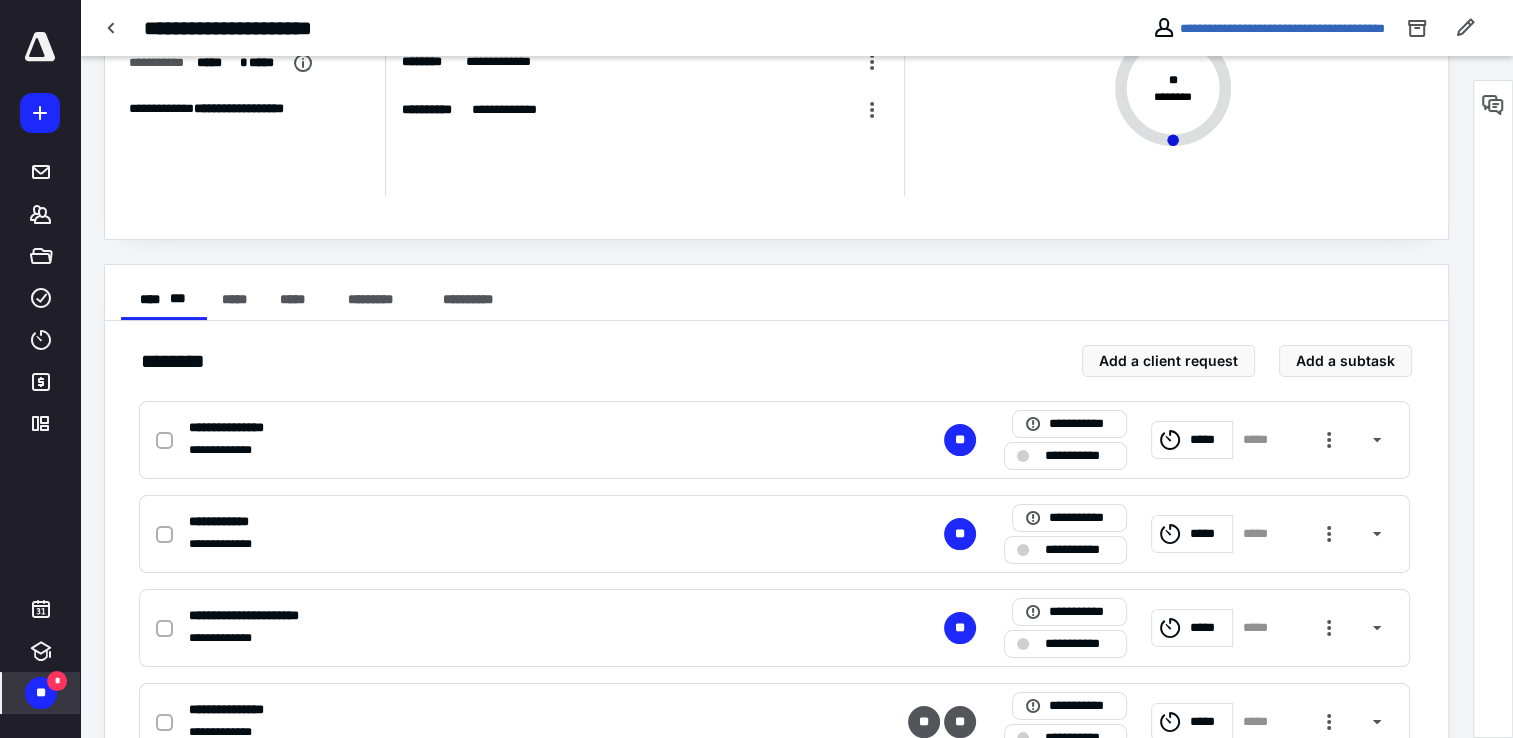 scroll, scrollTop: 200, scrollLeft: 0, axis: vertical 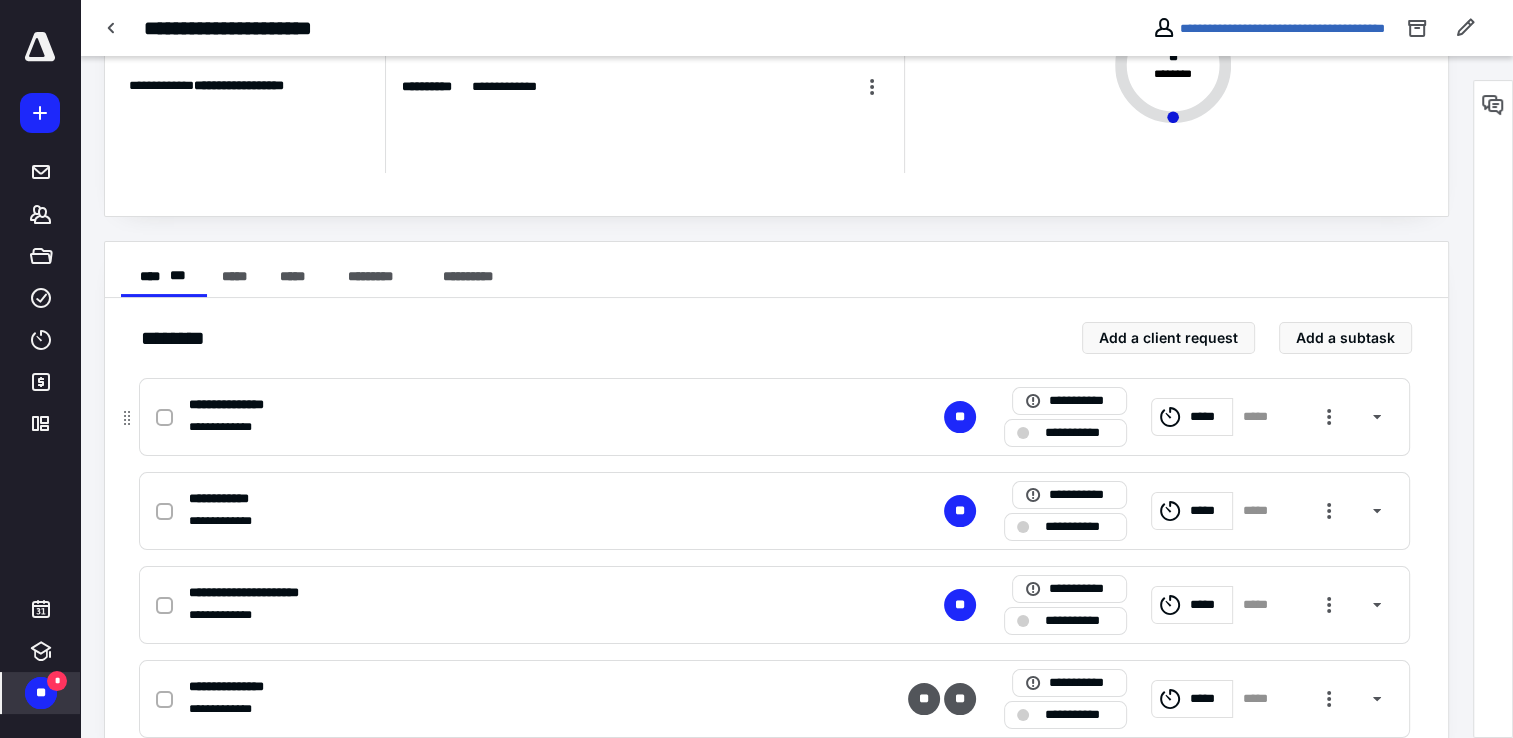 click on "*****" at bounding box center [1208, 417] 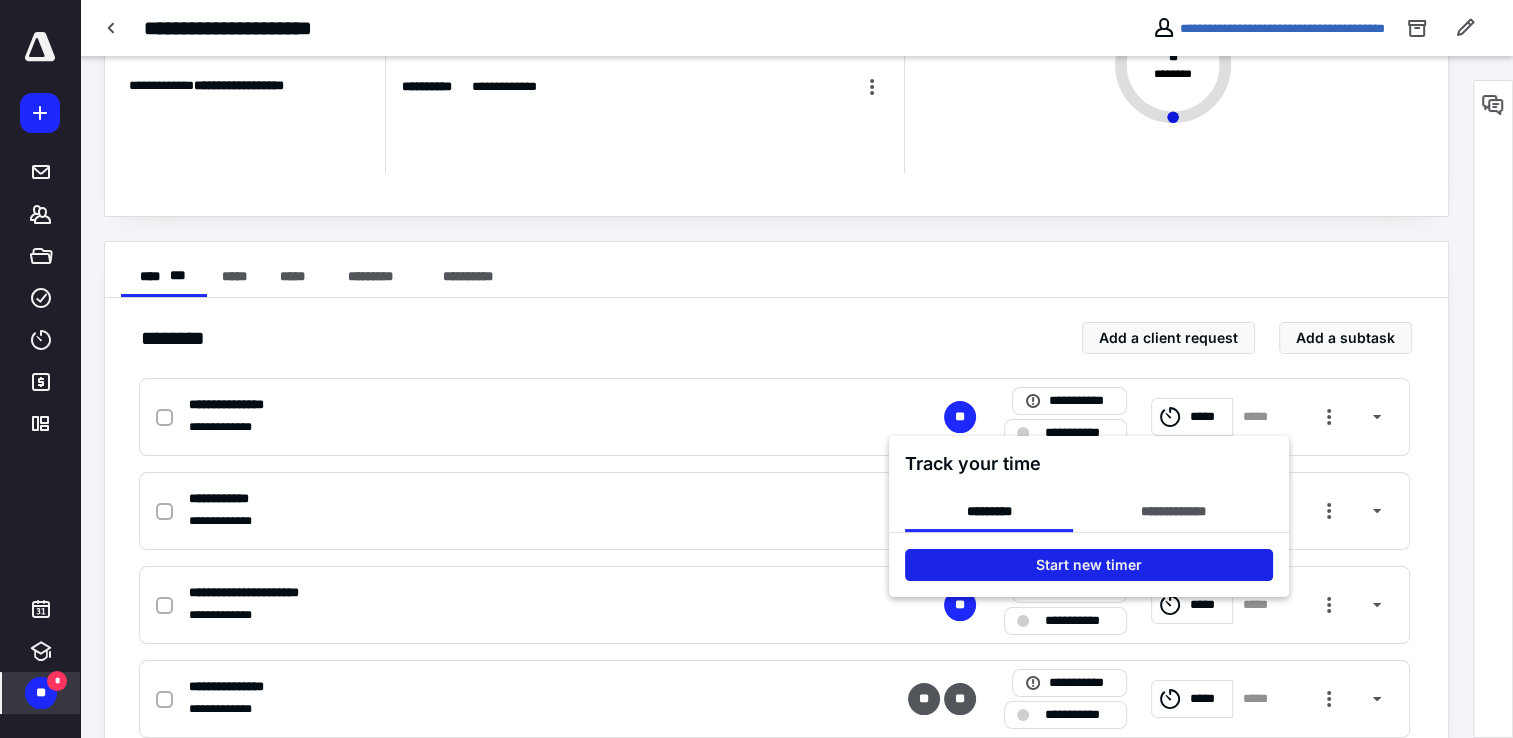 click on "Start new timer" at bounding box center [1089, 565] 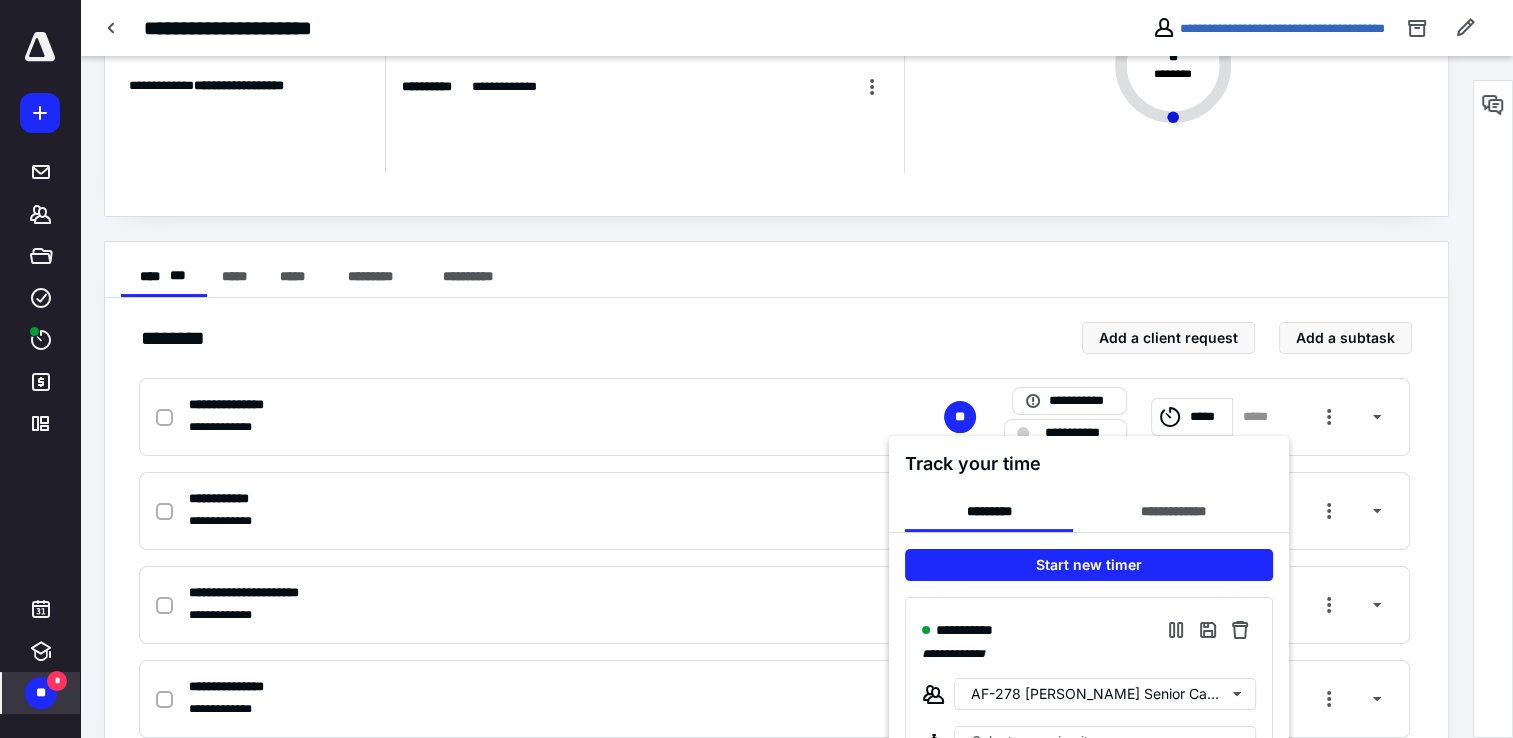 click at bounding box center [756, 369] 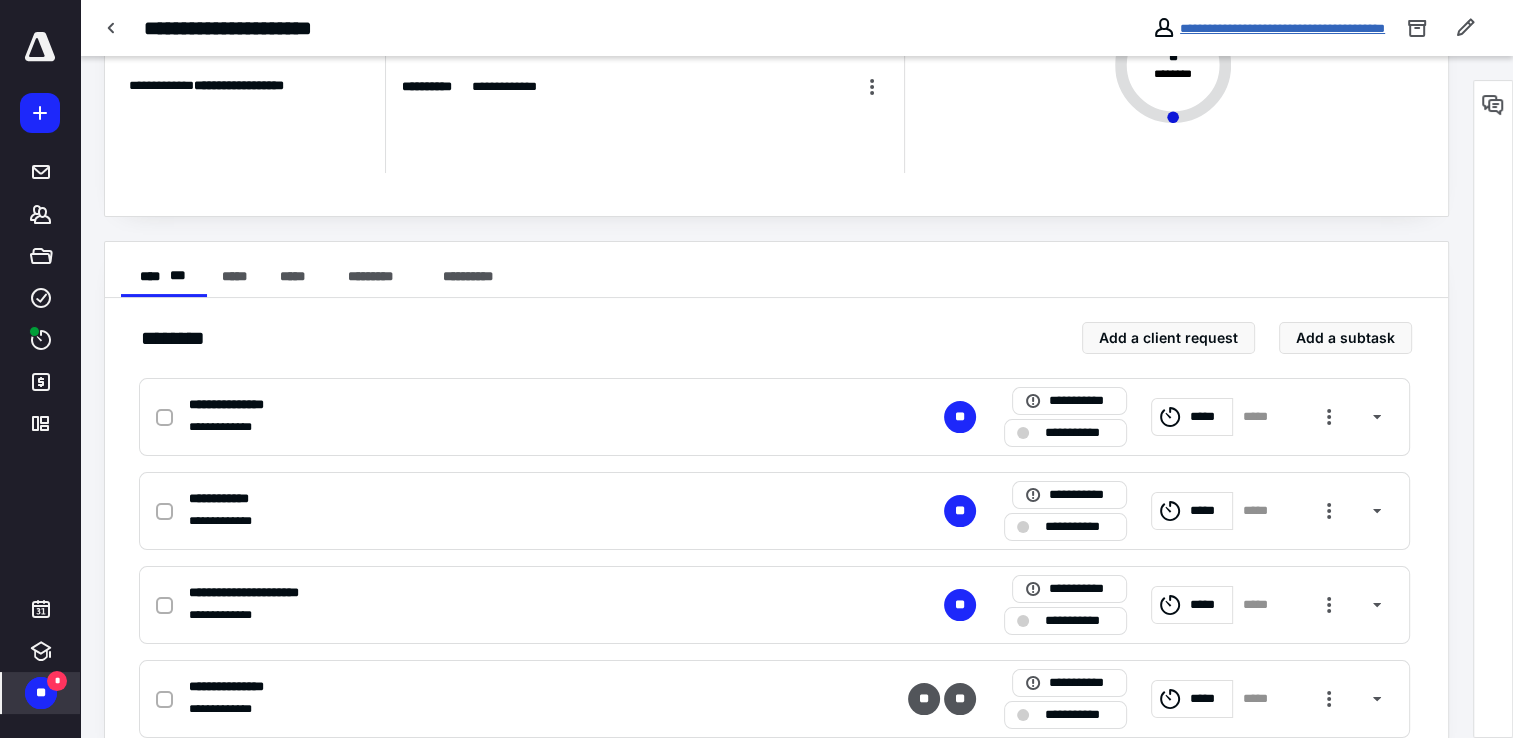 click on "**********" at bounding box center (1282, 28) 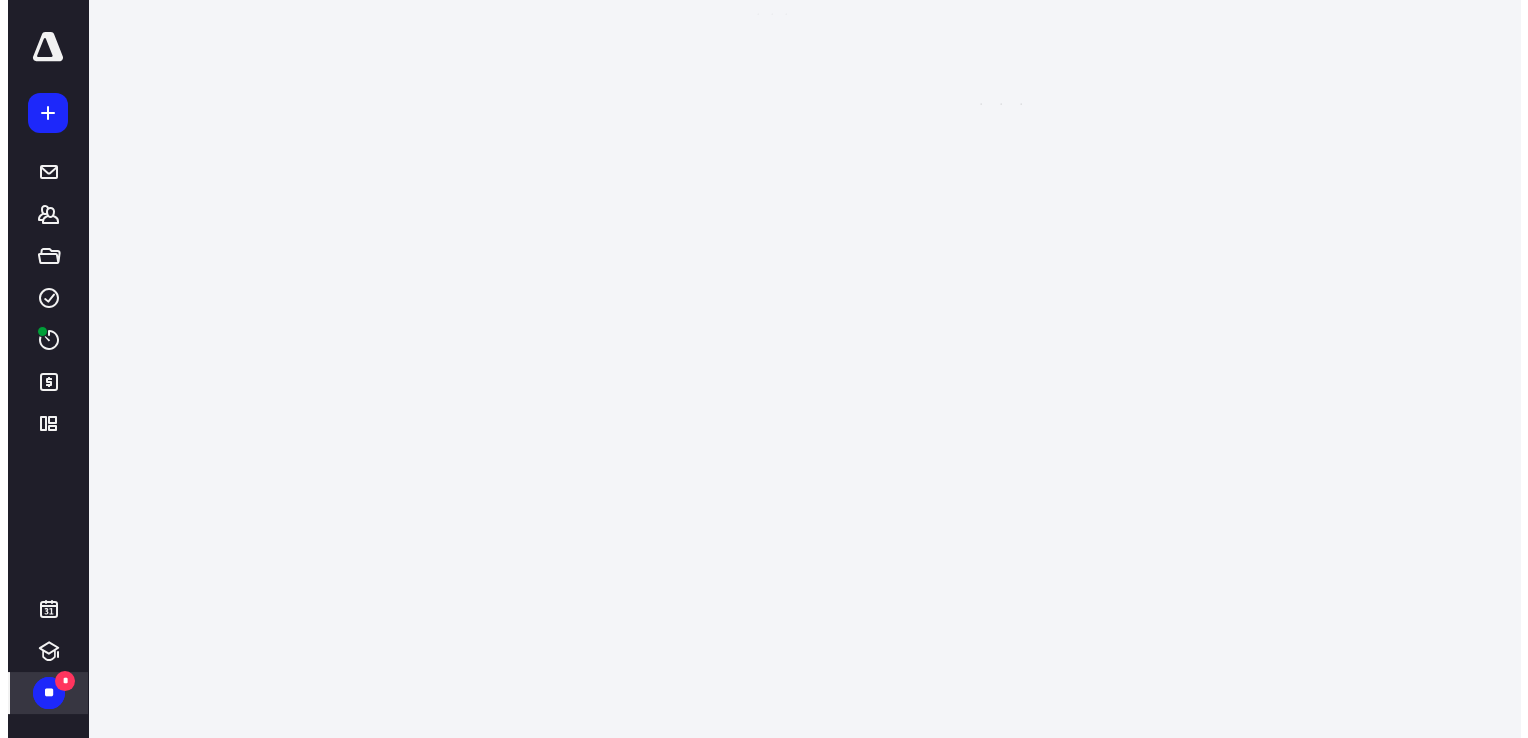 scroll, scrollTop: 0, scrollLeft: 0, axis: both 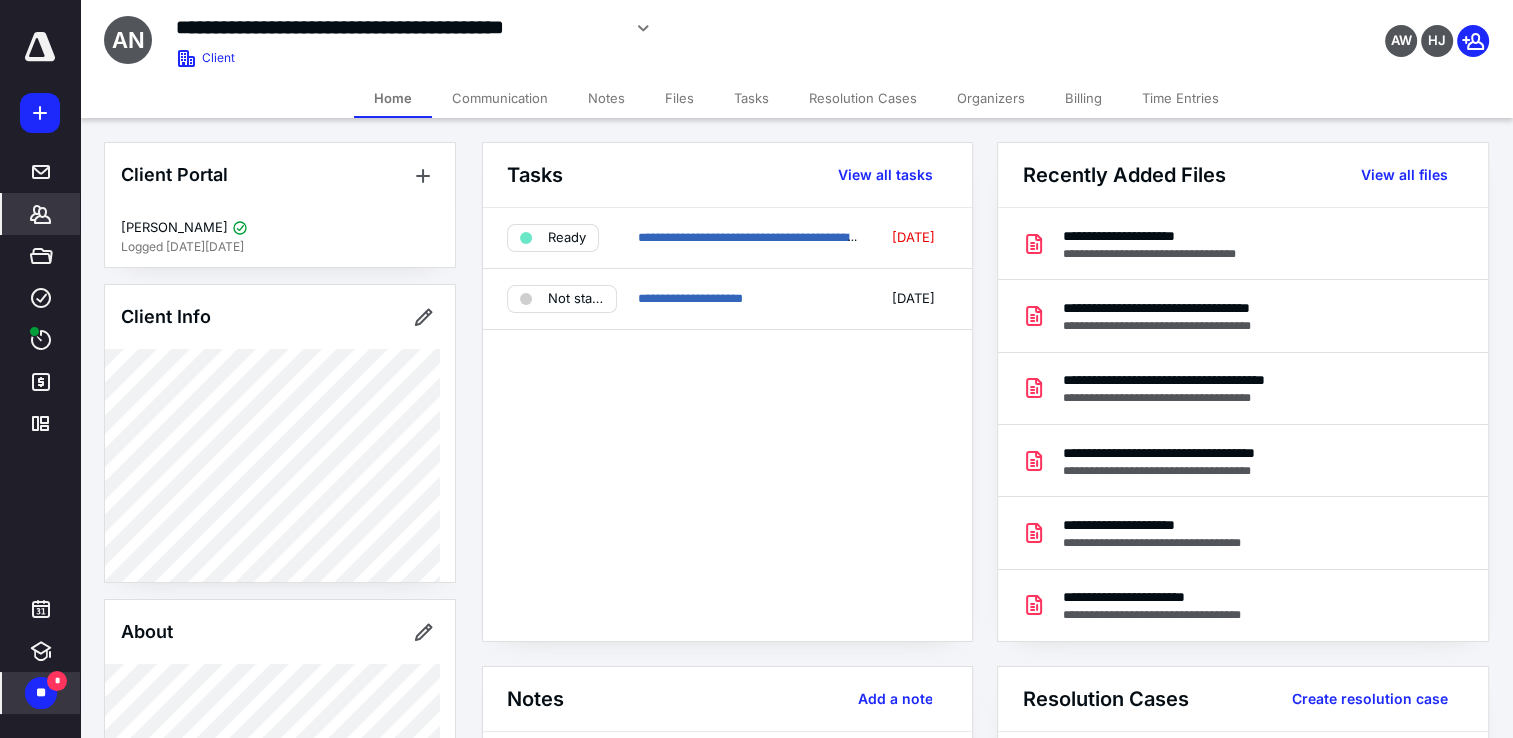 click on "Communication" at bounding box center [500, 98] 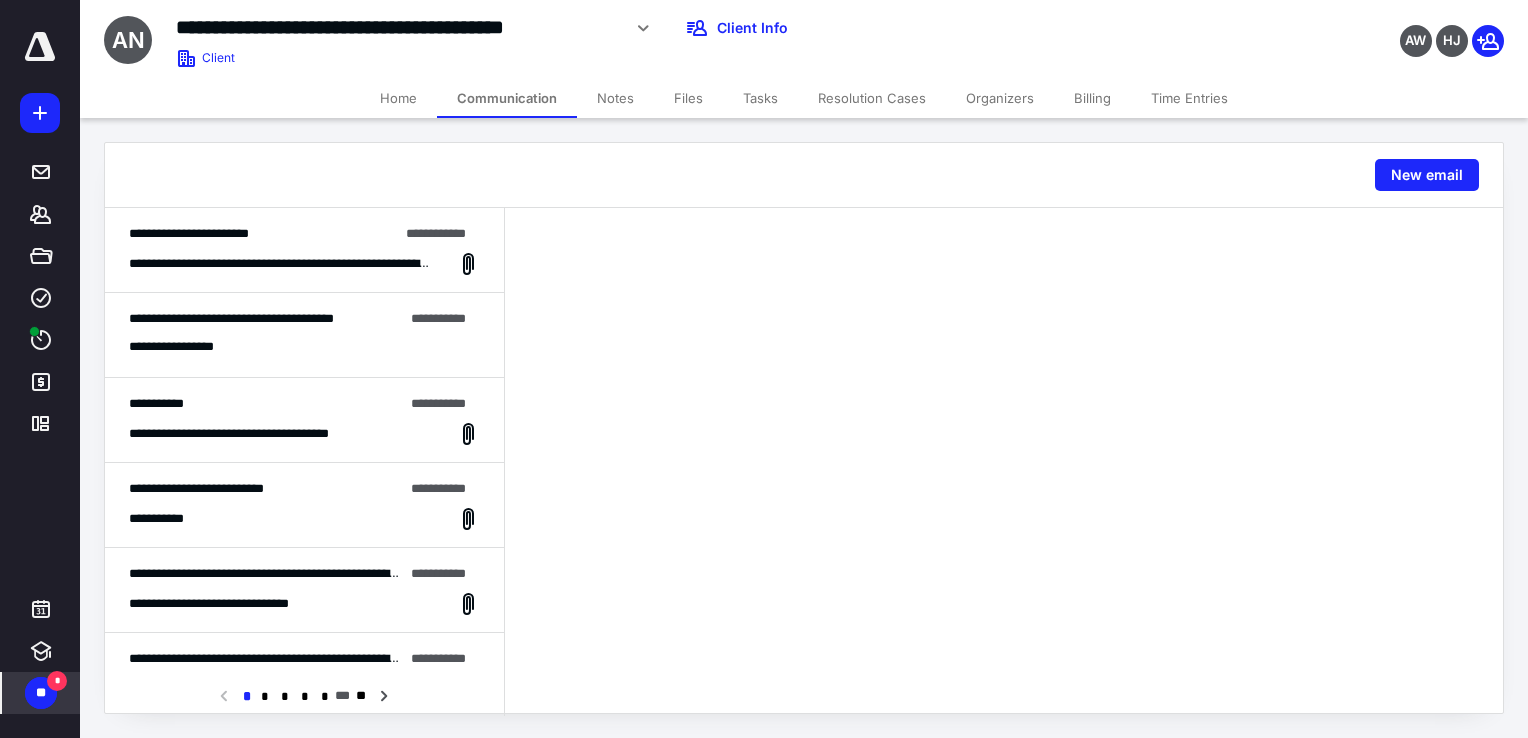 click on "**********" at bounding box center (304, 505) 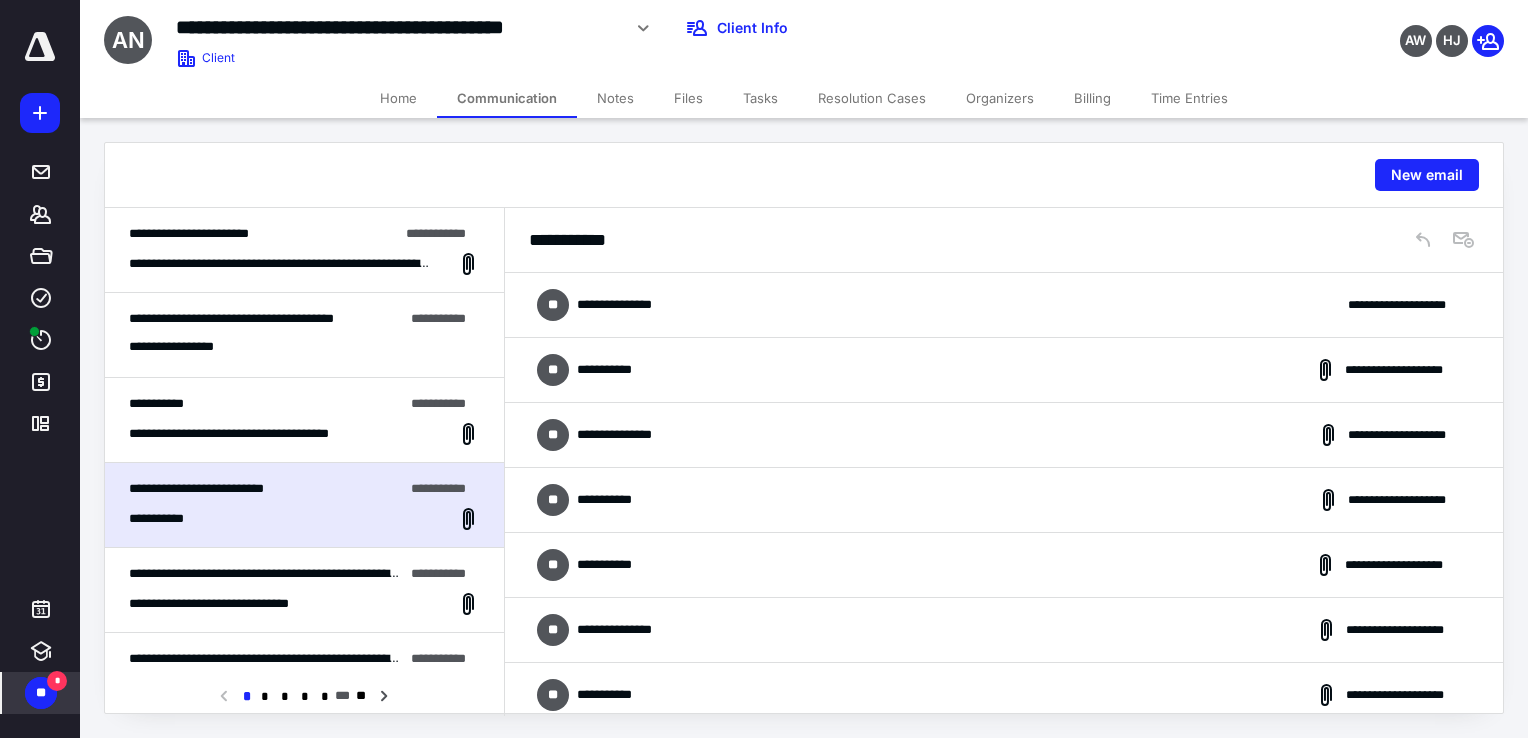 scroll, scrollTop: 492, scrollLeft: 0, axis: vertical 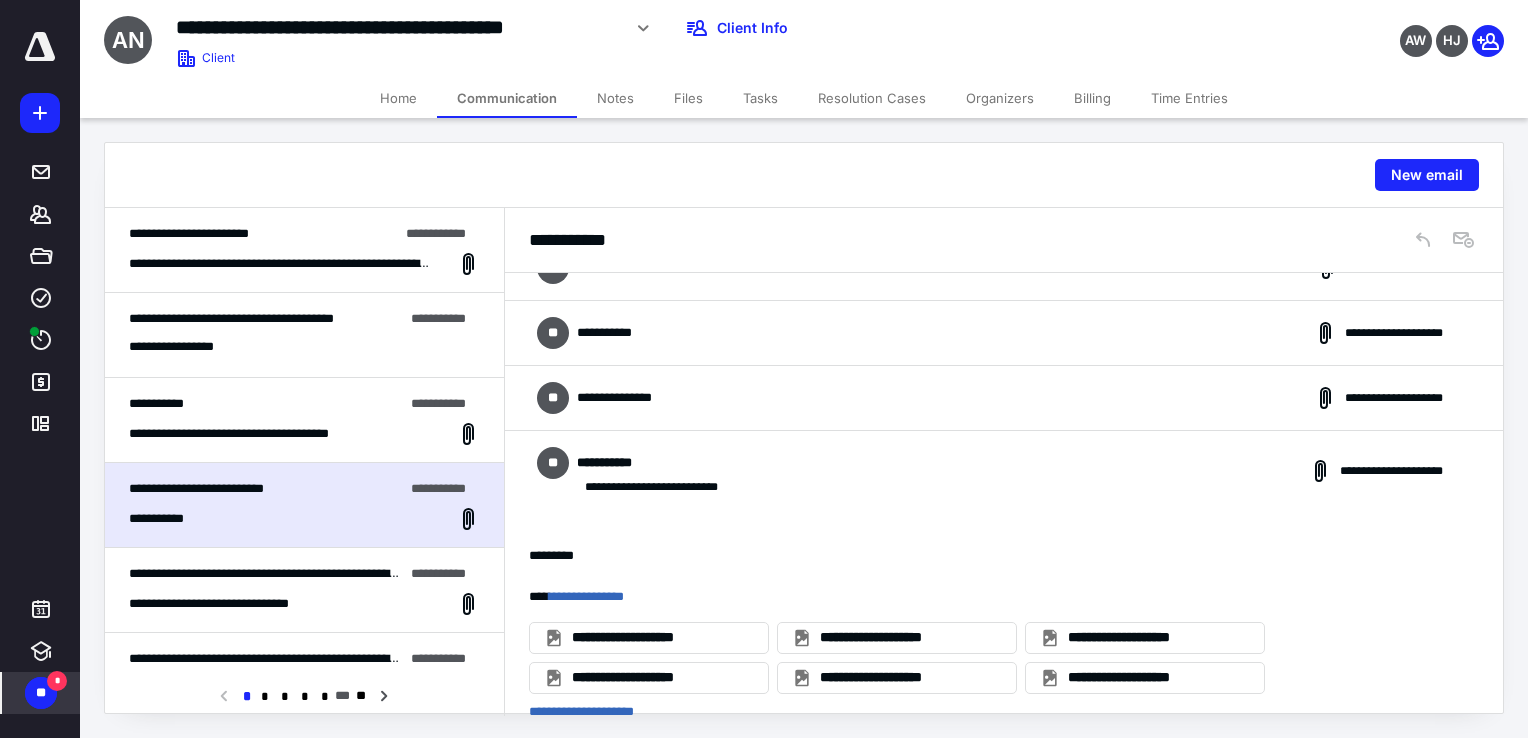 click on "**********" at bounding box center [1004, 398] 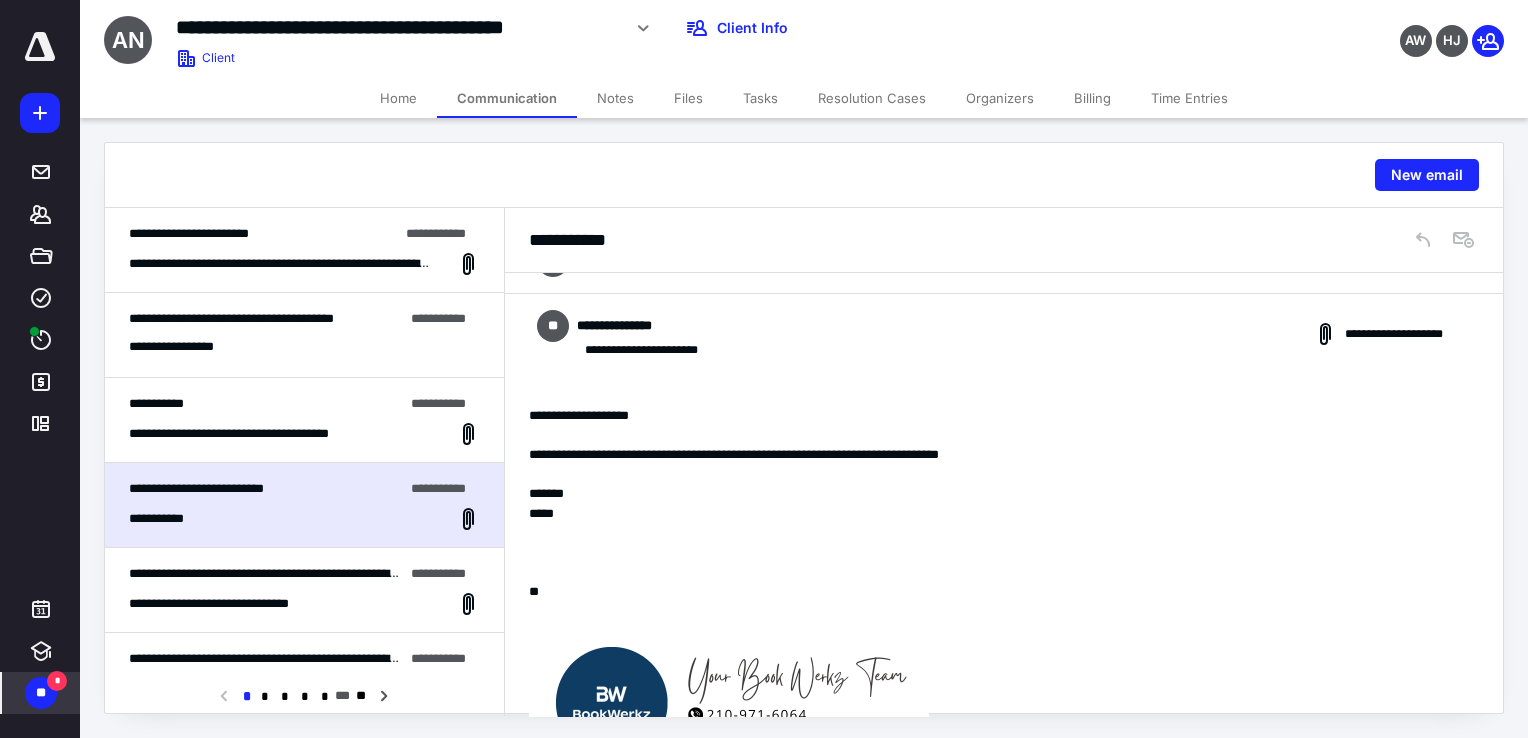 scroll, scrollTop: 692, scrollLeft: 0, axis: vertical 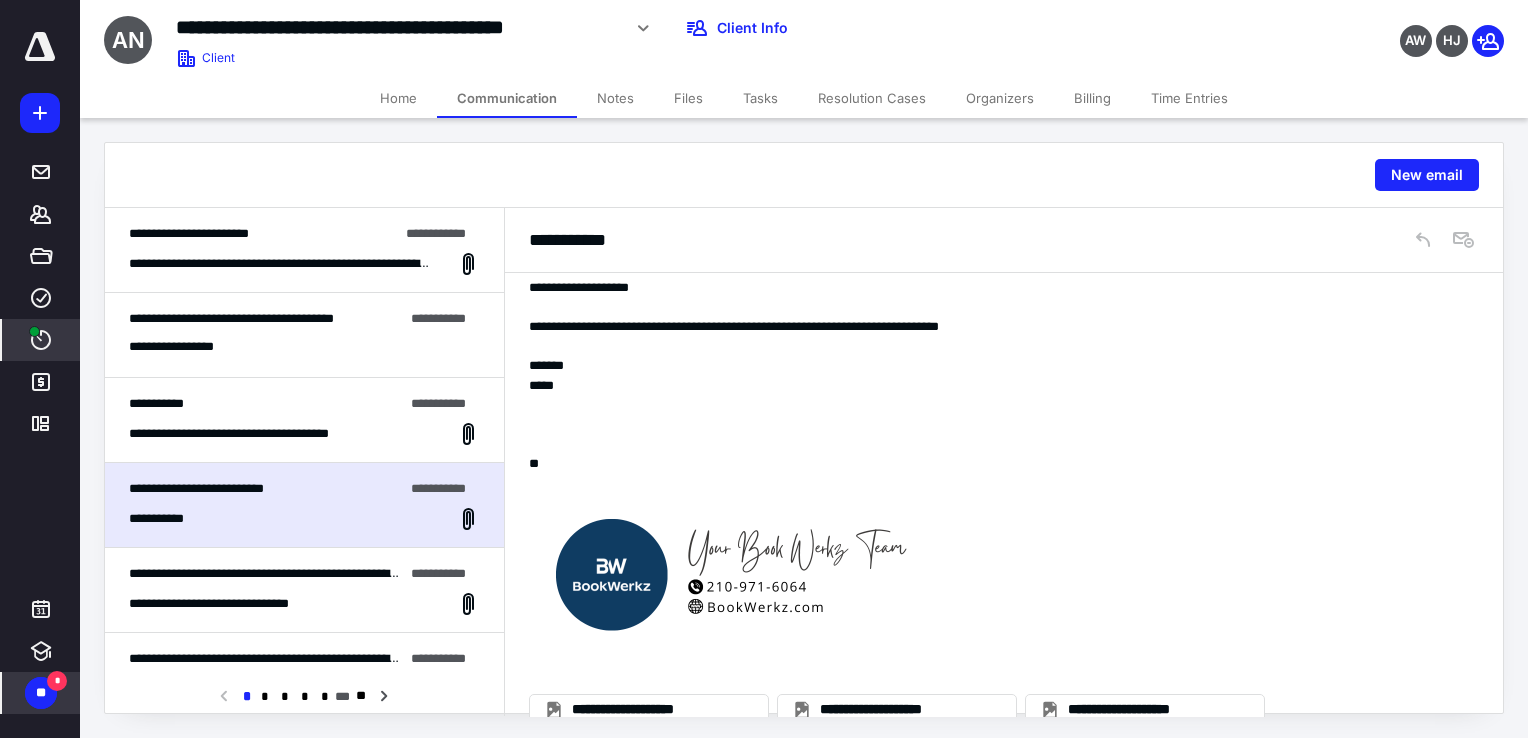 click on "****" at bounding box center (41, 340) 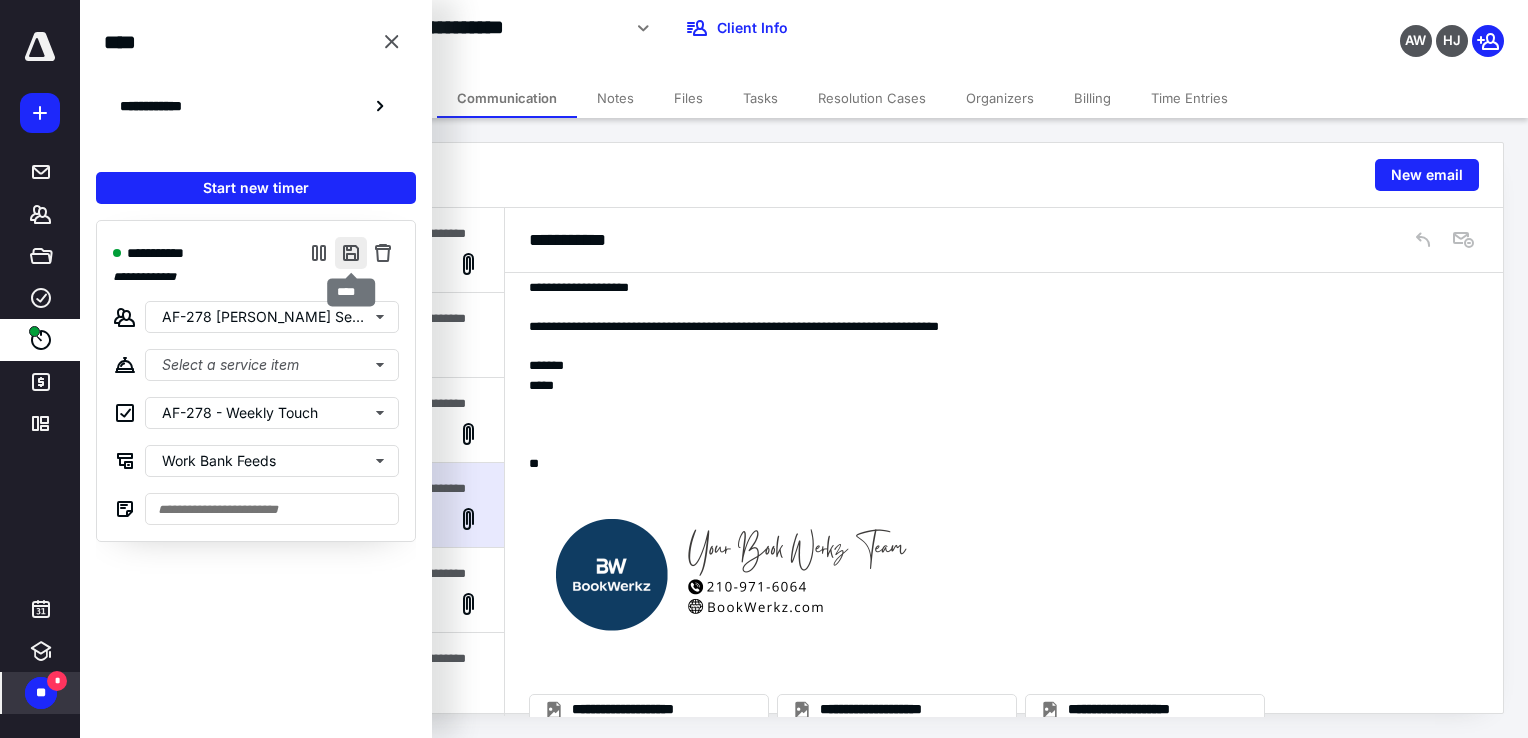 click at bounding box center (351, 253) 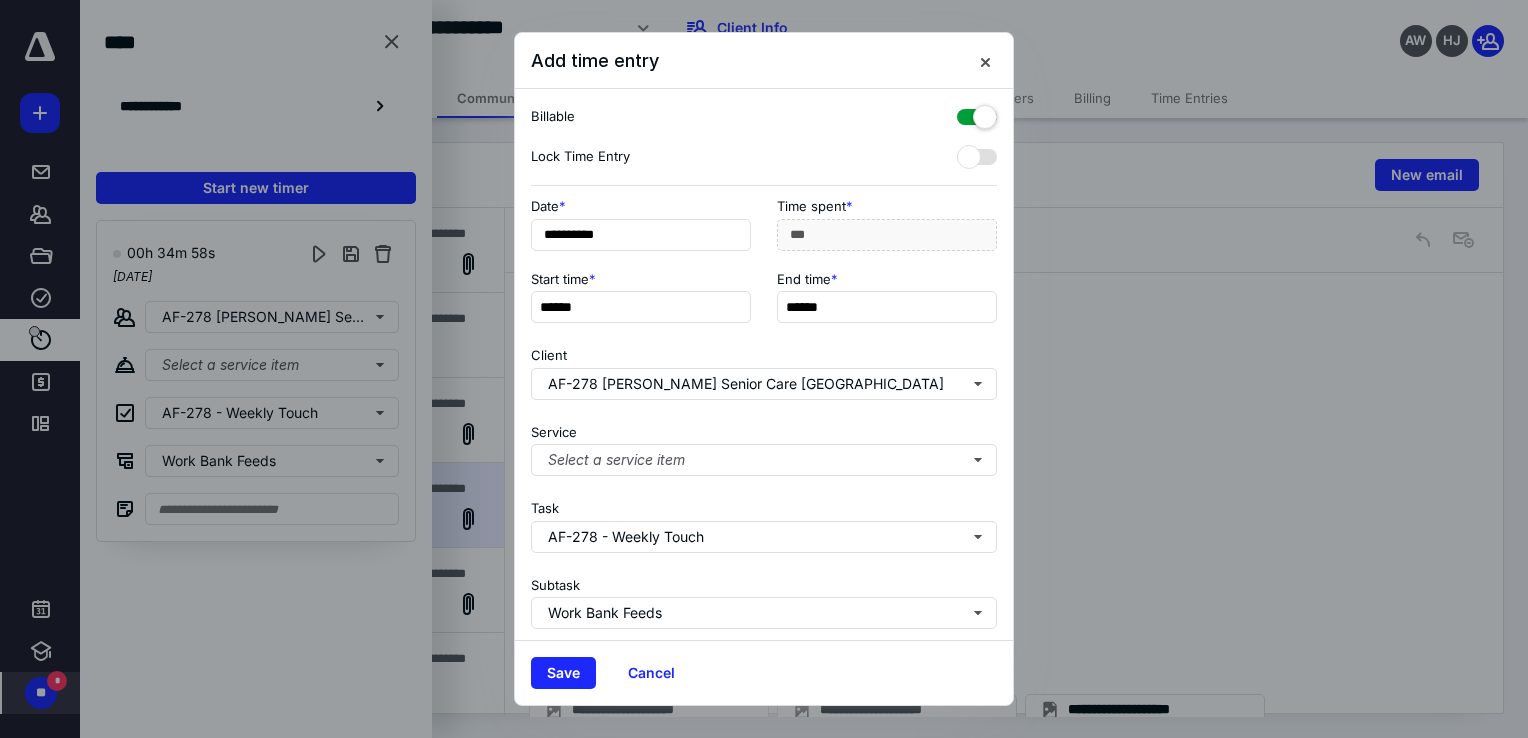 click at bounding box center [977, 113] 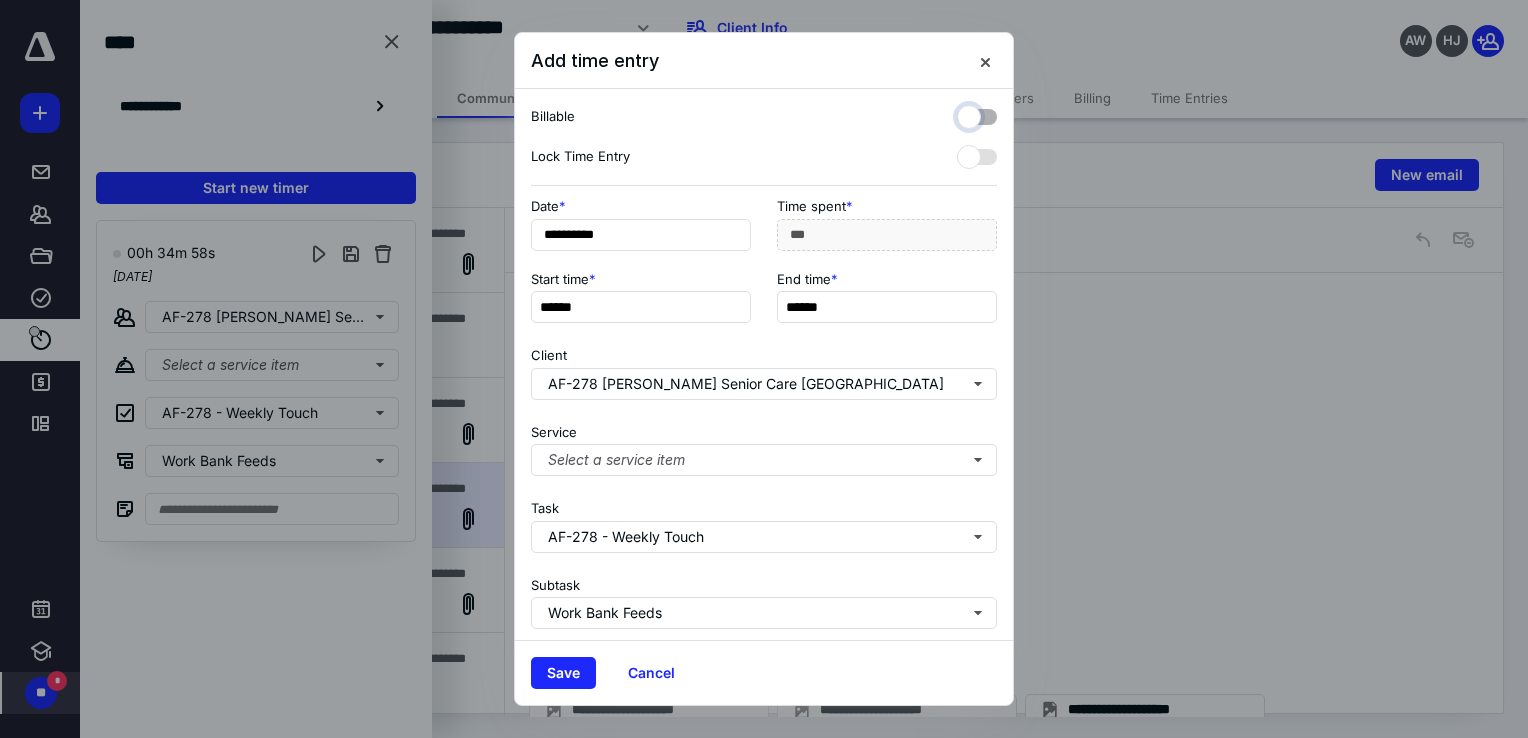 checkbox on "false" 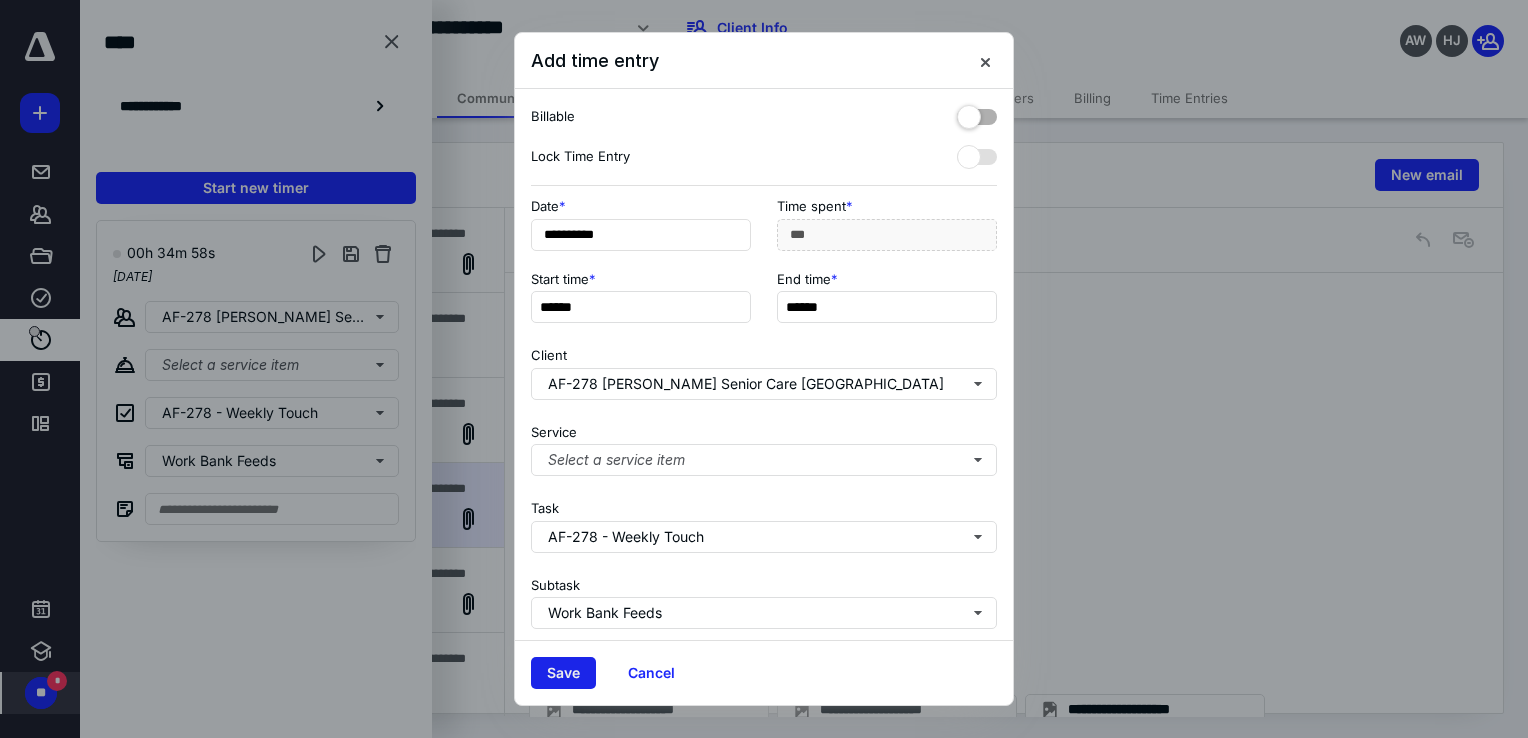 click on "Save" at bounding box center [563, 673] 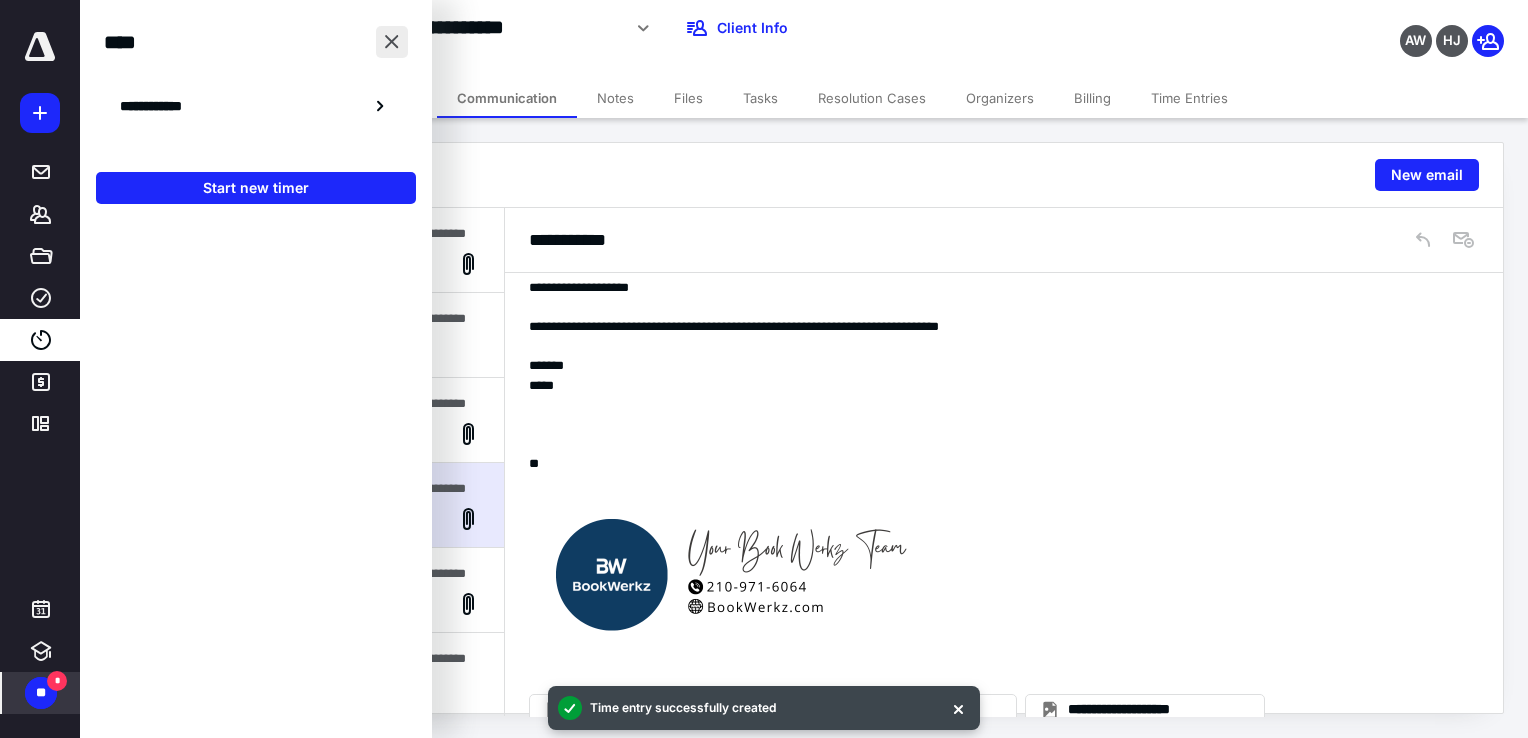 click at bounding box center (392, 42) 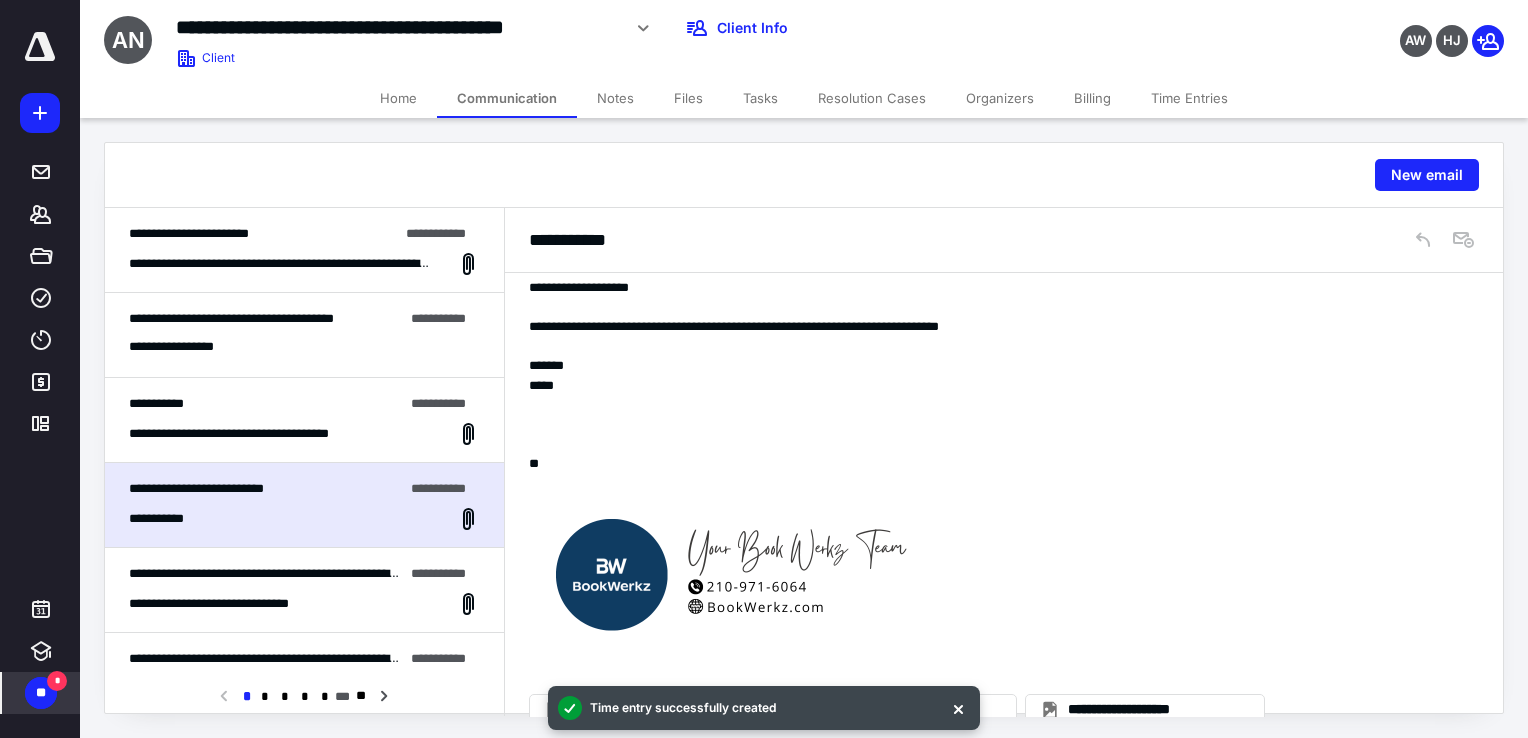 click on "Tasks" at bounding box center [760, 98] 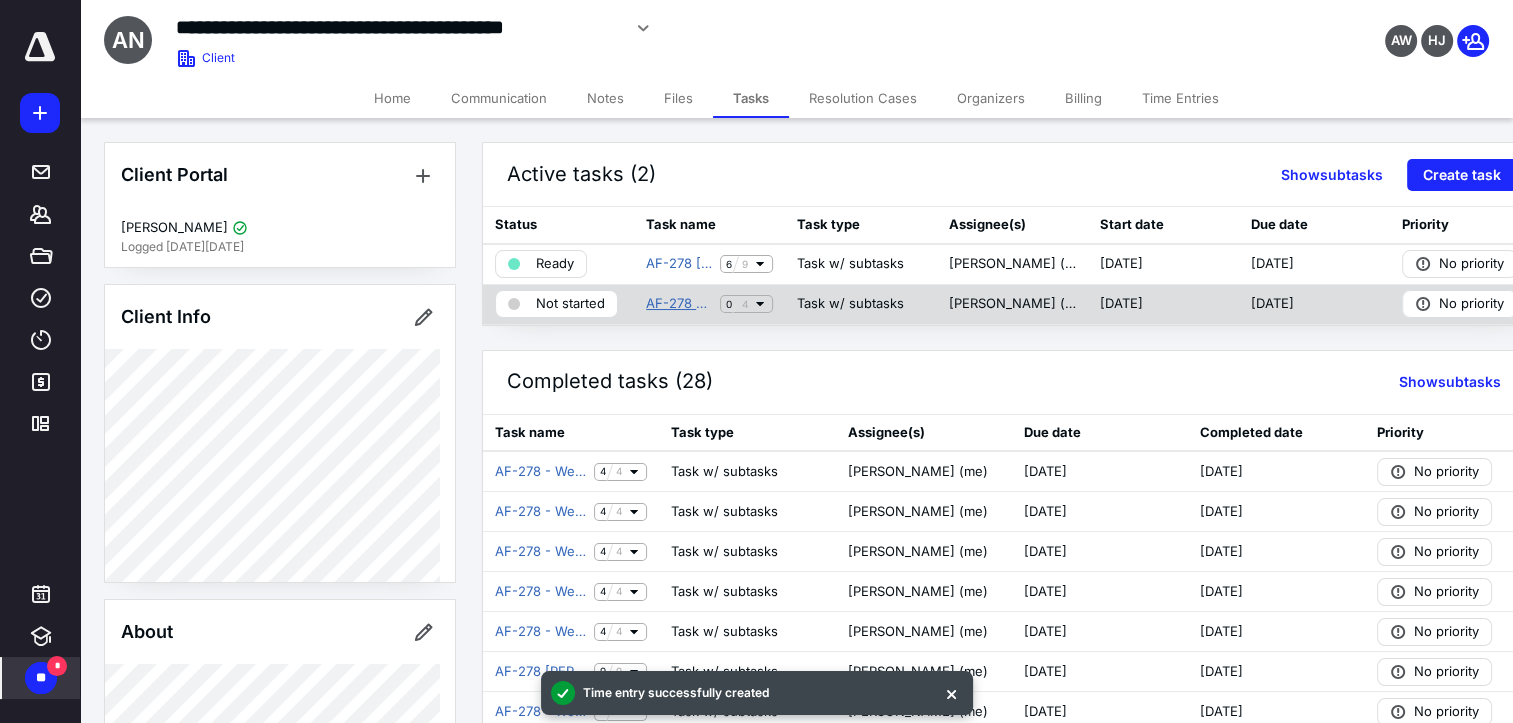 click on "AF-278 - Weekly Touch" at bounding box center [679, 304] 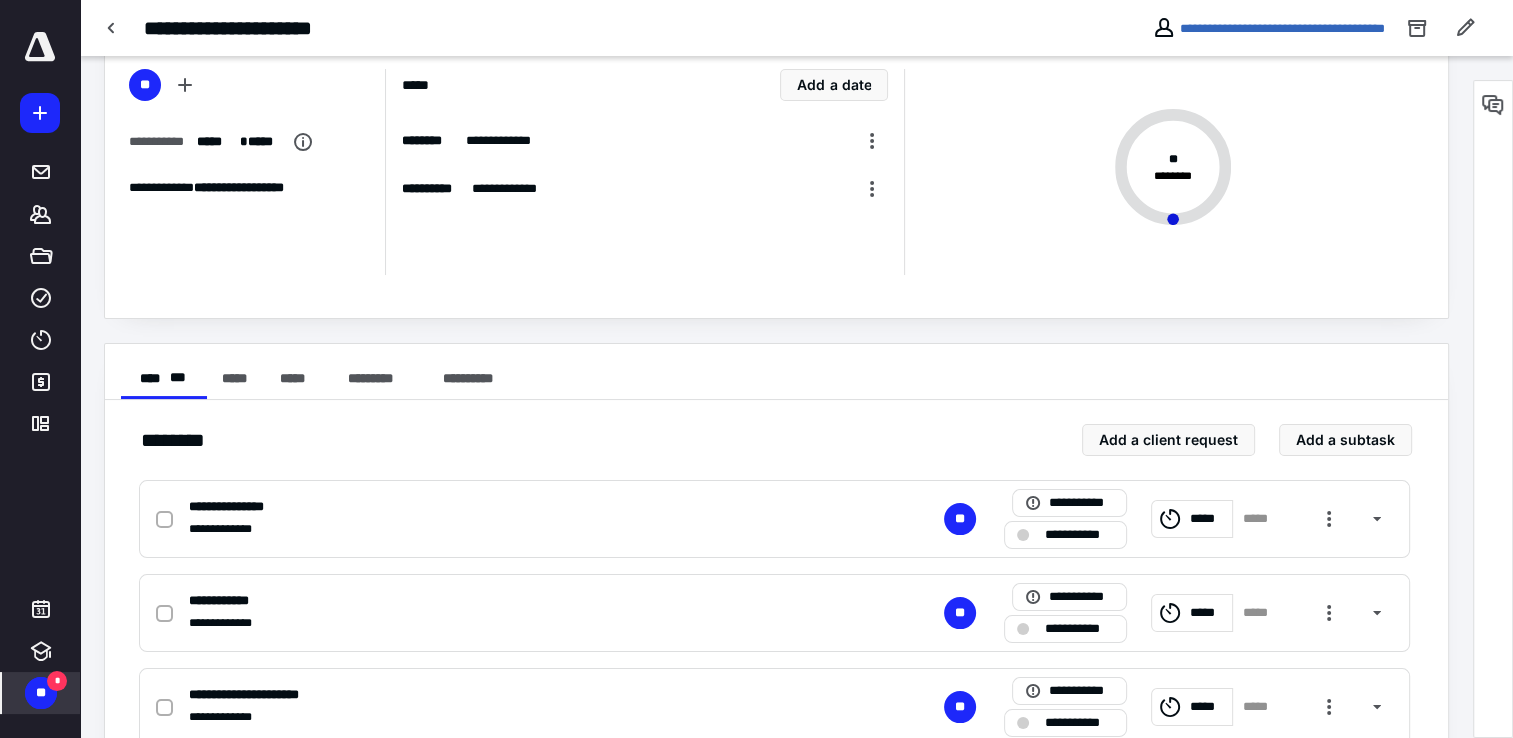 scroll, scrollTop: 200, scrollLeft: 0, axis: vertical 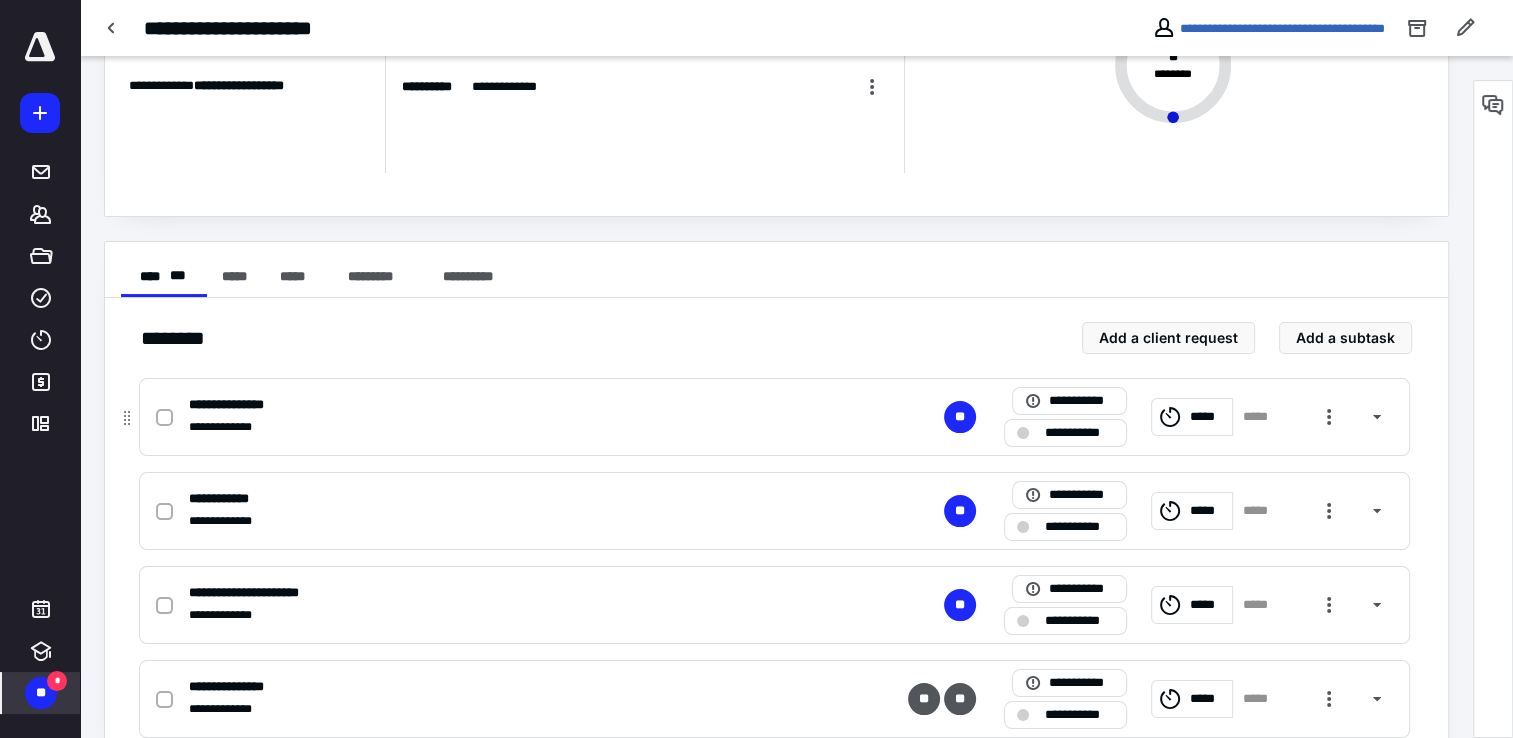 click on "**********" at bounding box center (1079, 433) 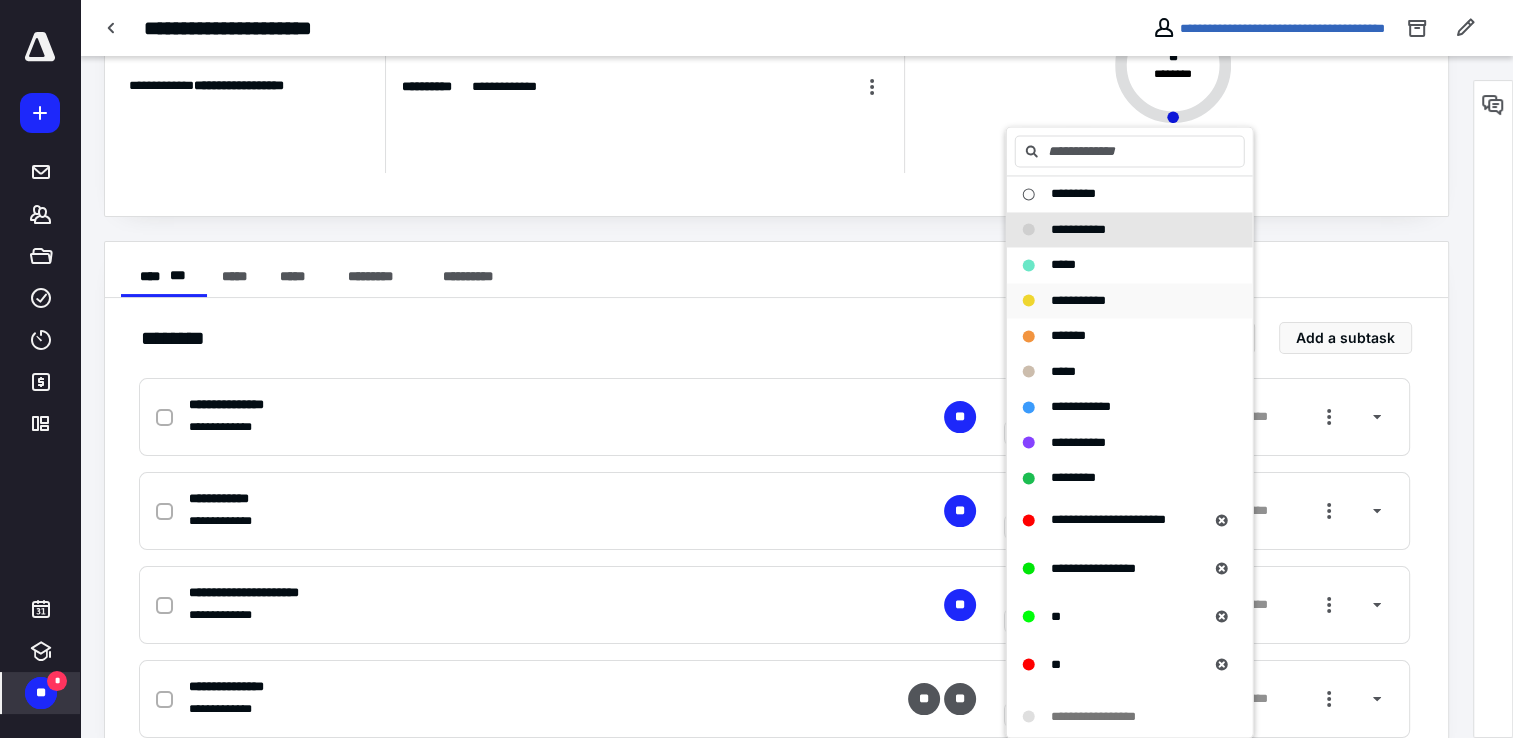 click on "**********" at bounding box center (1078, 300) 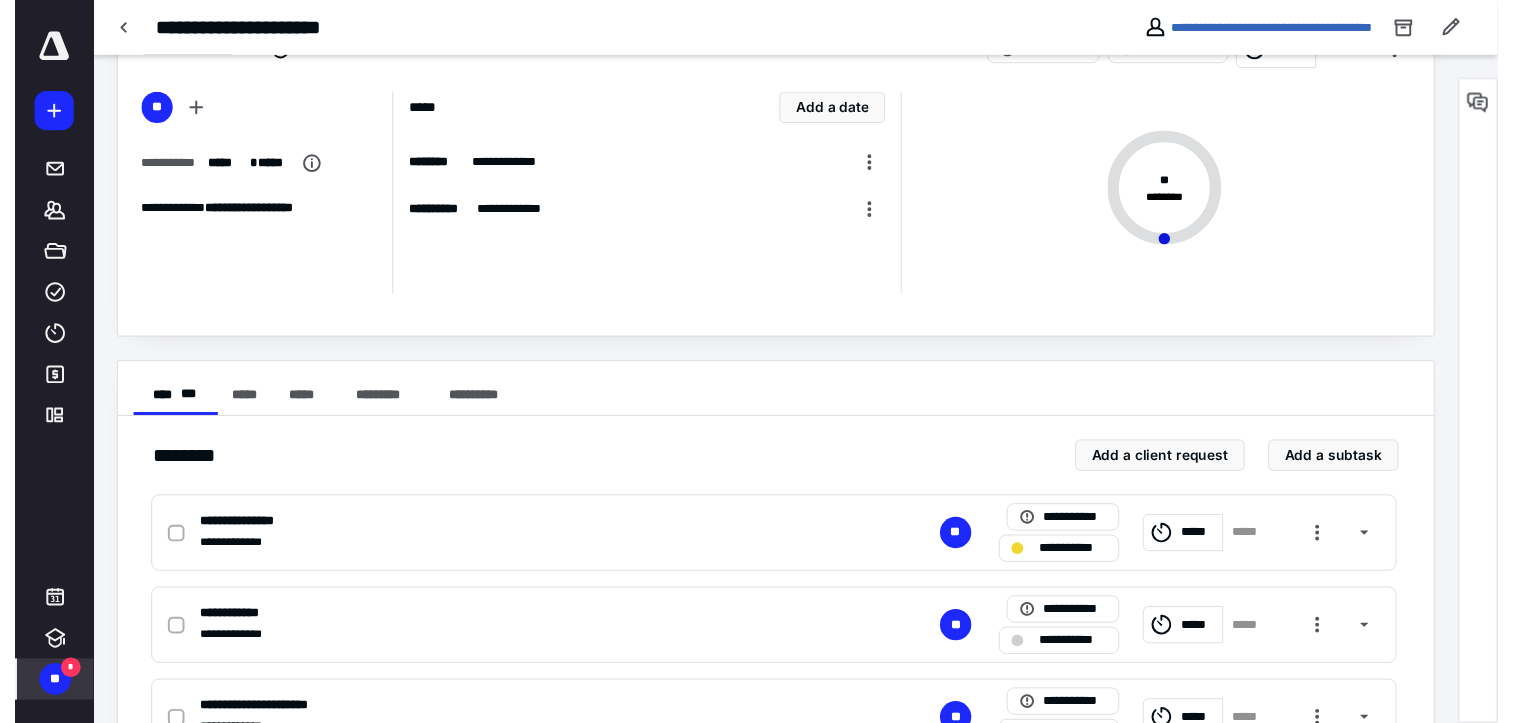 scroll, scrollTop: 0, scrollLeft: 0, axis: both 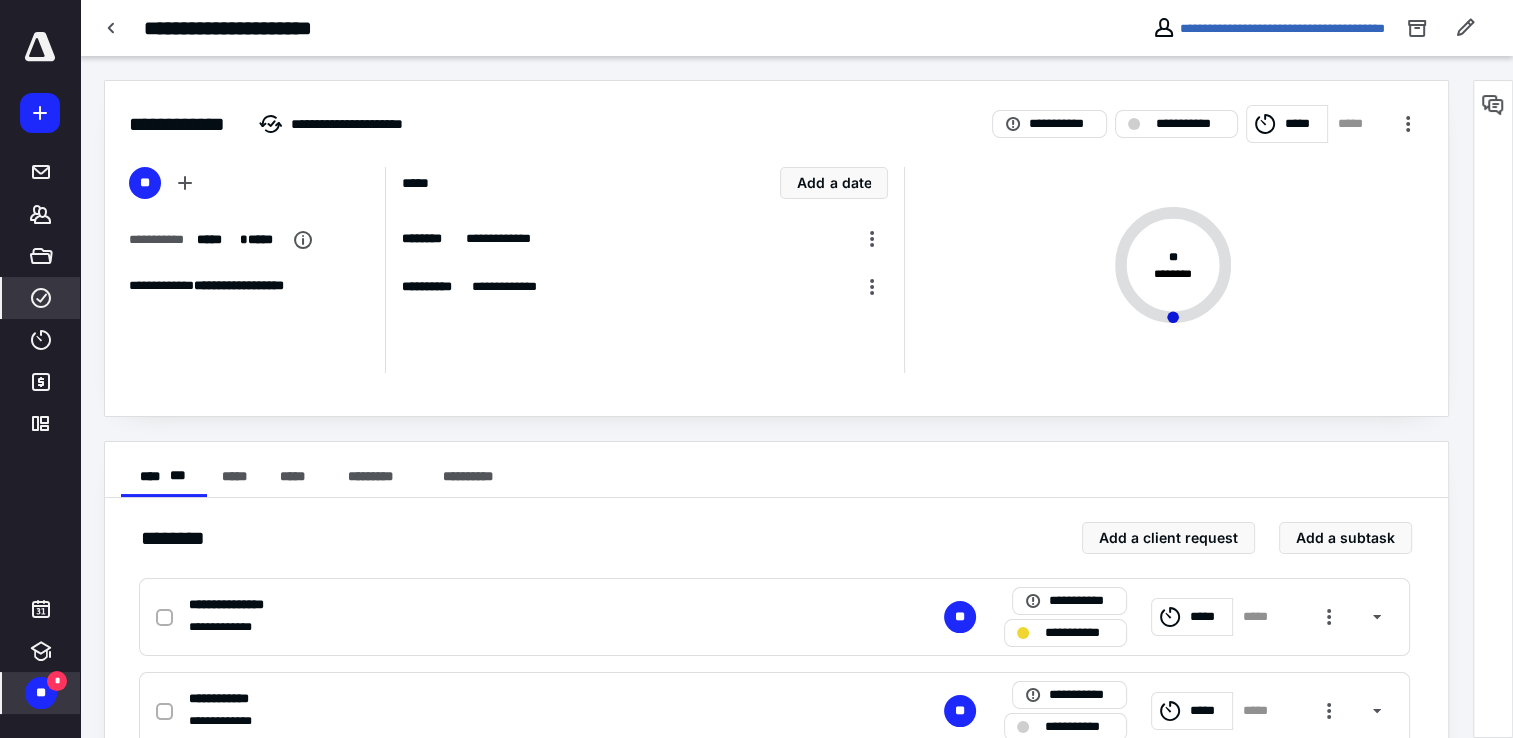click 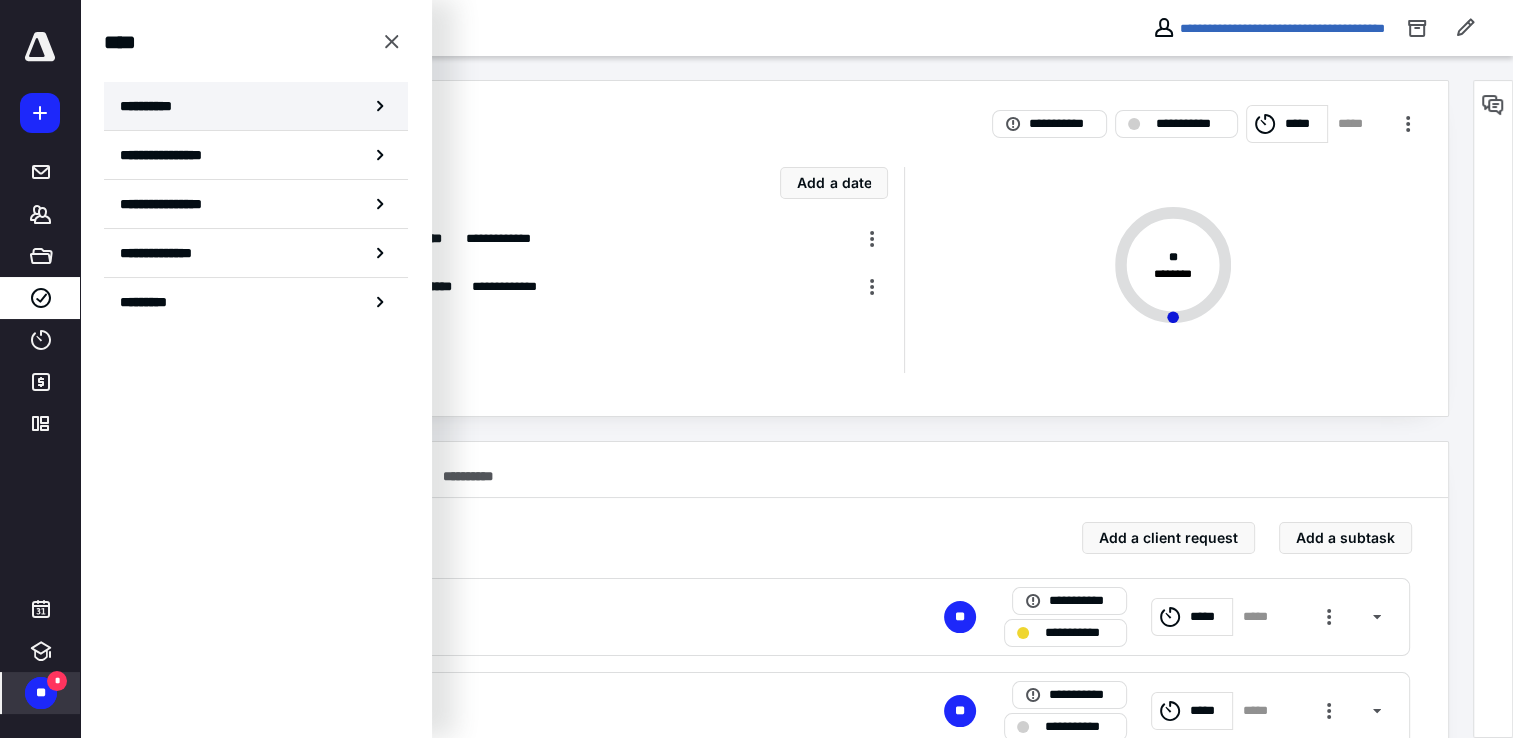 click on "**********" at bounding box center (153, 106) 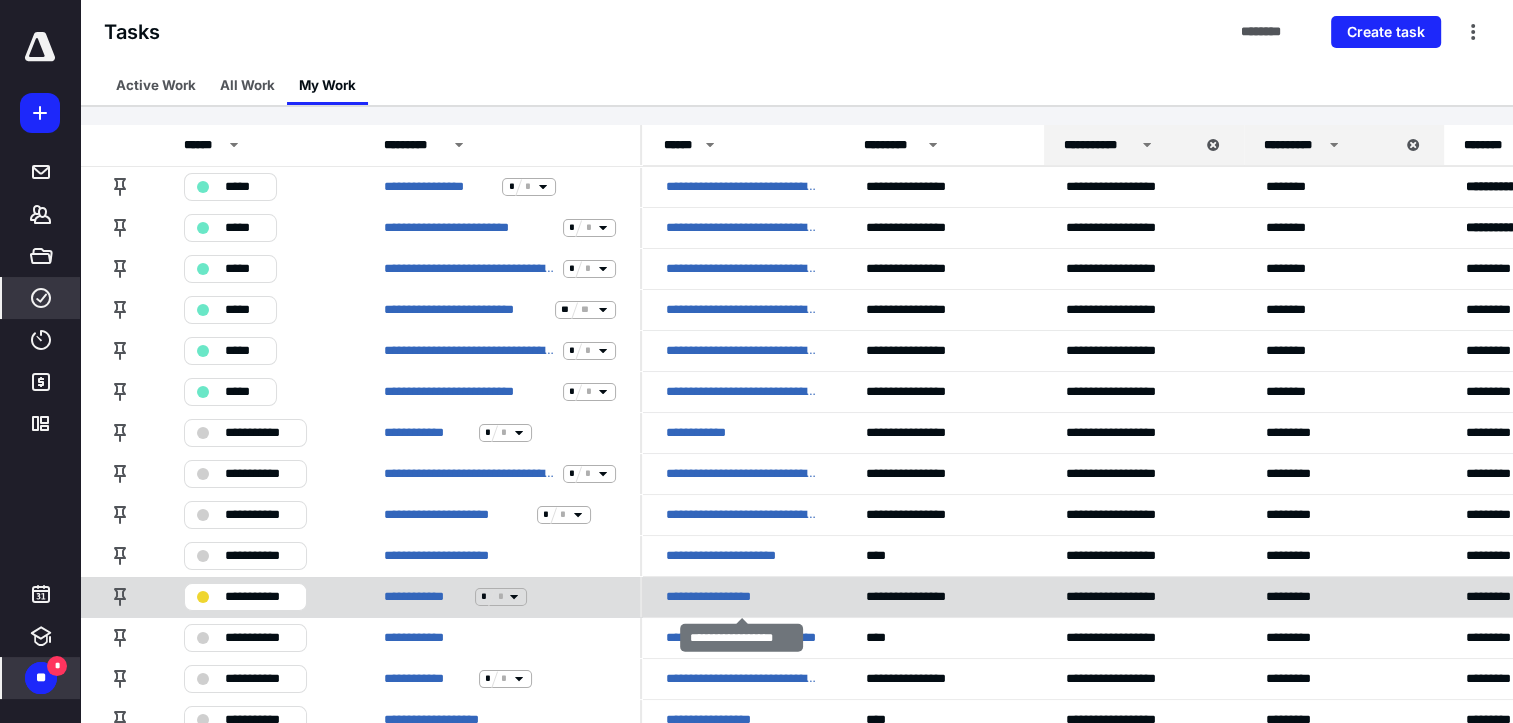 scroll, scrollTop: 0, scrollLeft: 0, axis: both 